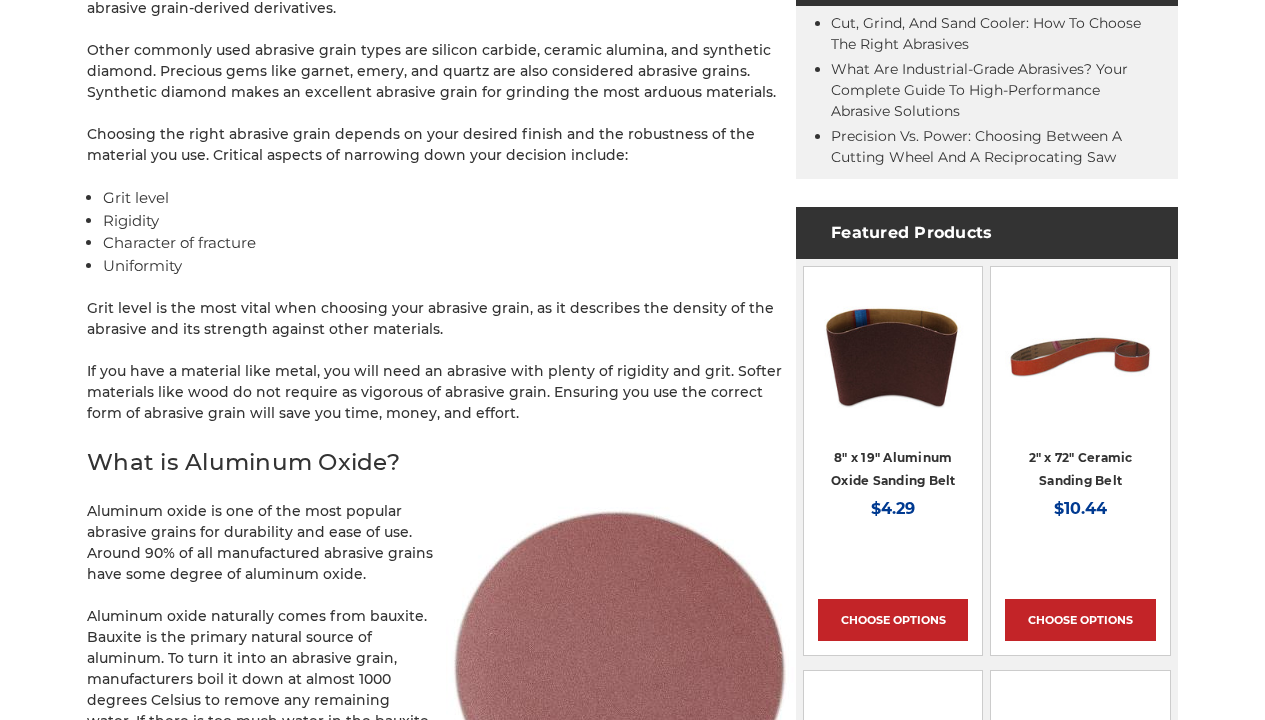 scroll, scrollTop: 1006, scrollLeft: 0, axis: vertical 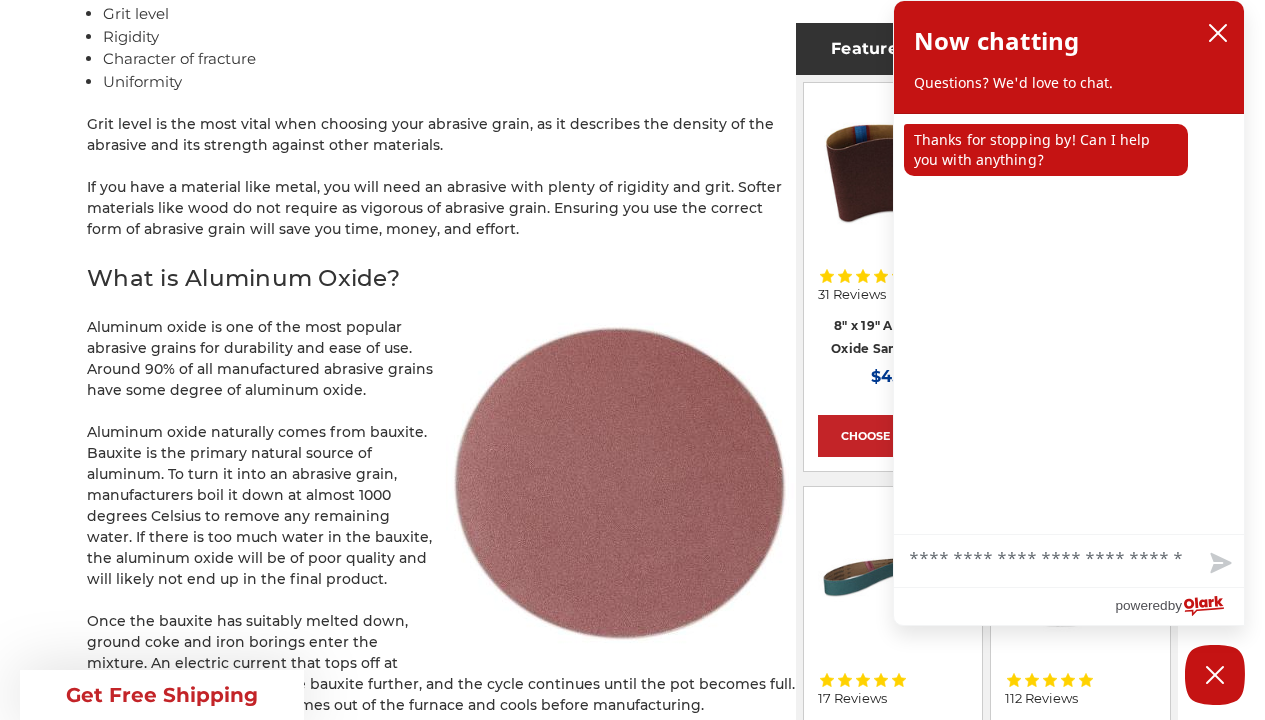 click on "Chat with us" at bounding box center [1069, 561] 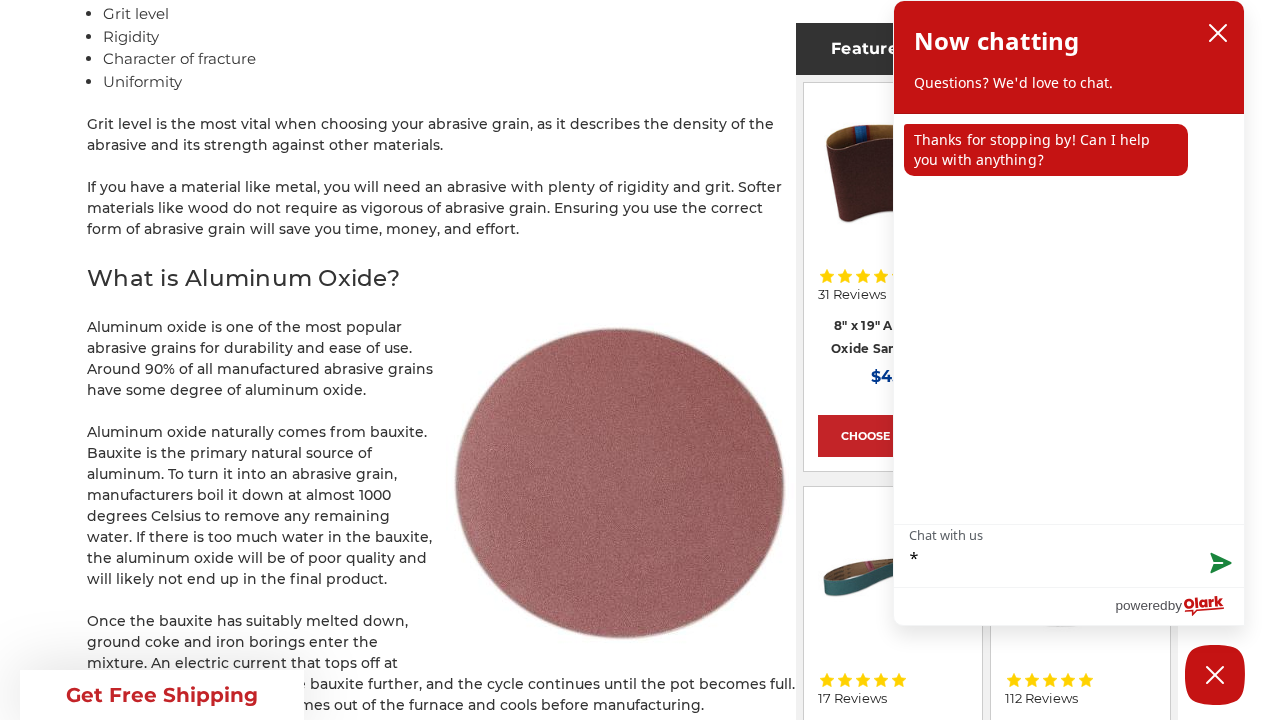 type on "**" 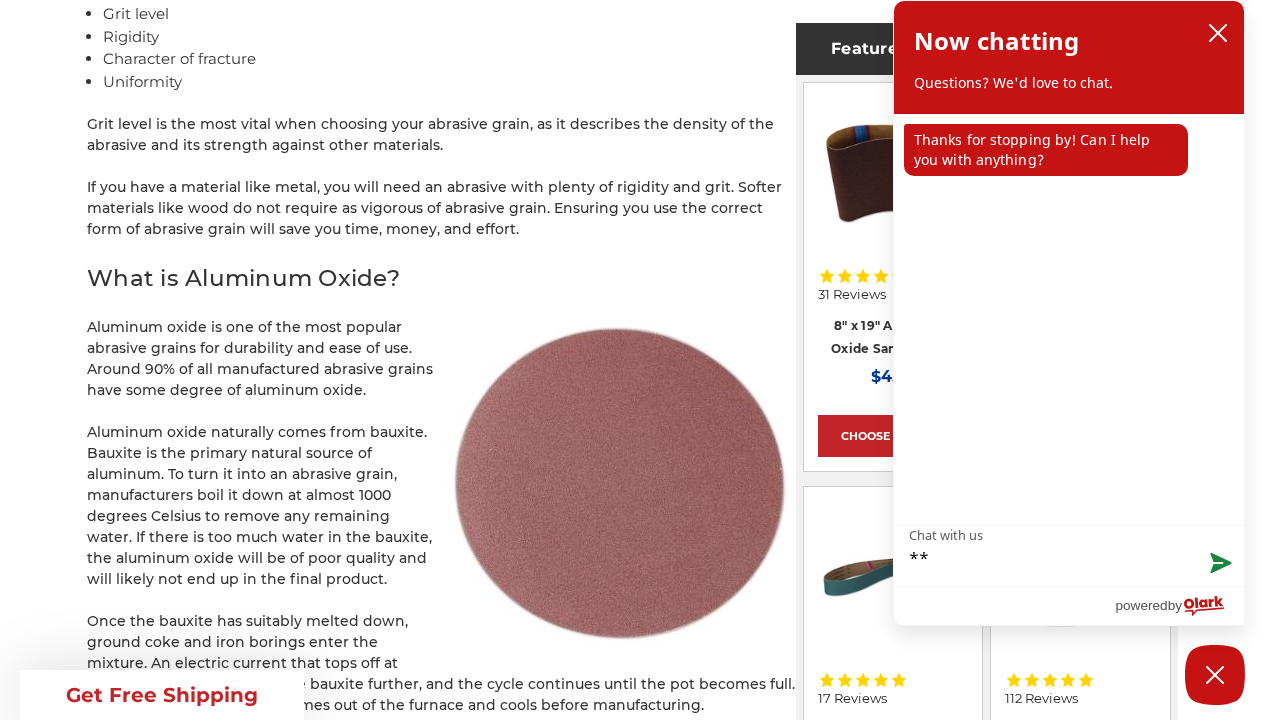 type on "***" 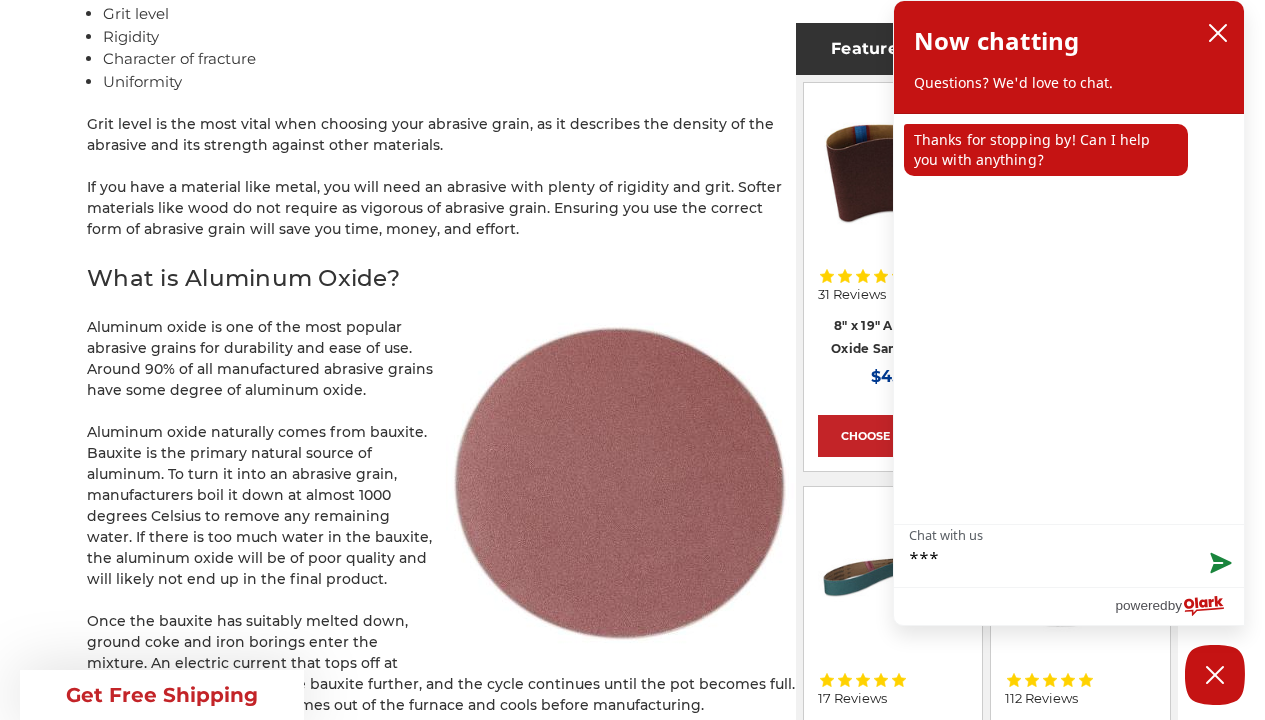 type on "****" 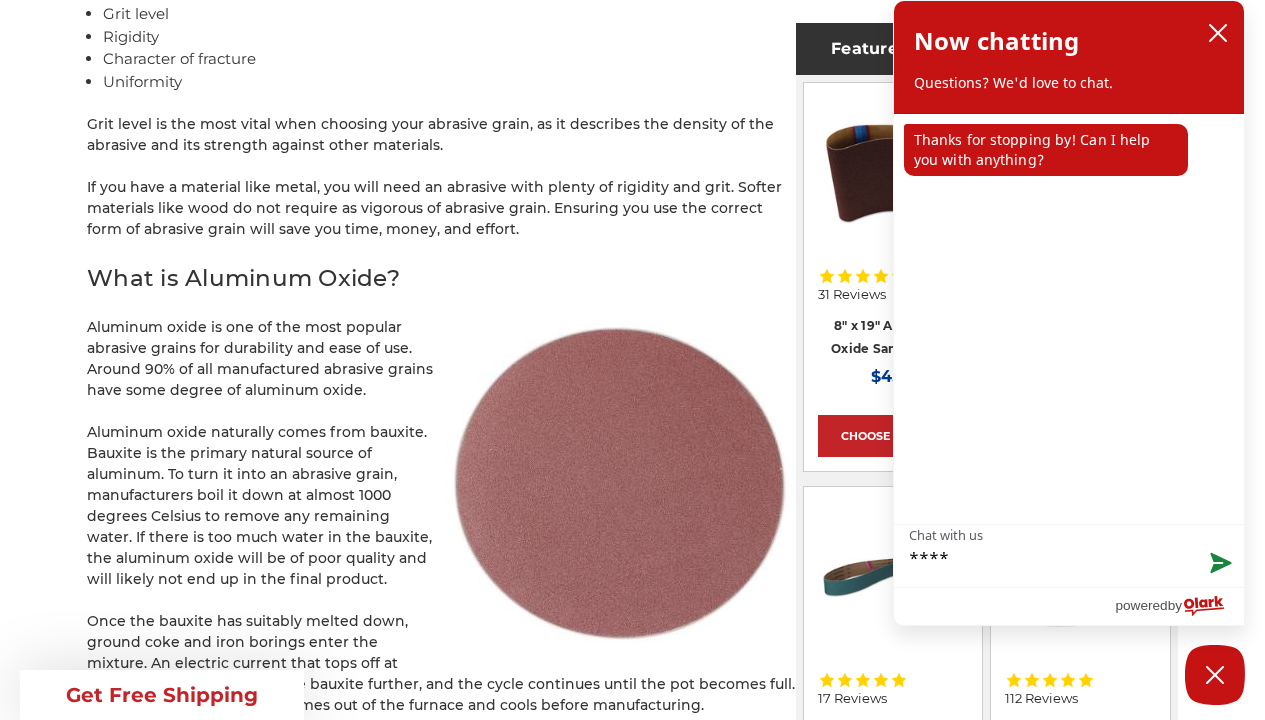 type on "****" 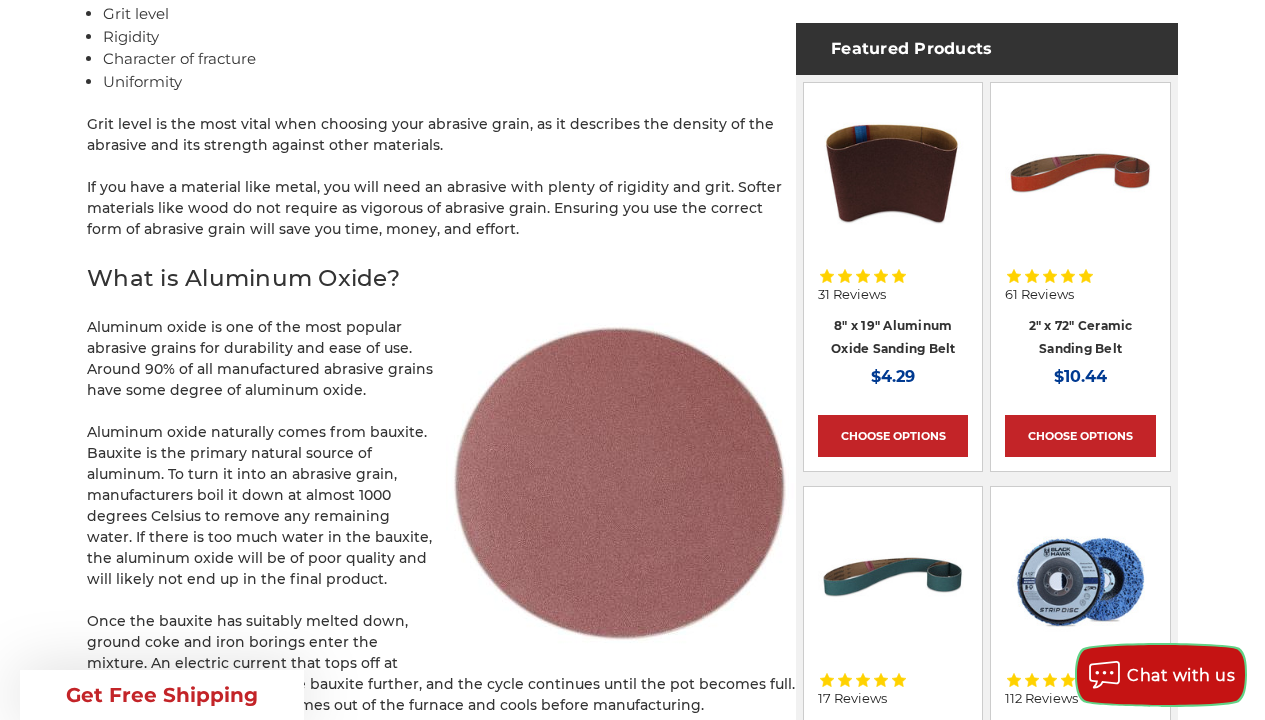 click on "Chat with us" at bounding box center (1181, 675) 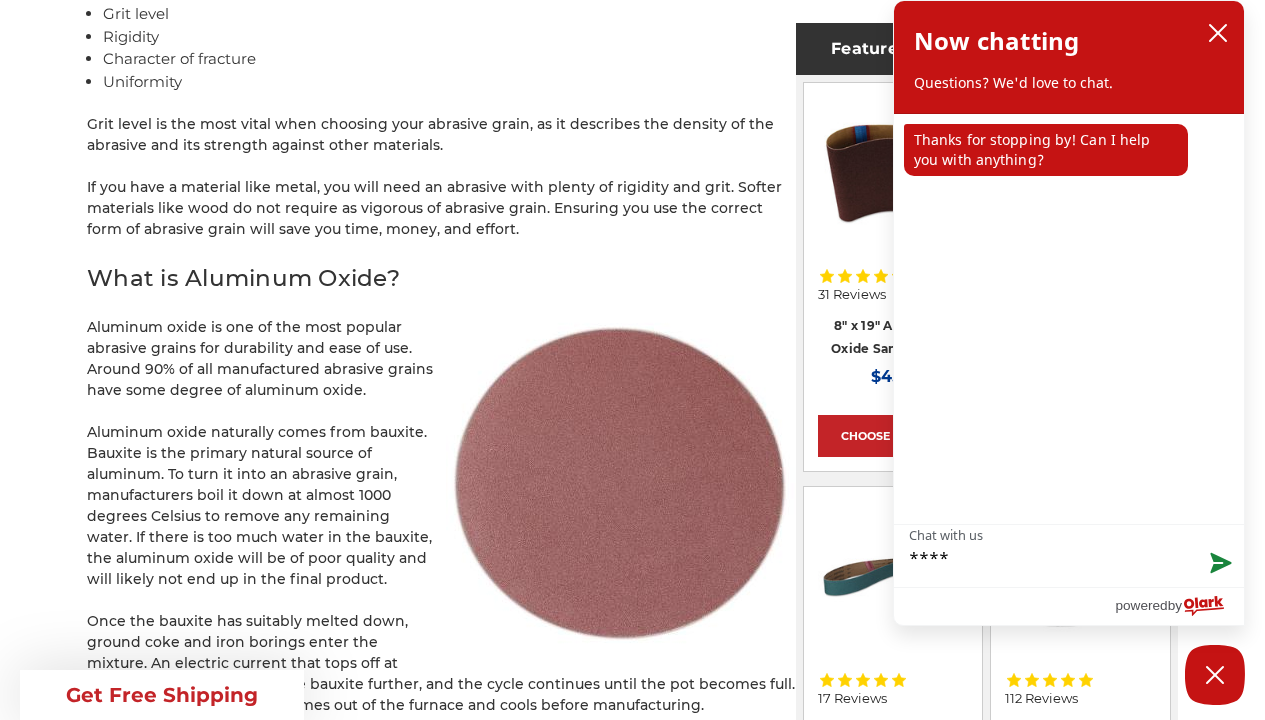 type on "******" 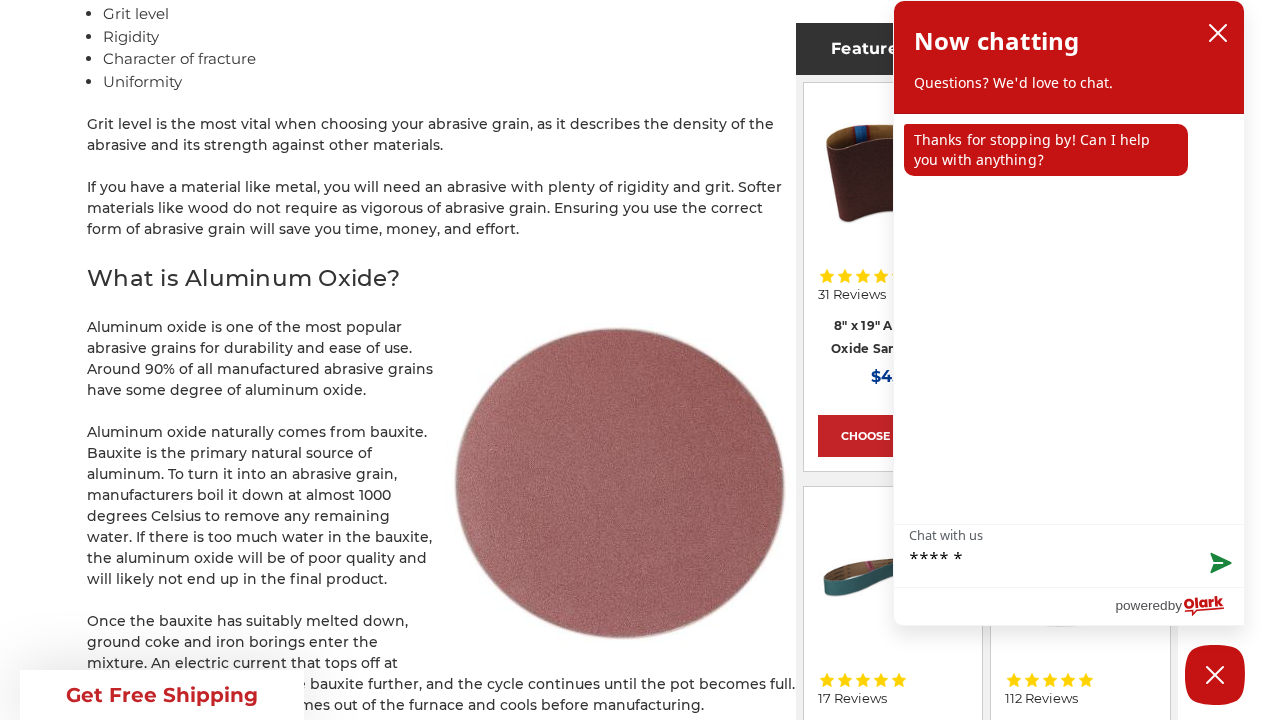 type on "*******" 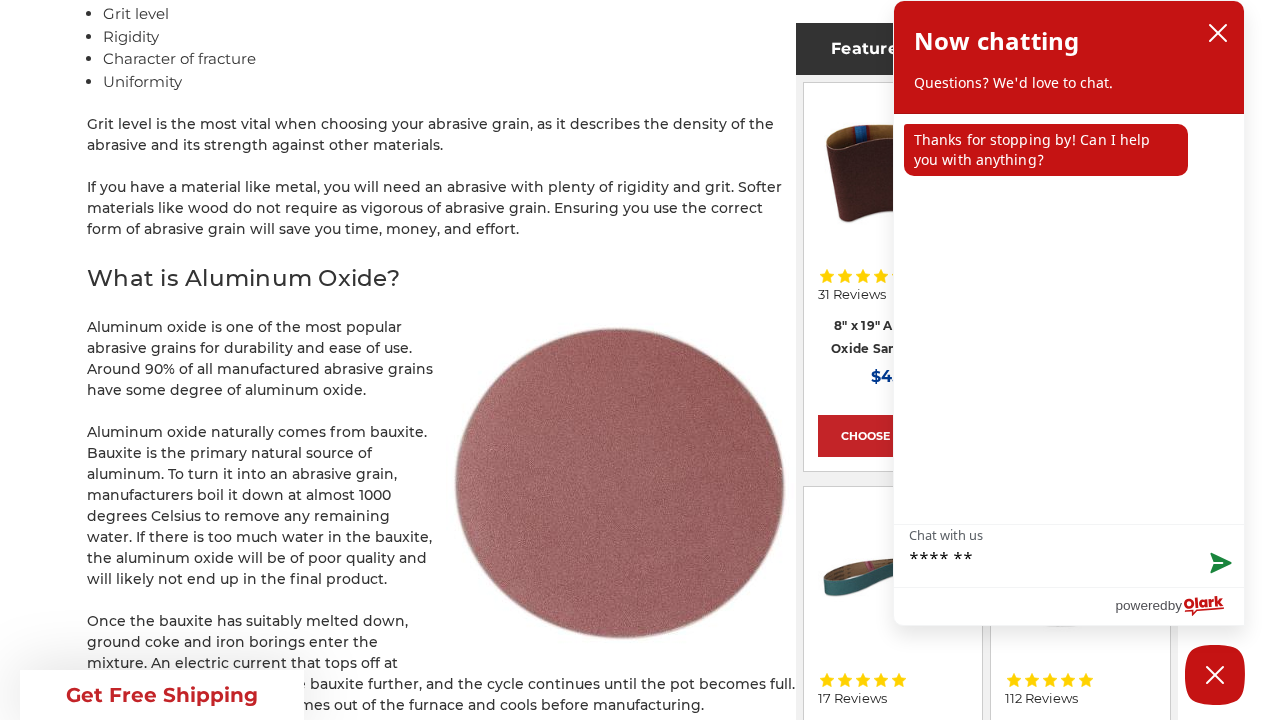 type on "********" 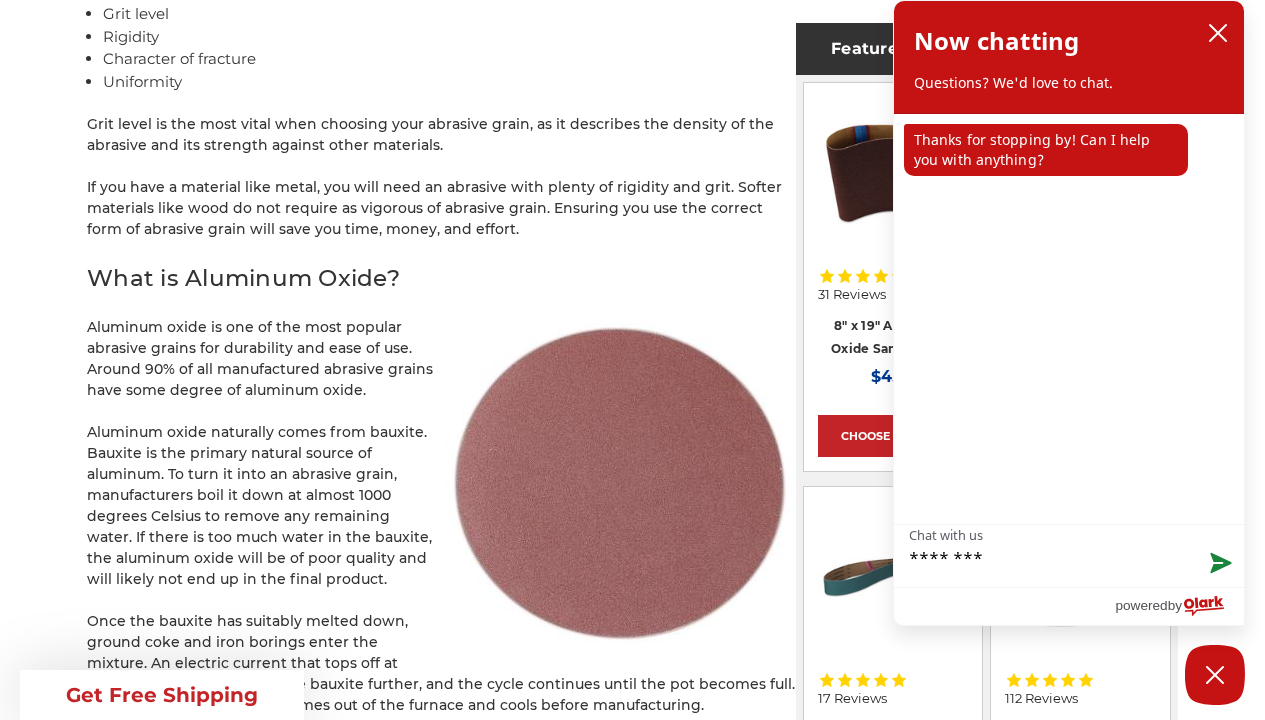 type on "*********" 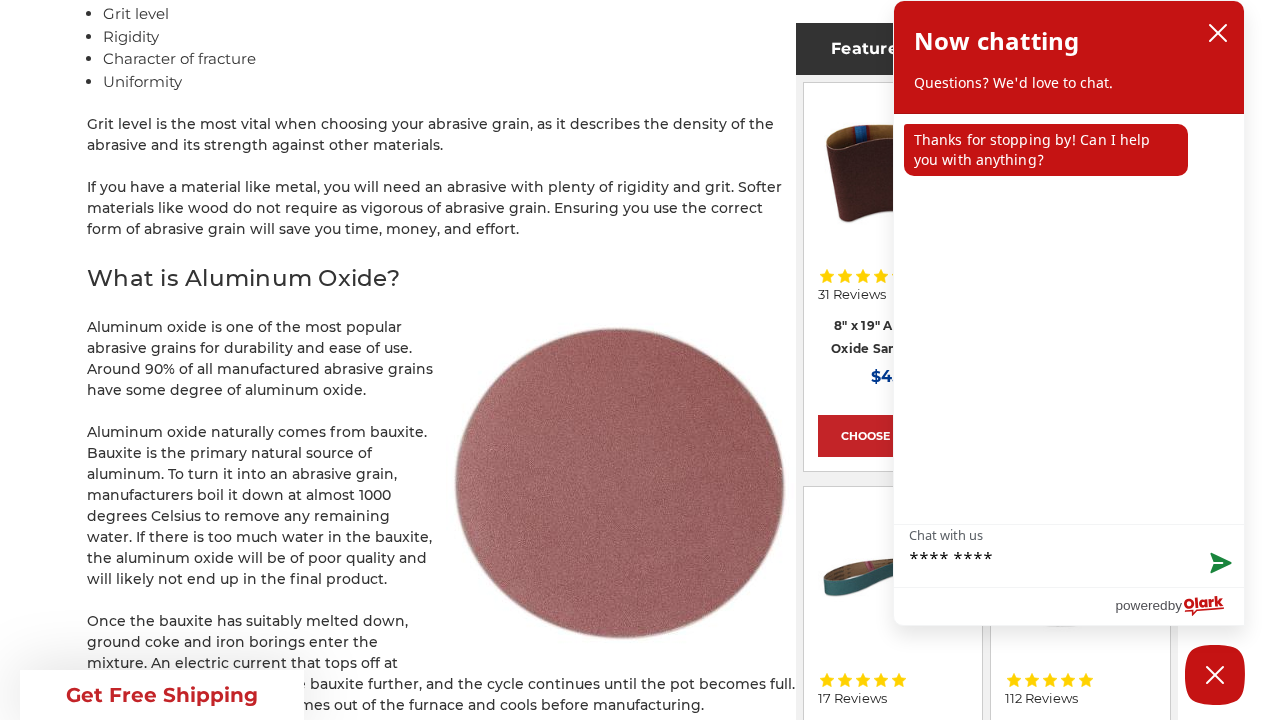 type on "**********" 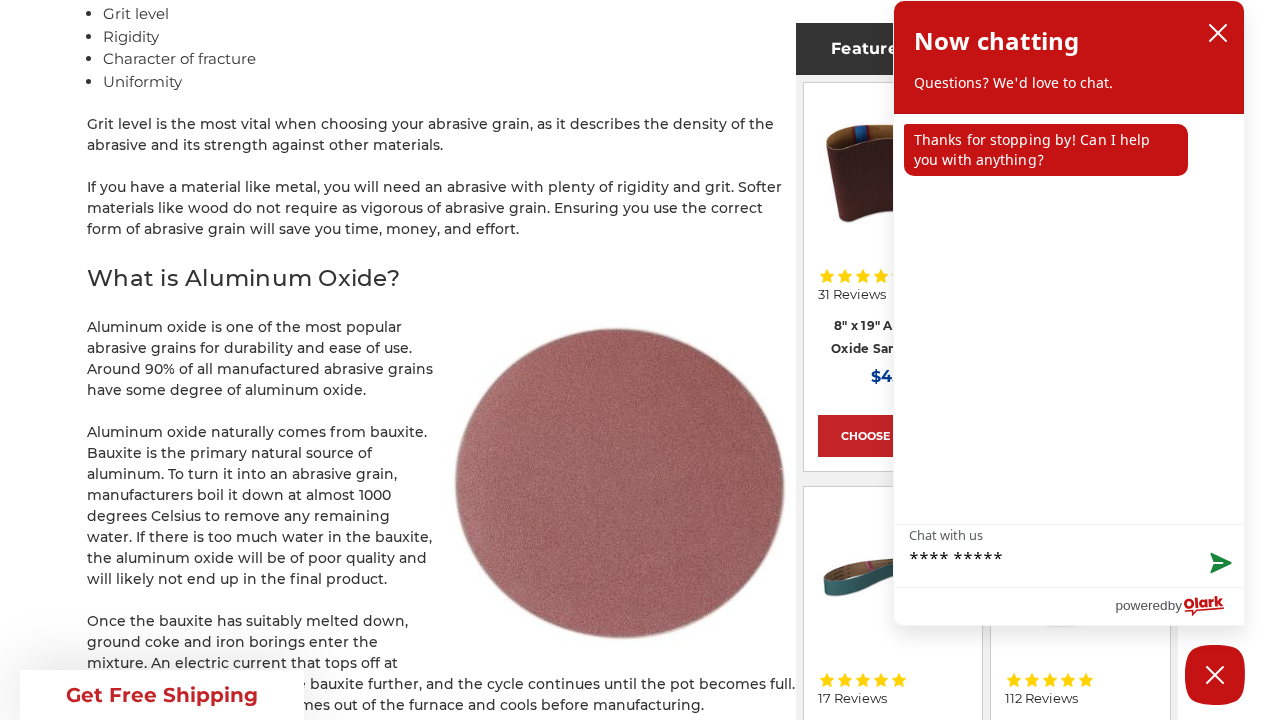 type on "**********" 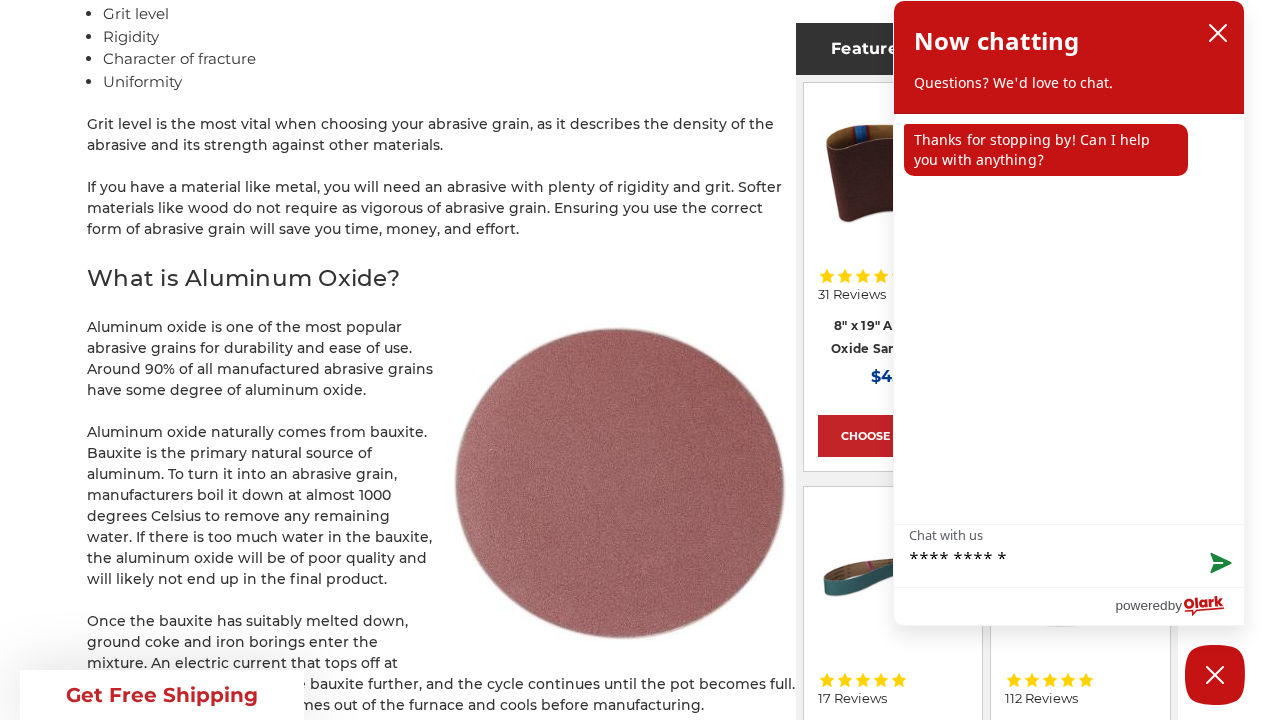 type on "**********" 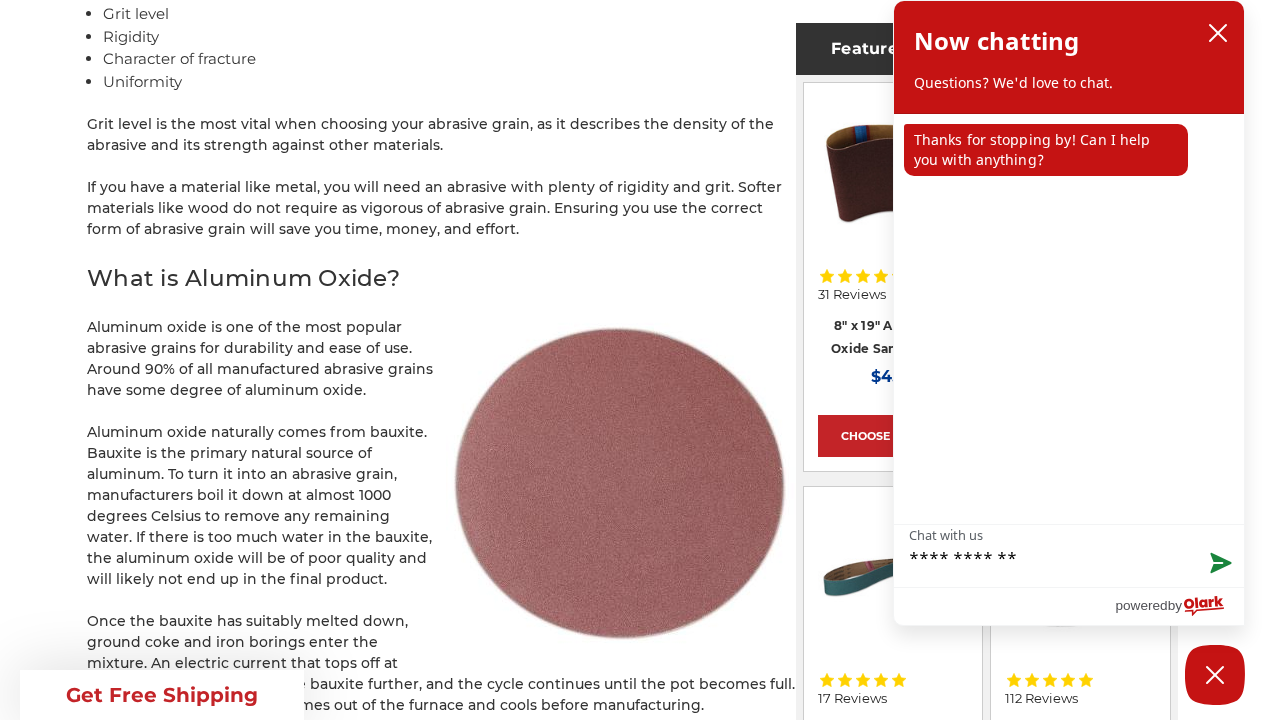 type on "**********" 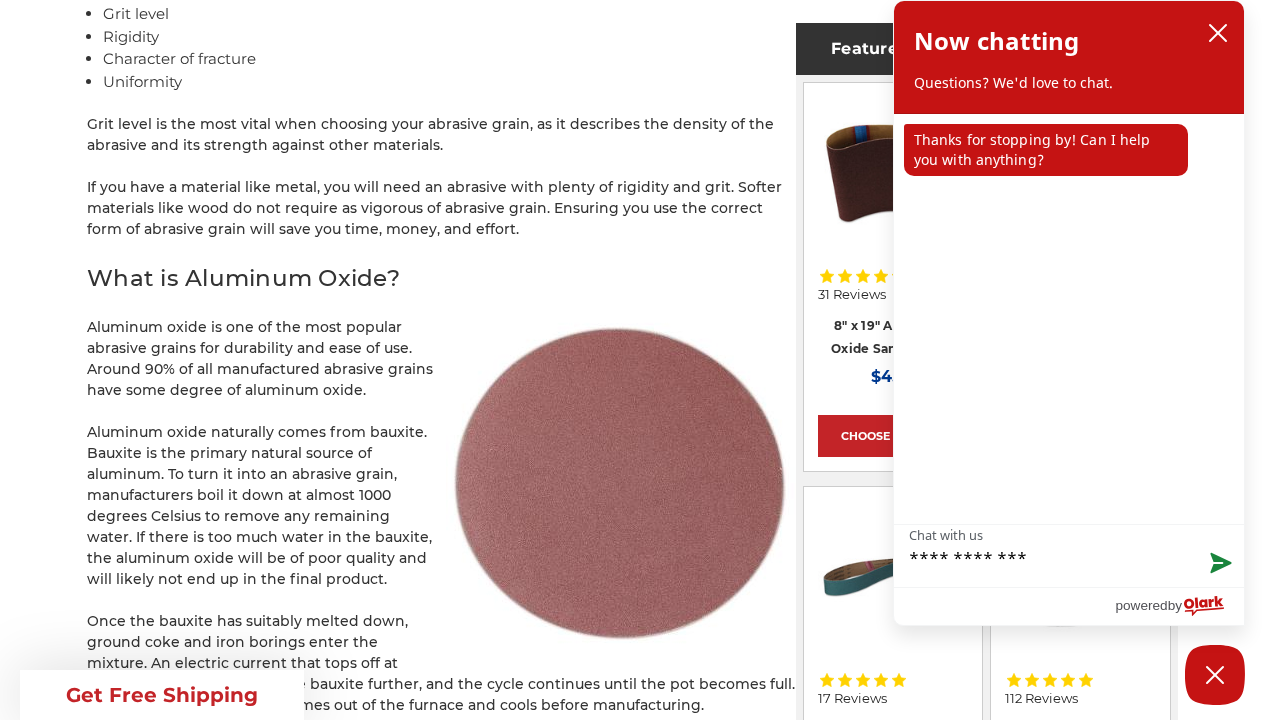 type on "**********" 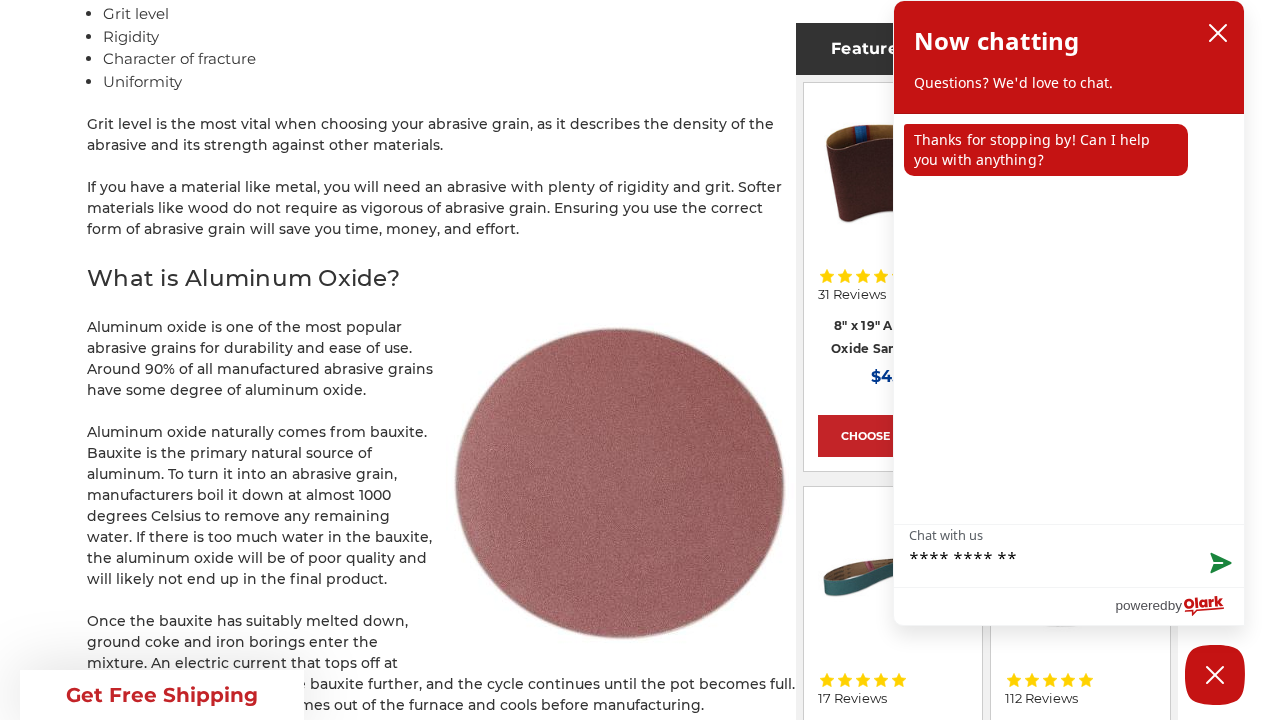 type on "**********" 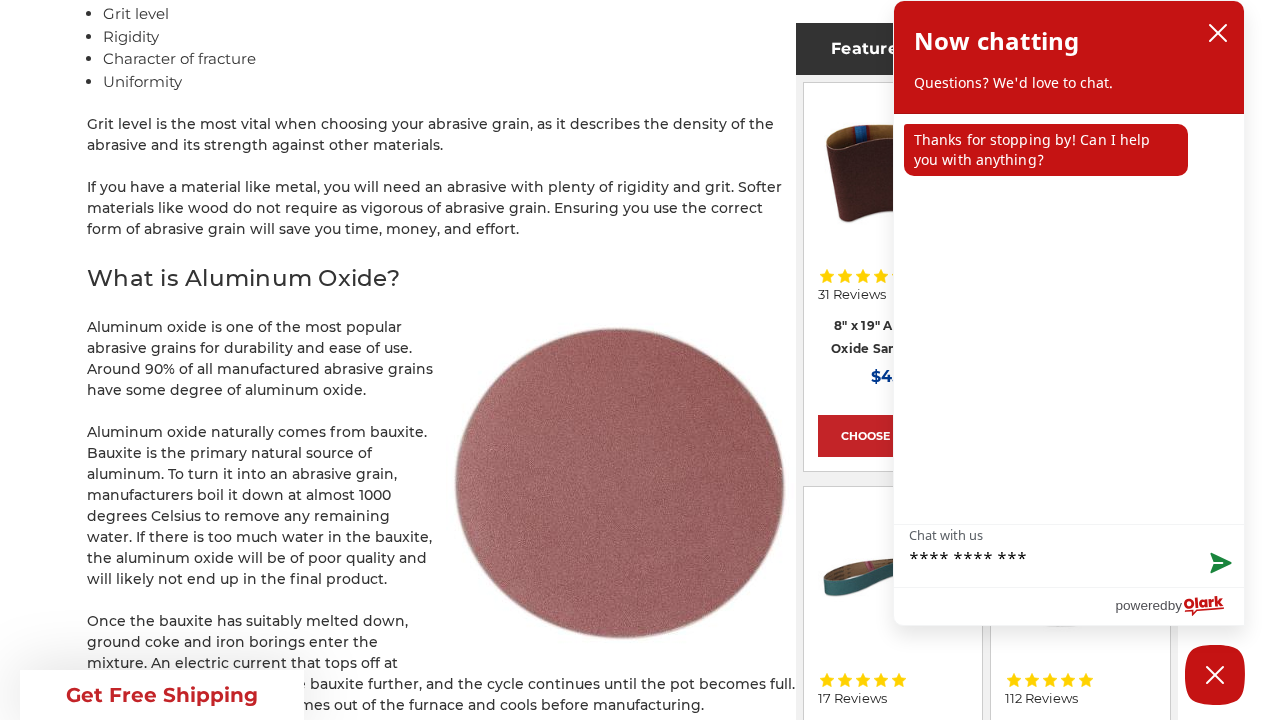 type on "**********" 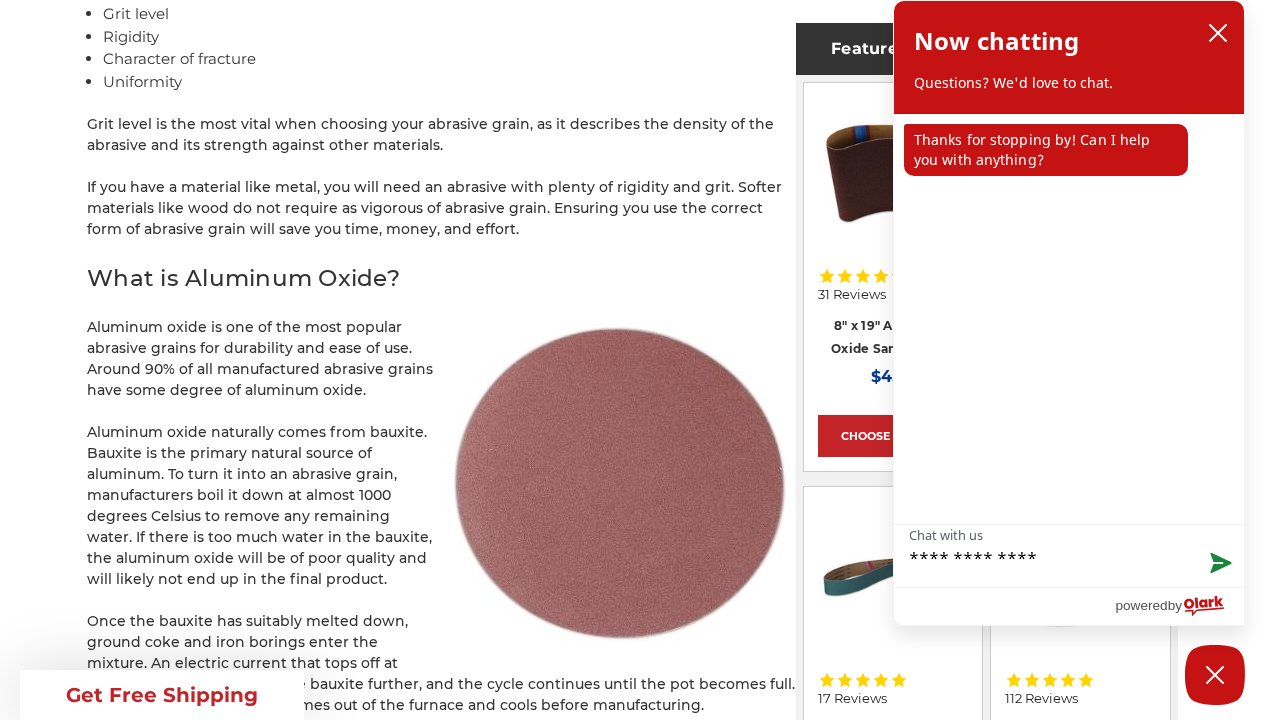 type on "**********" 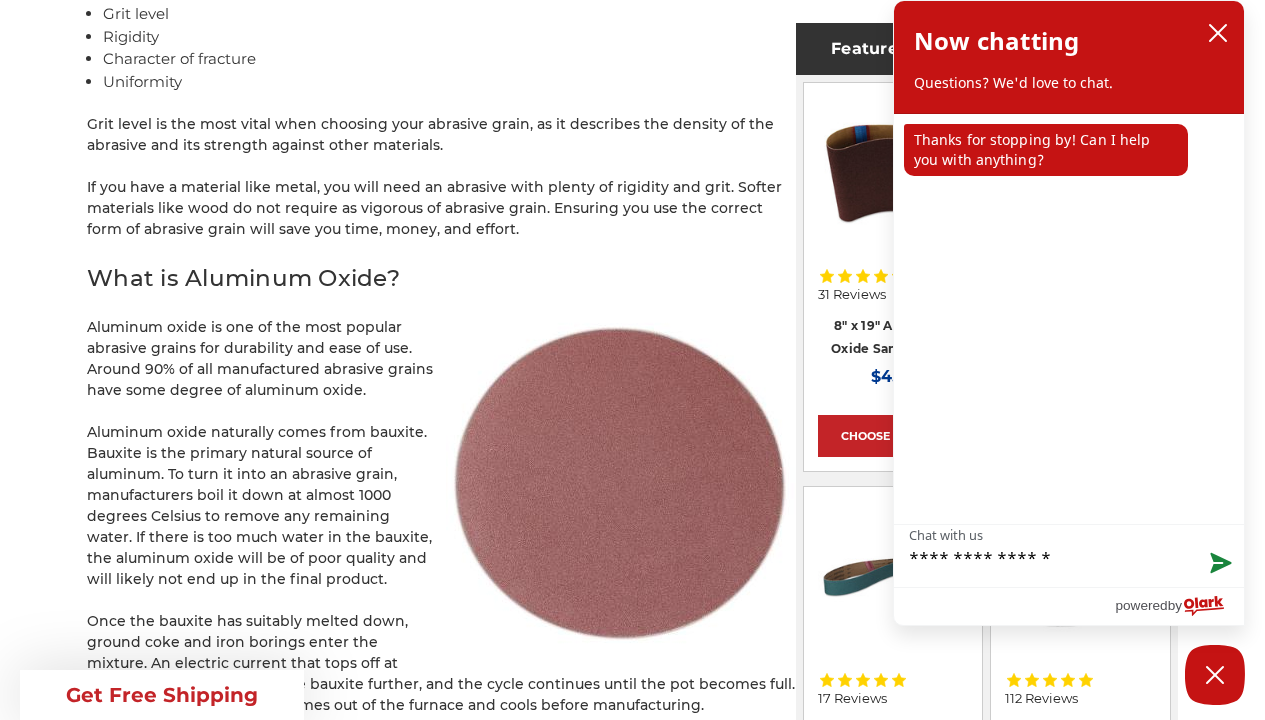 type on "**********" 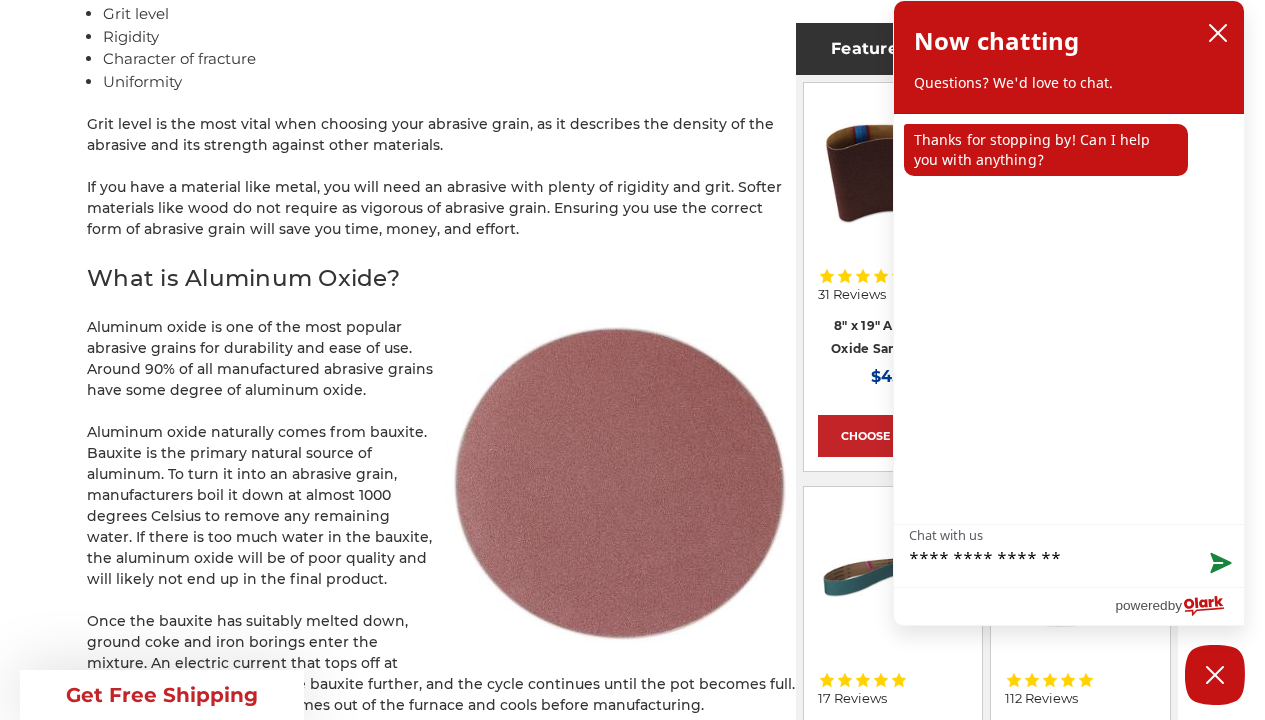 type on "**********" 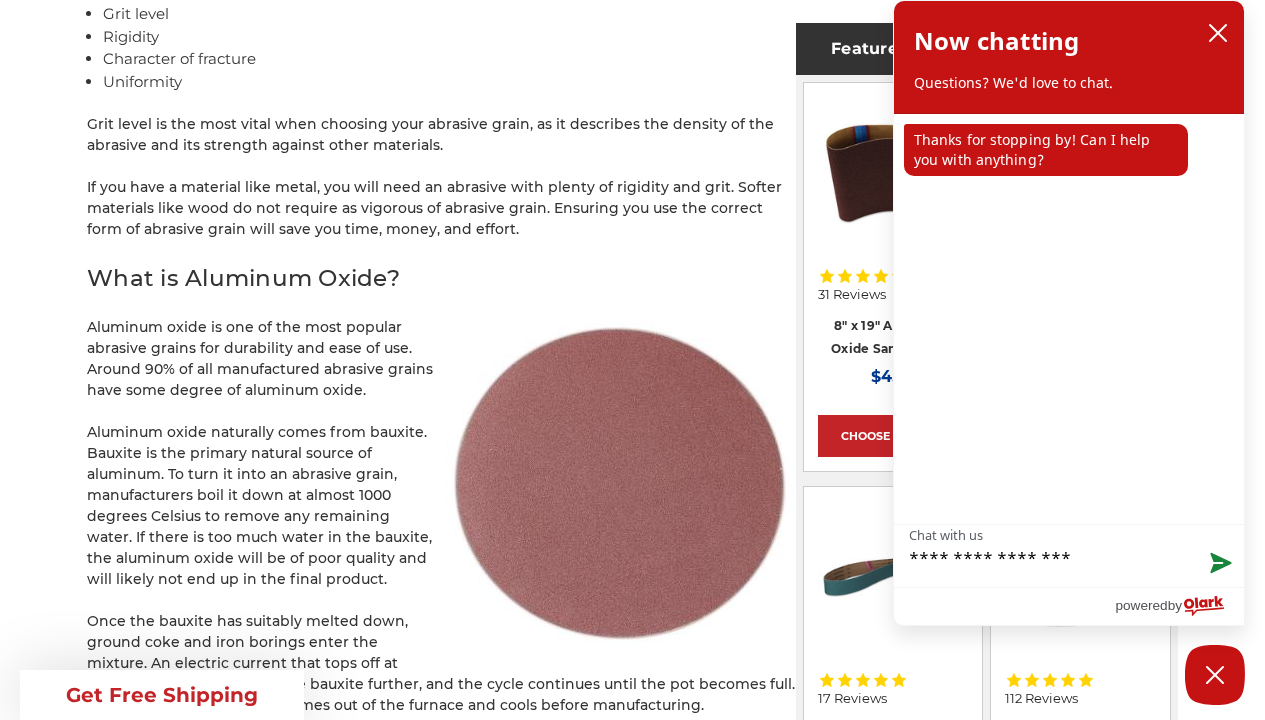 type on "**********" 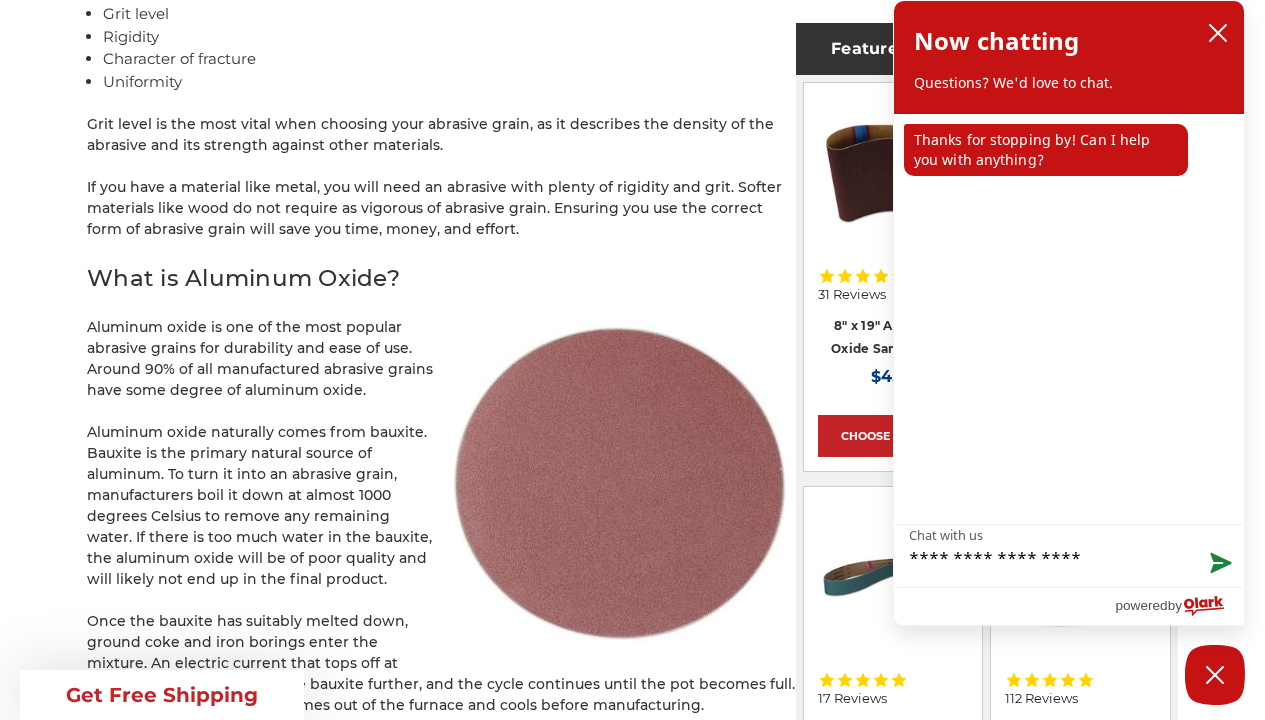 type on "**********" 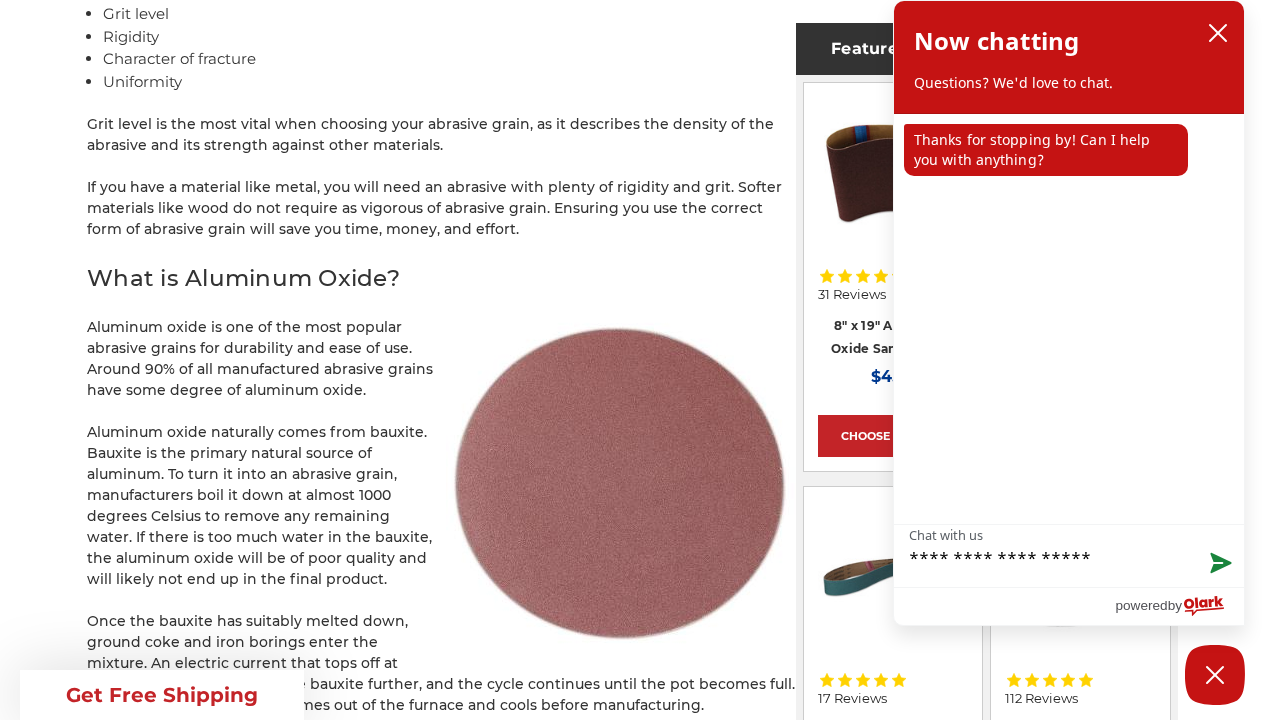 type on "**********" 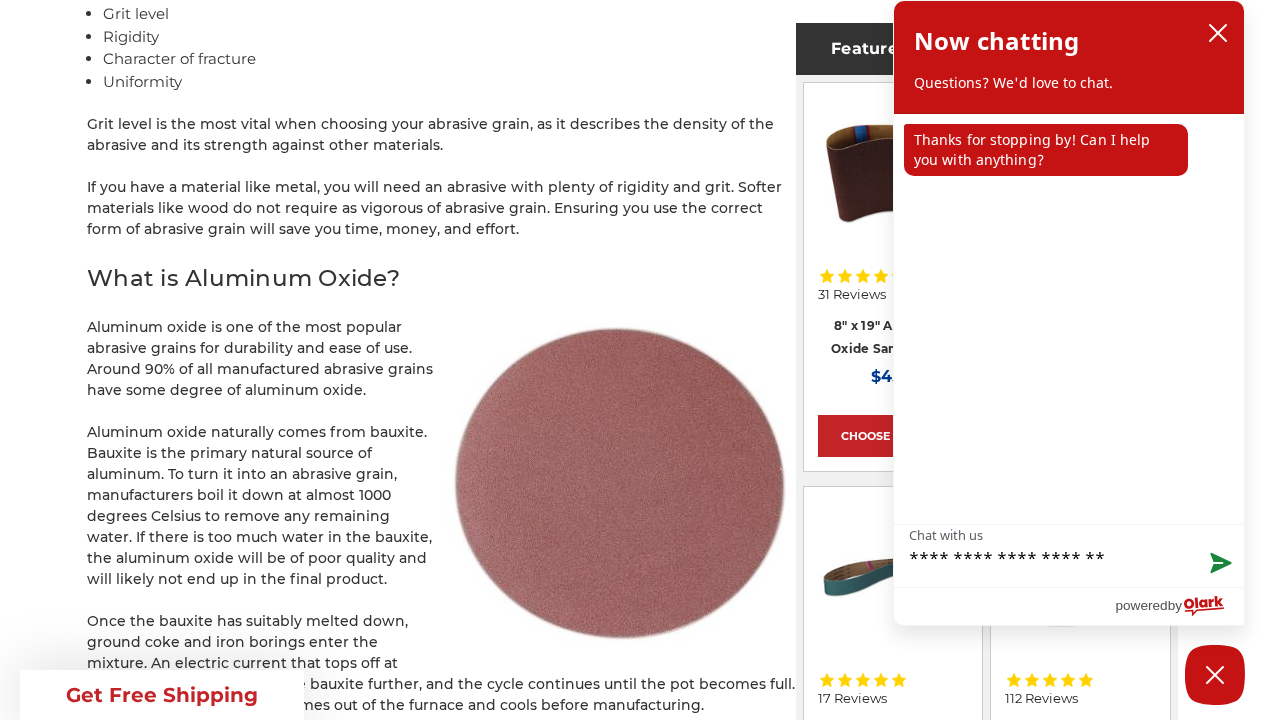 type on "**********" 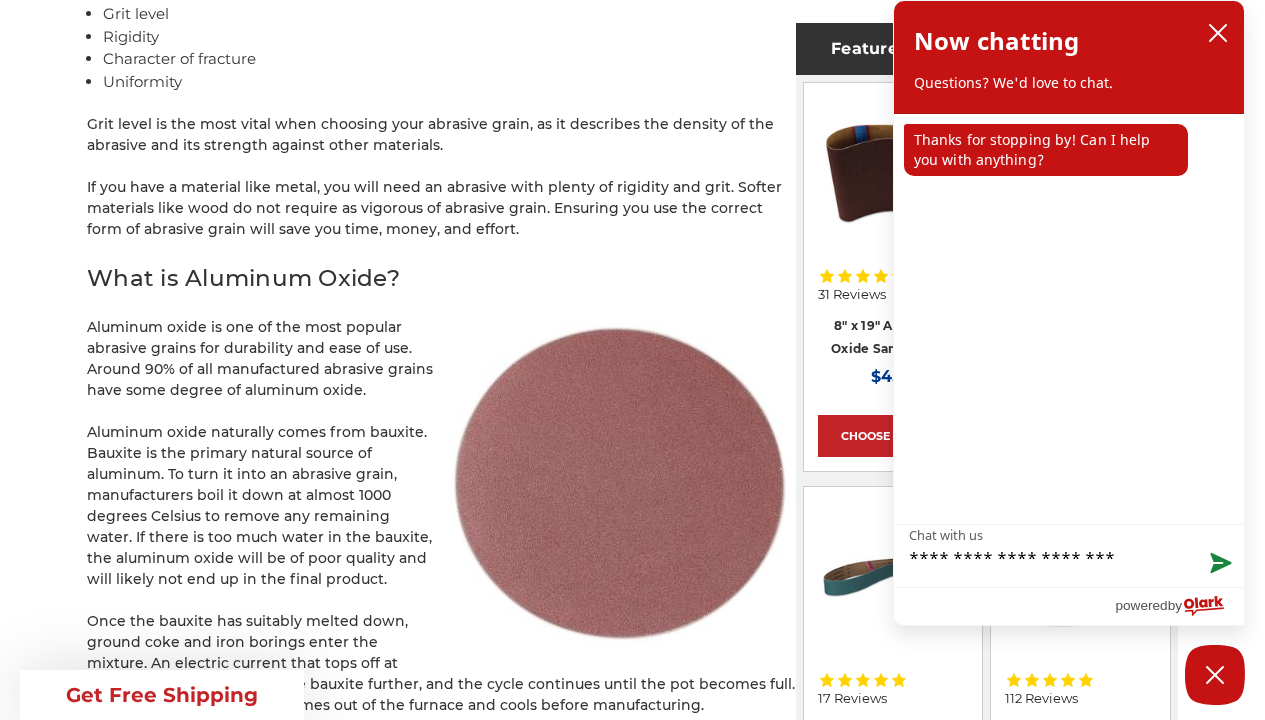 type on "**********" 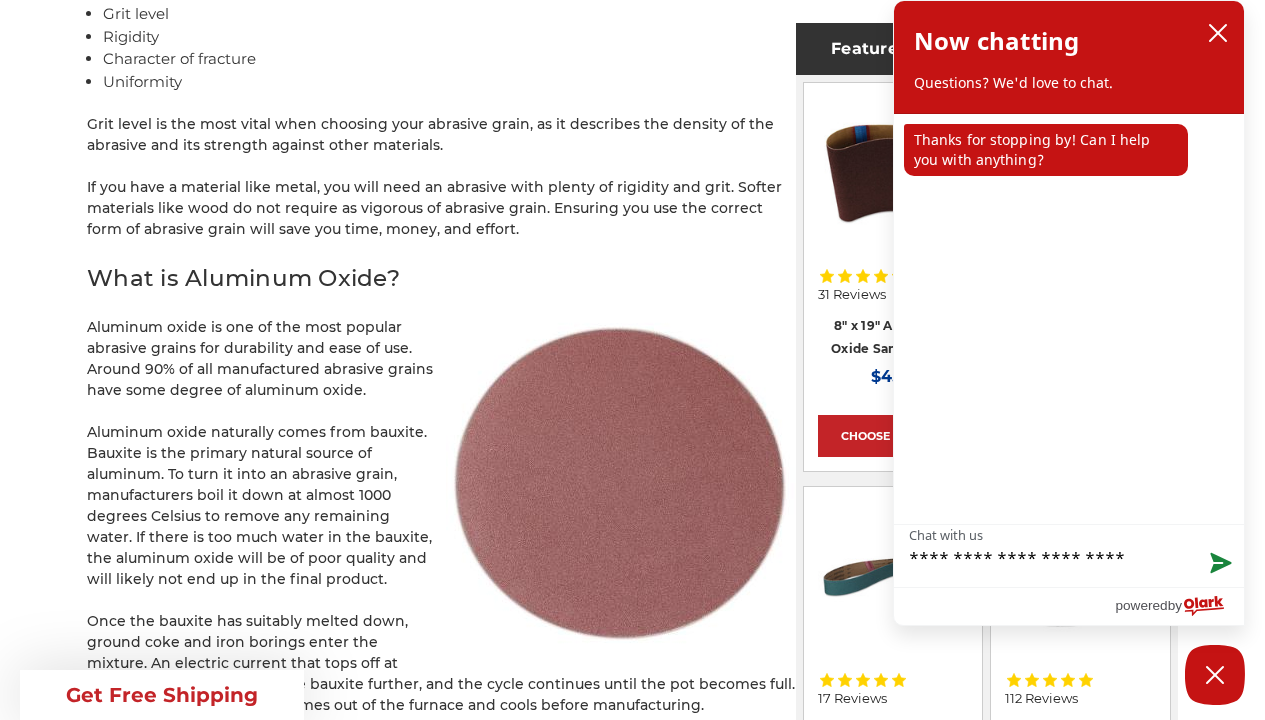 type on "**********" 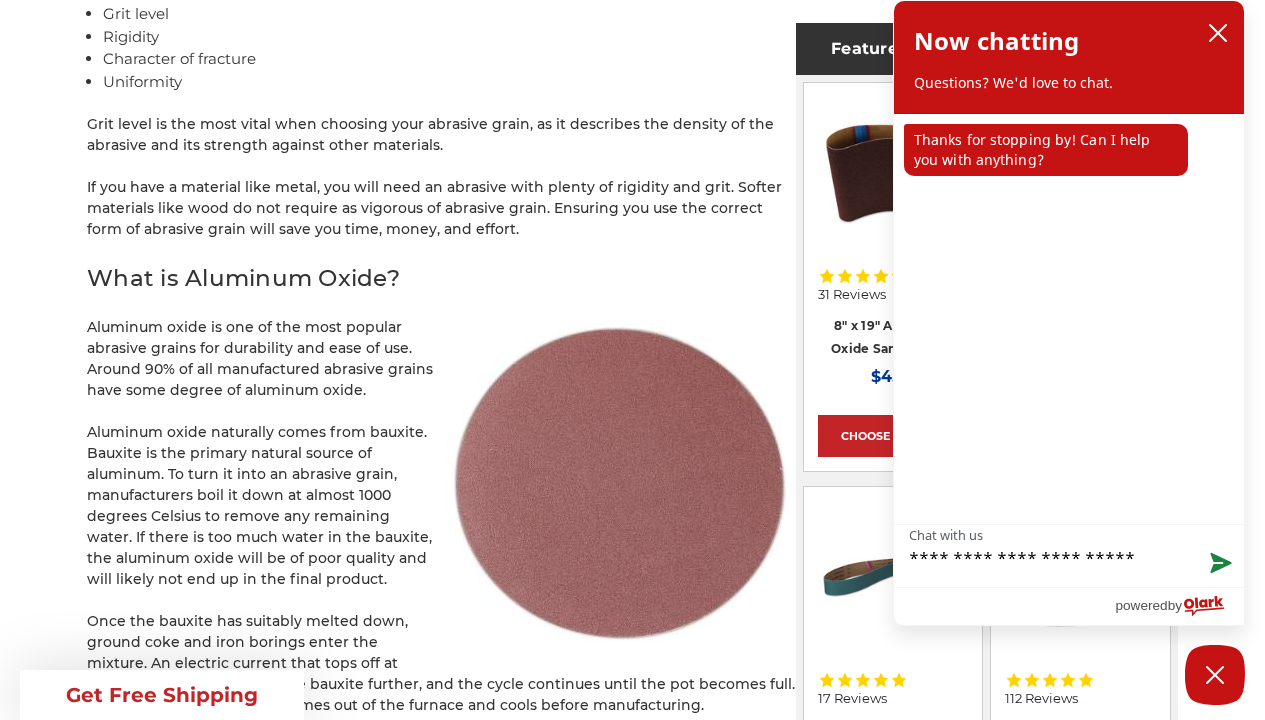 type on "**********" 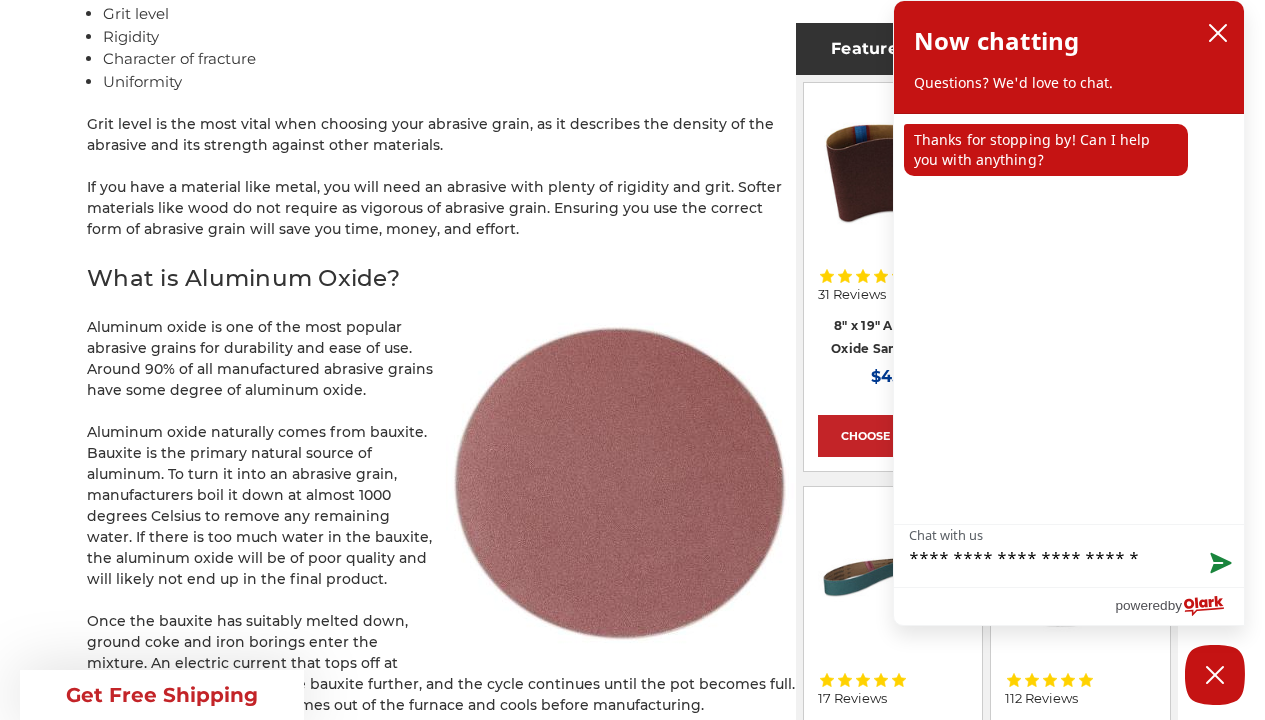 type on "**********" 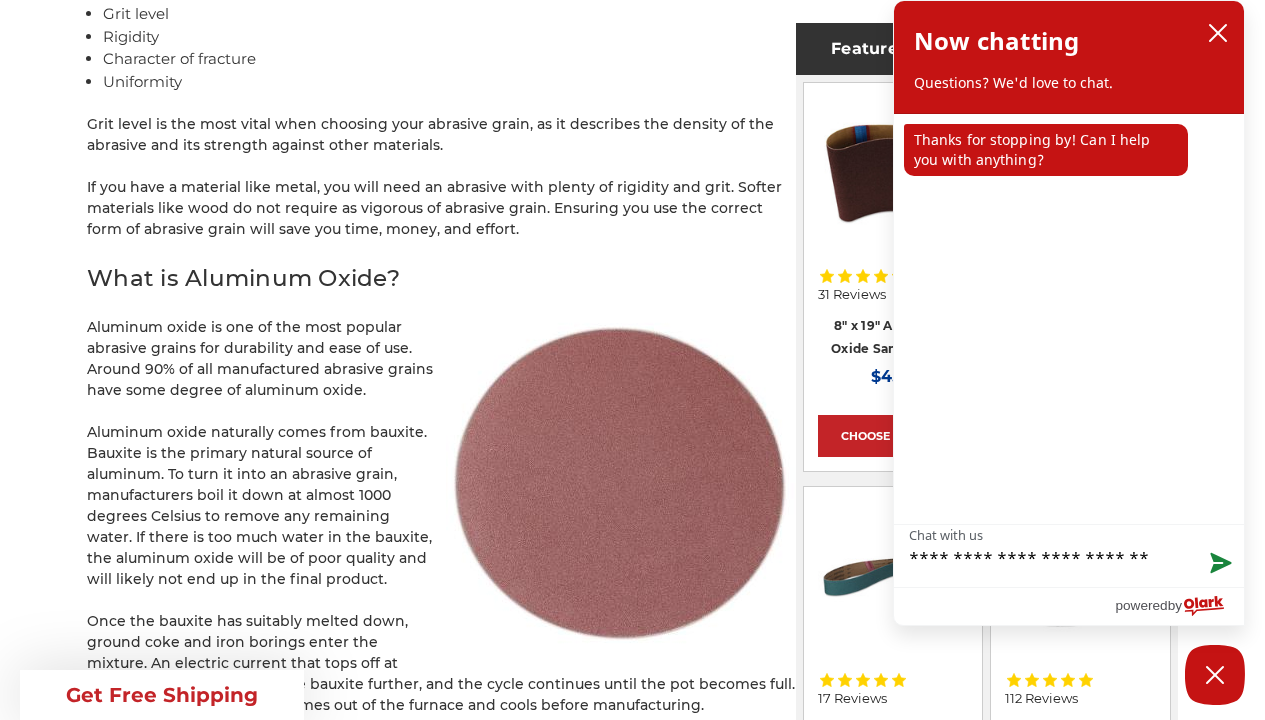 type on "**********" 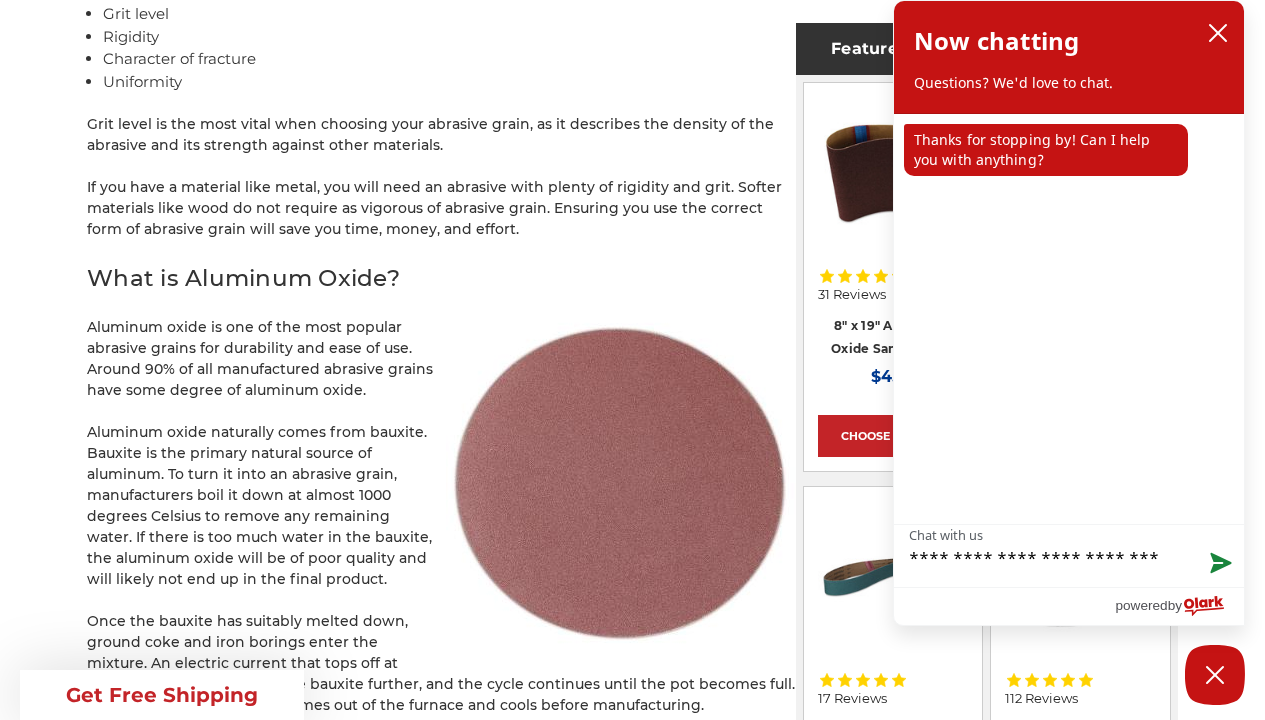 type on "**********" 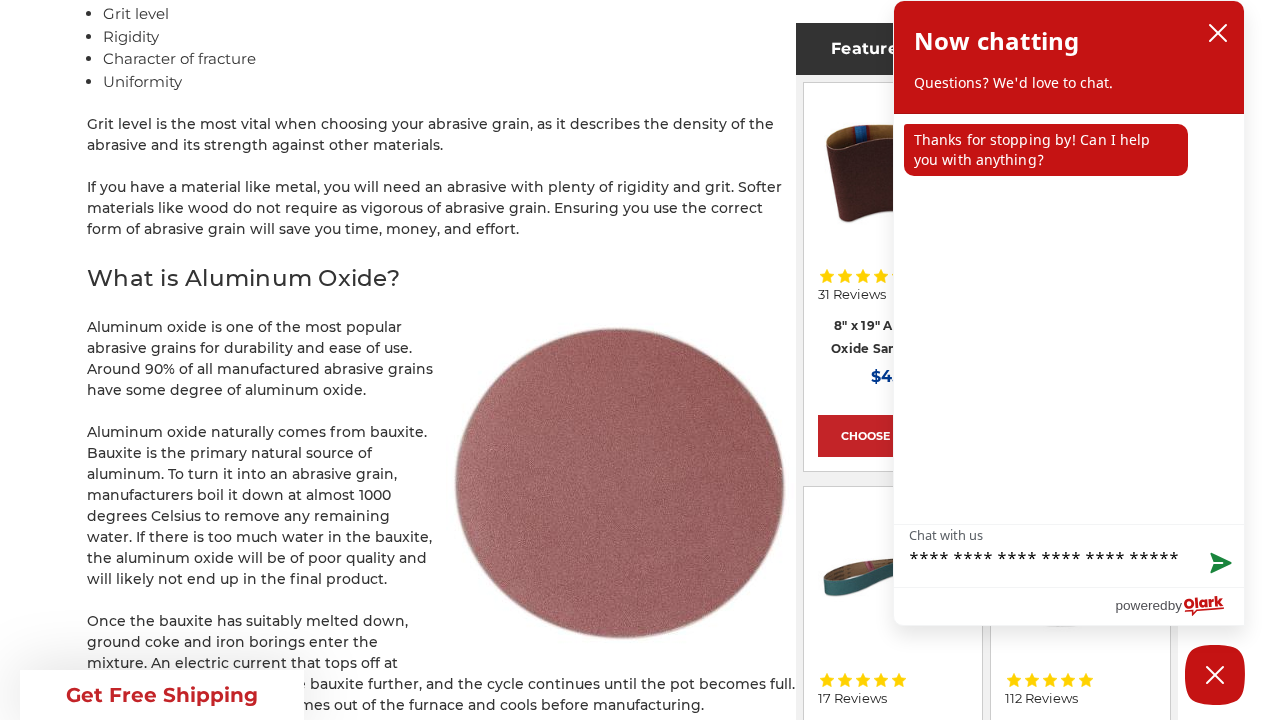 type on "**********" 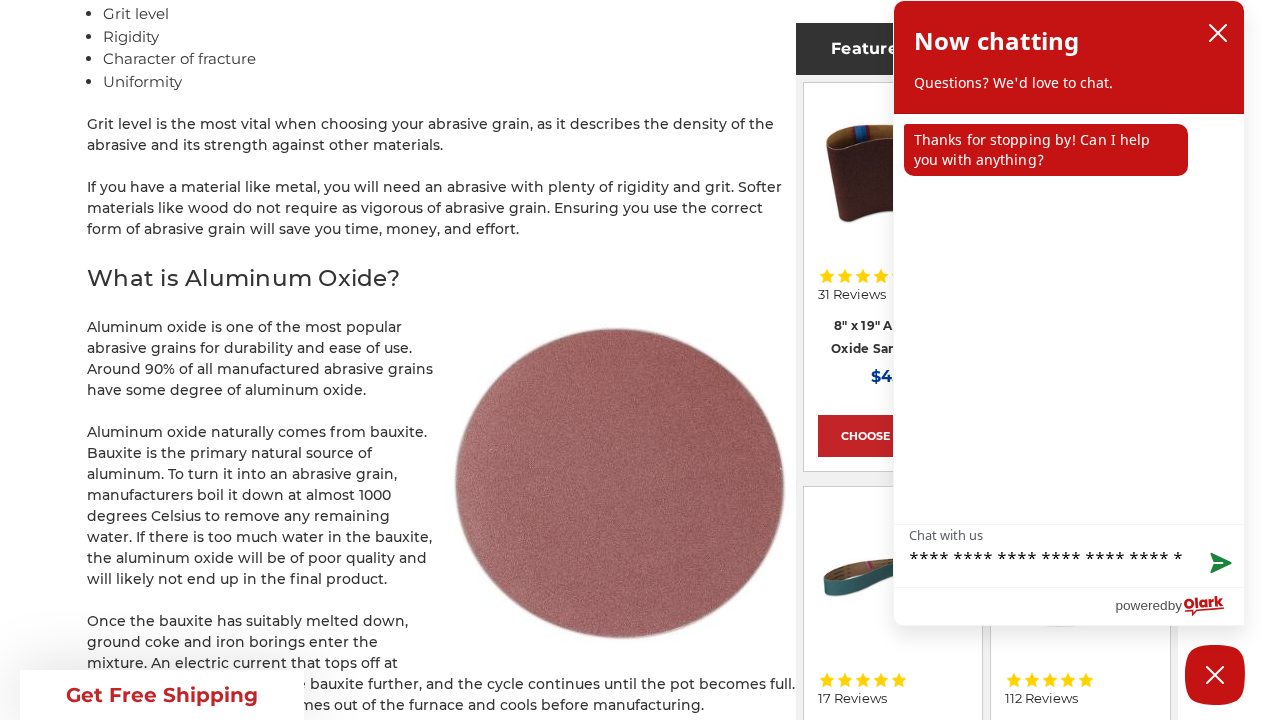 type on "**********" 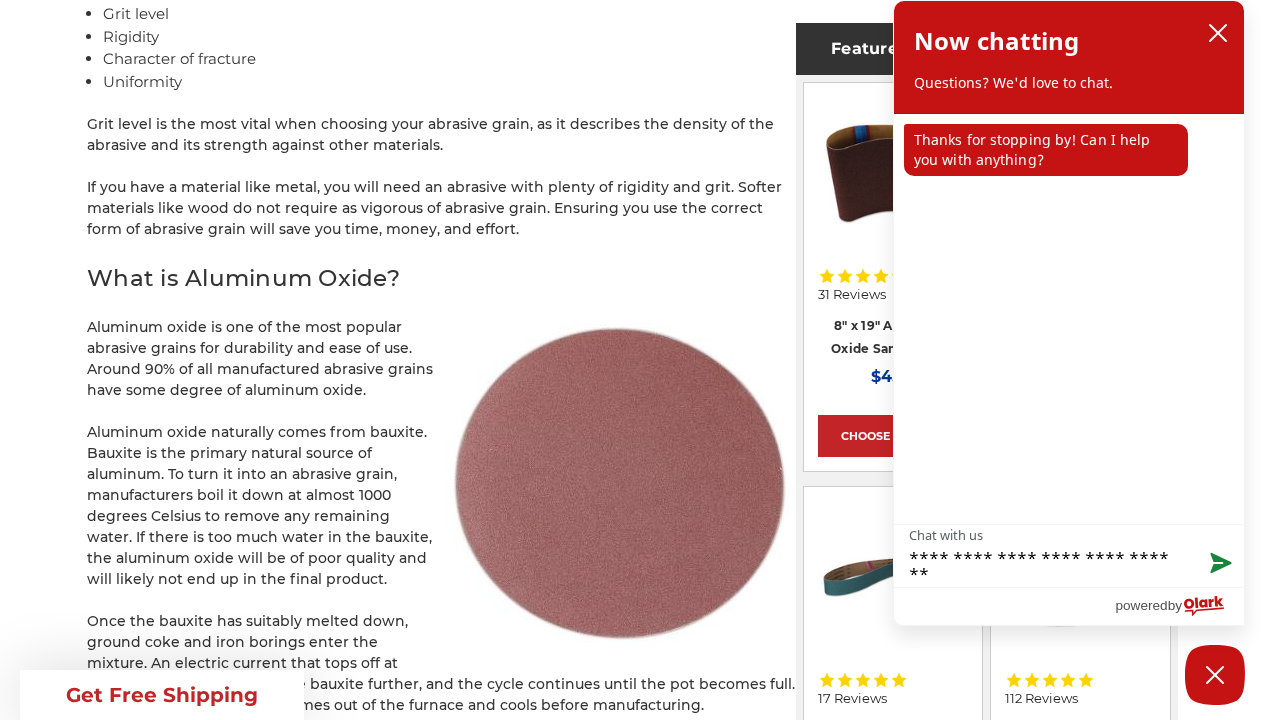type on "**********" 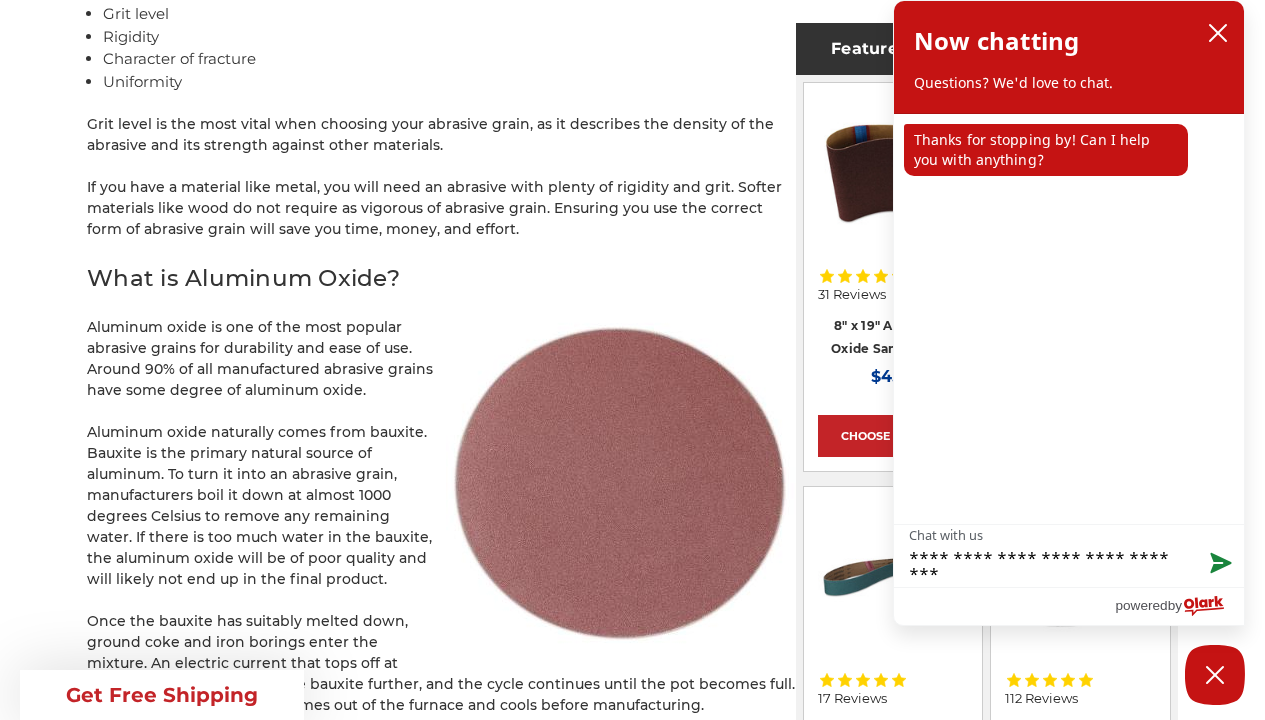 type on "**********" 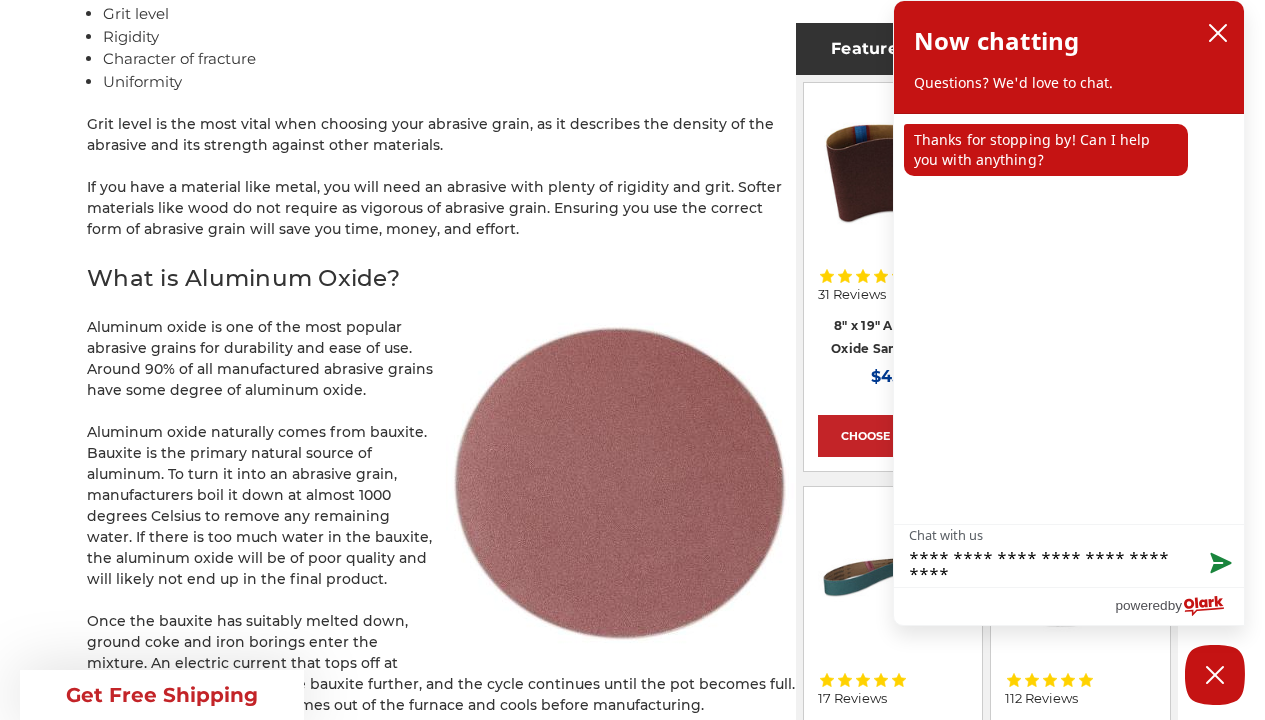 type on "**********" 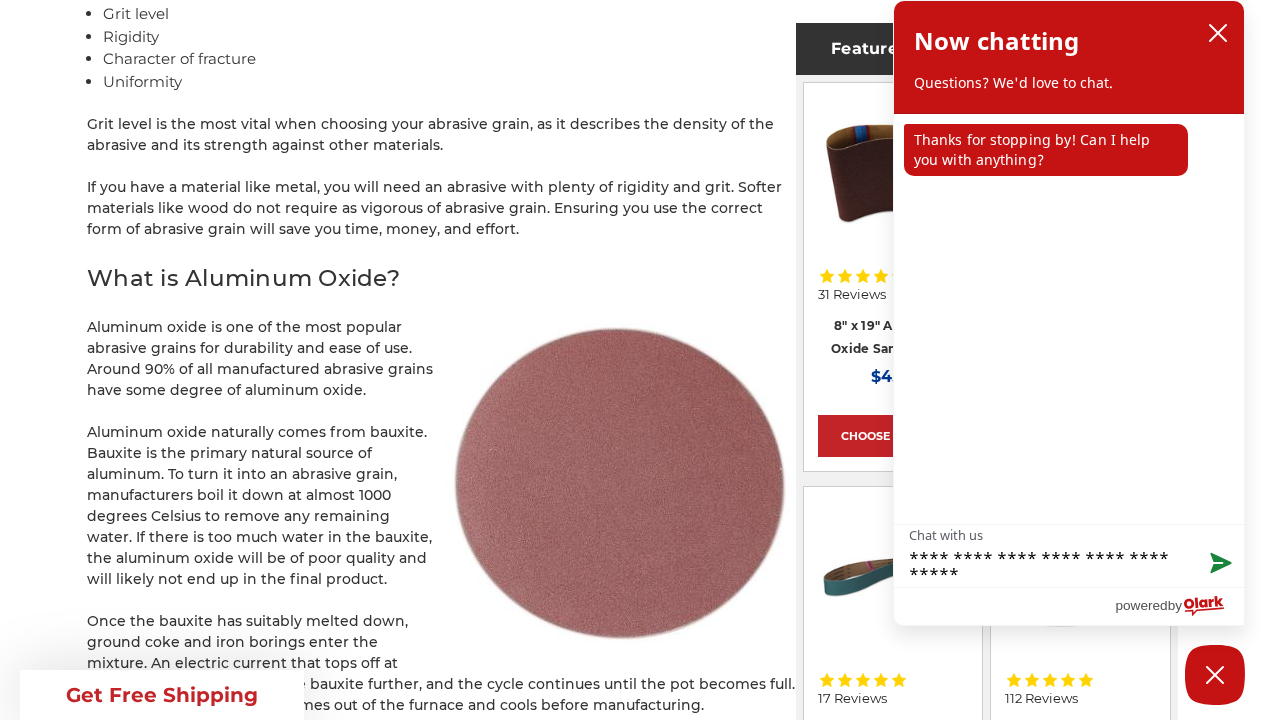 type on "**********" 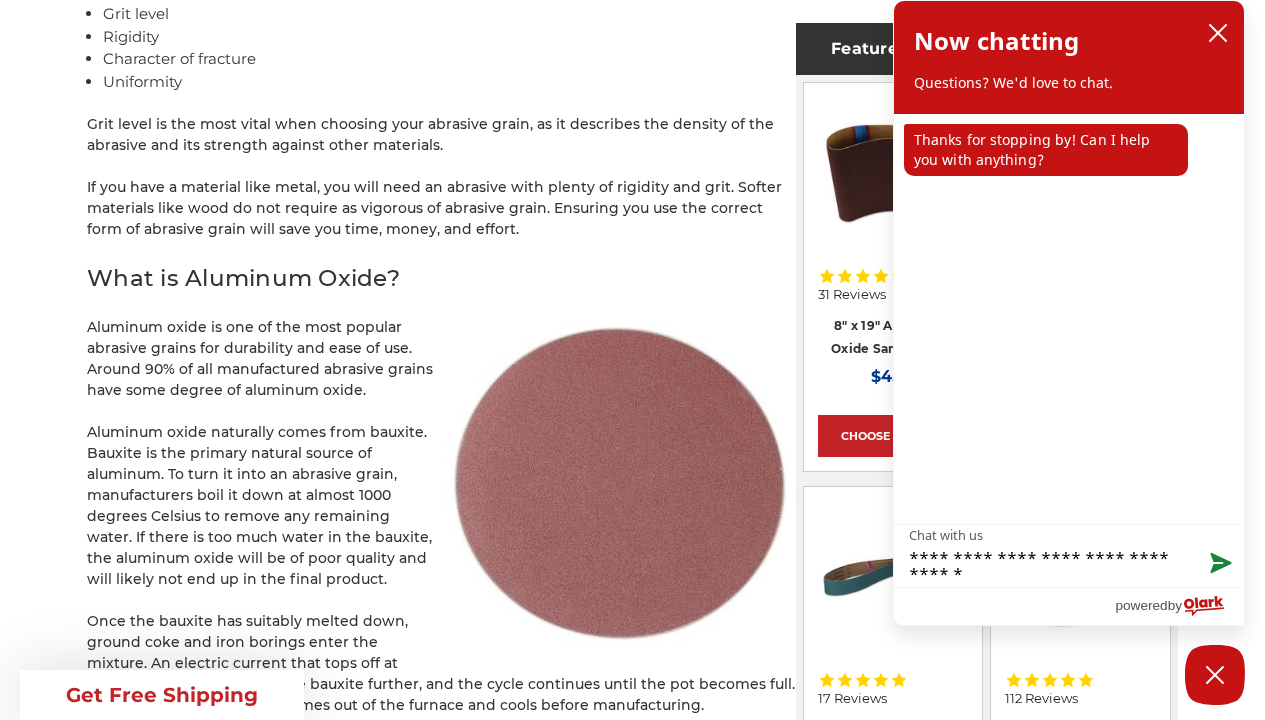 type on "**********" 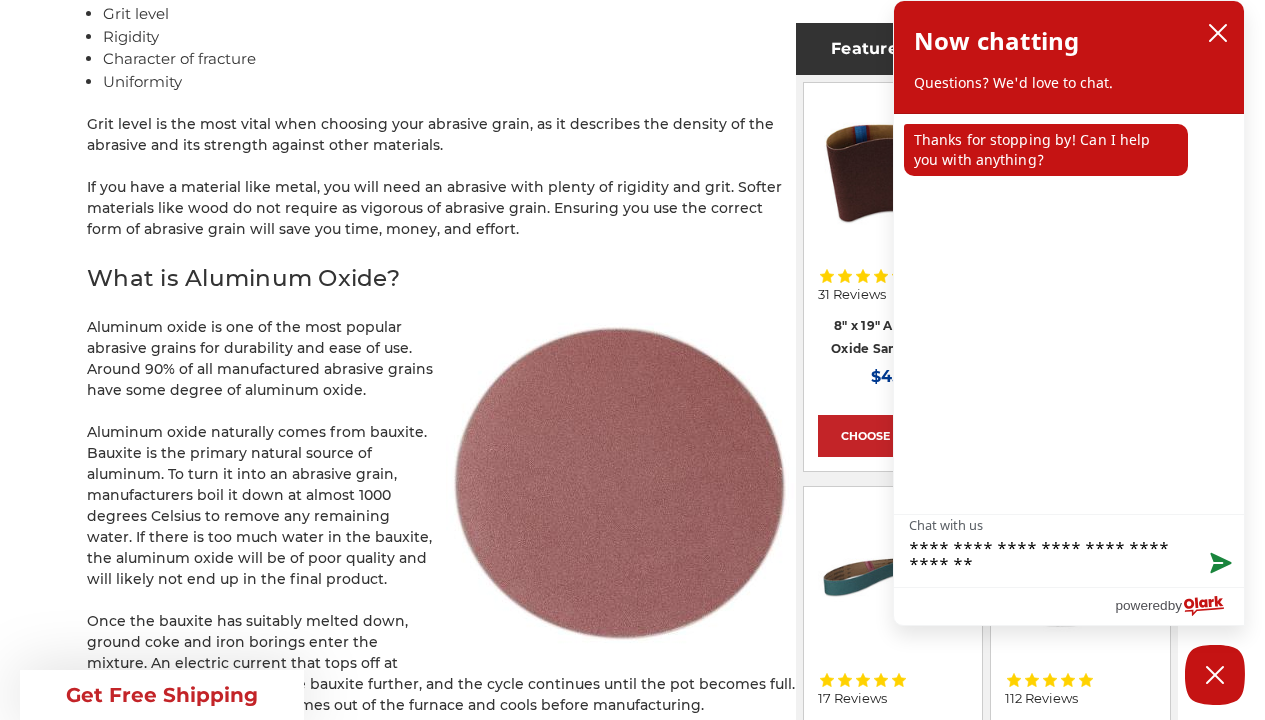 type on "**********" 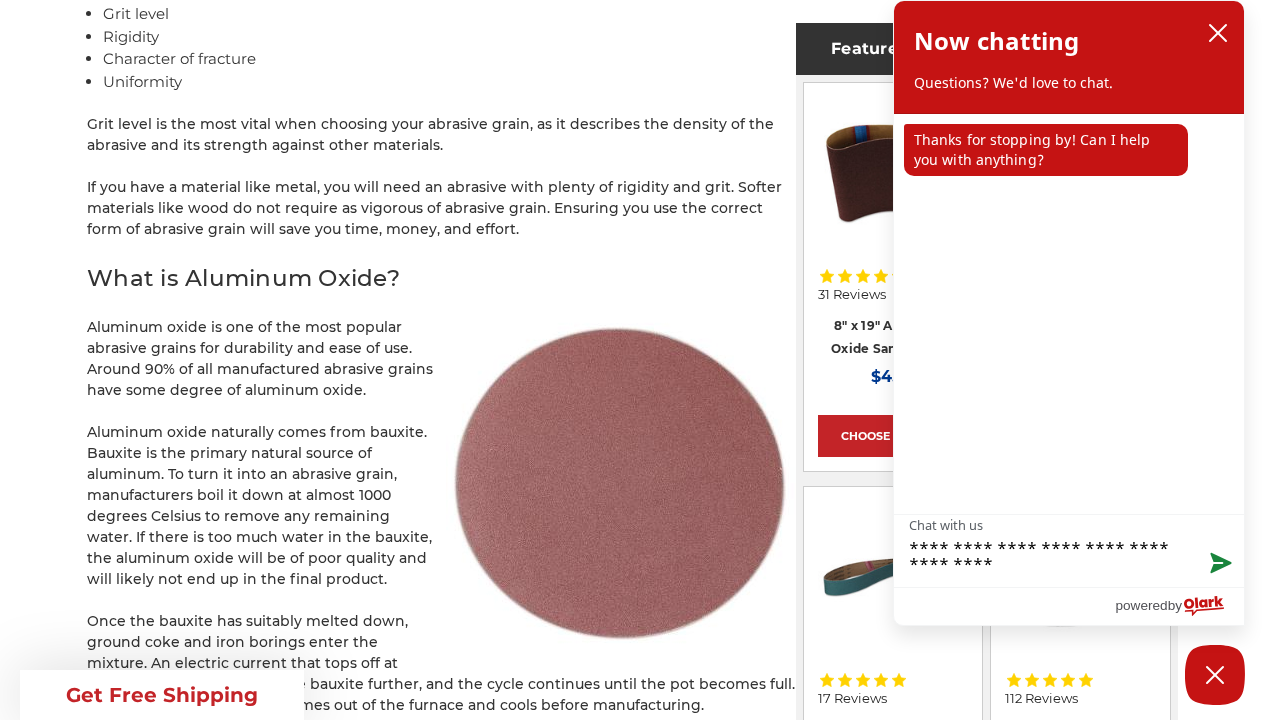 type on "**********" 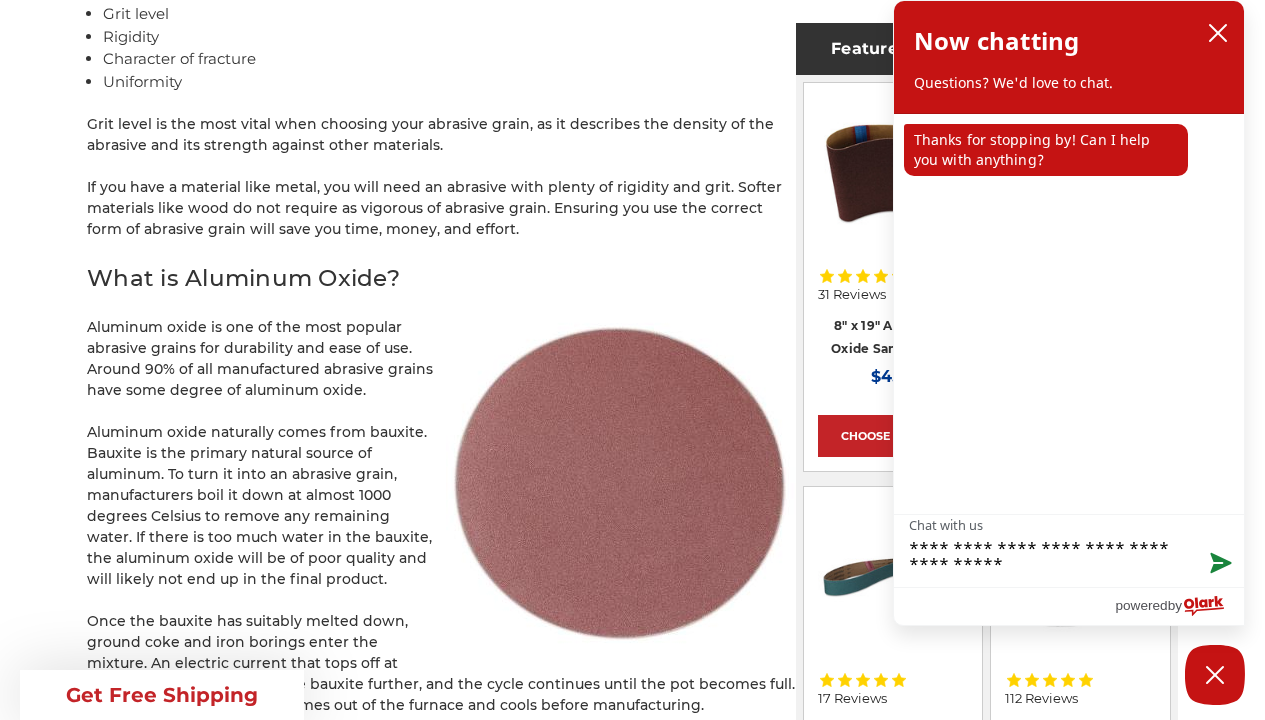 type on "**********" 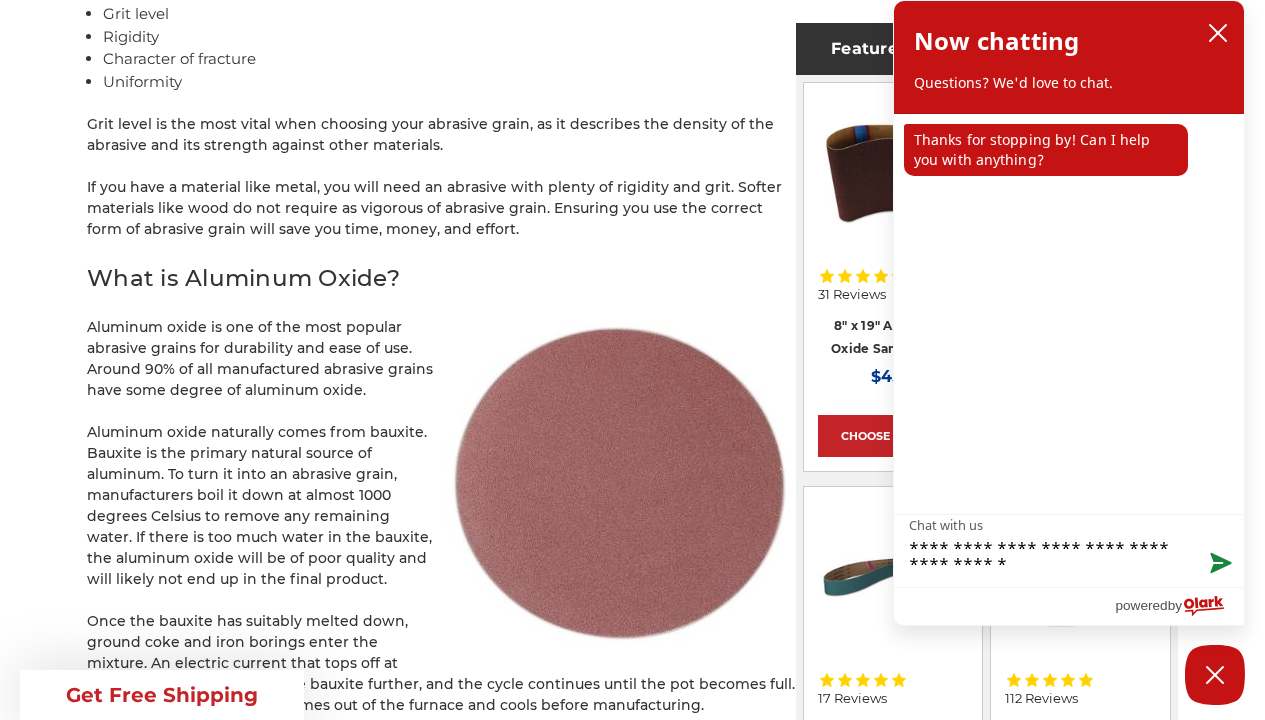 type on "**********" 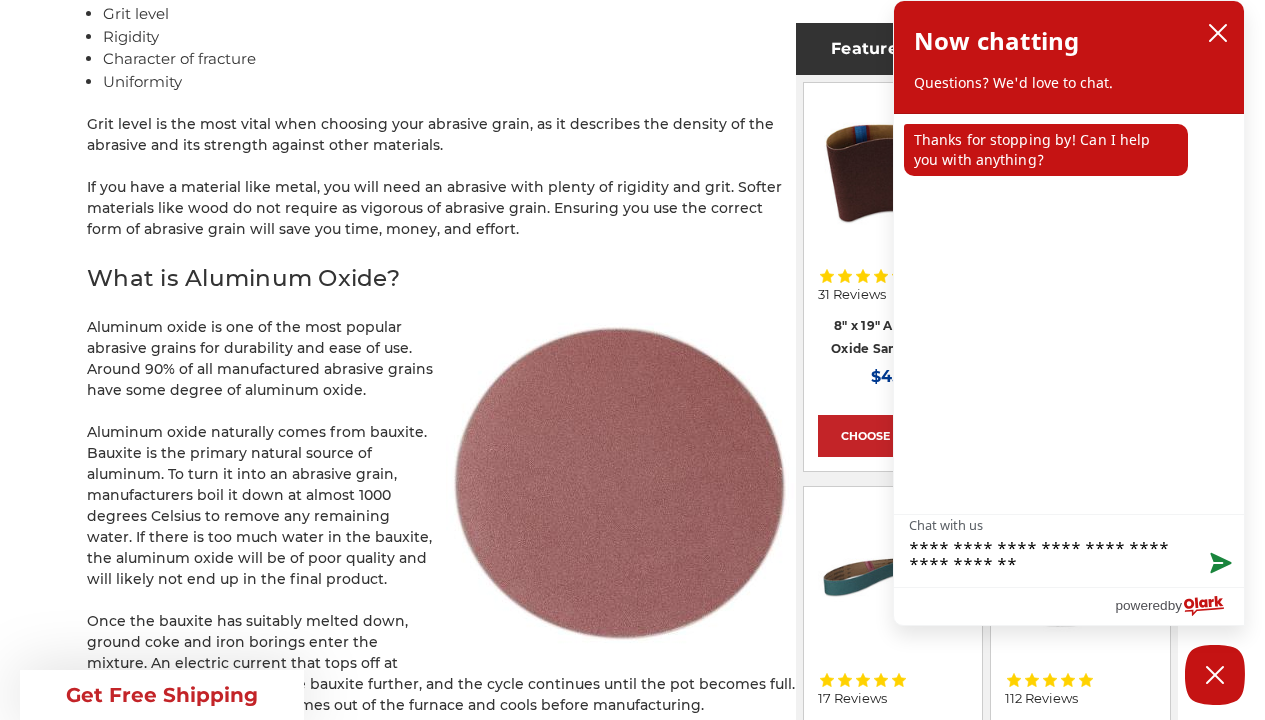 type on "**********" 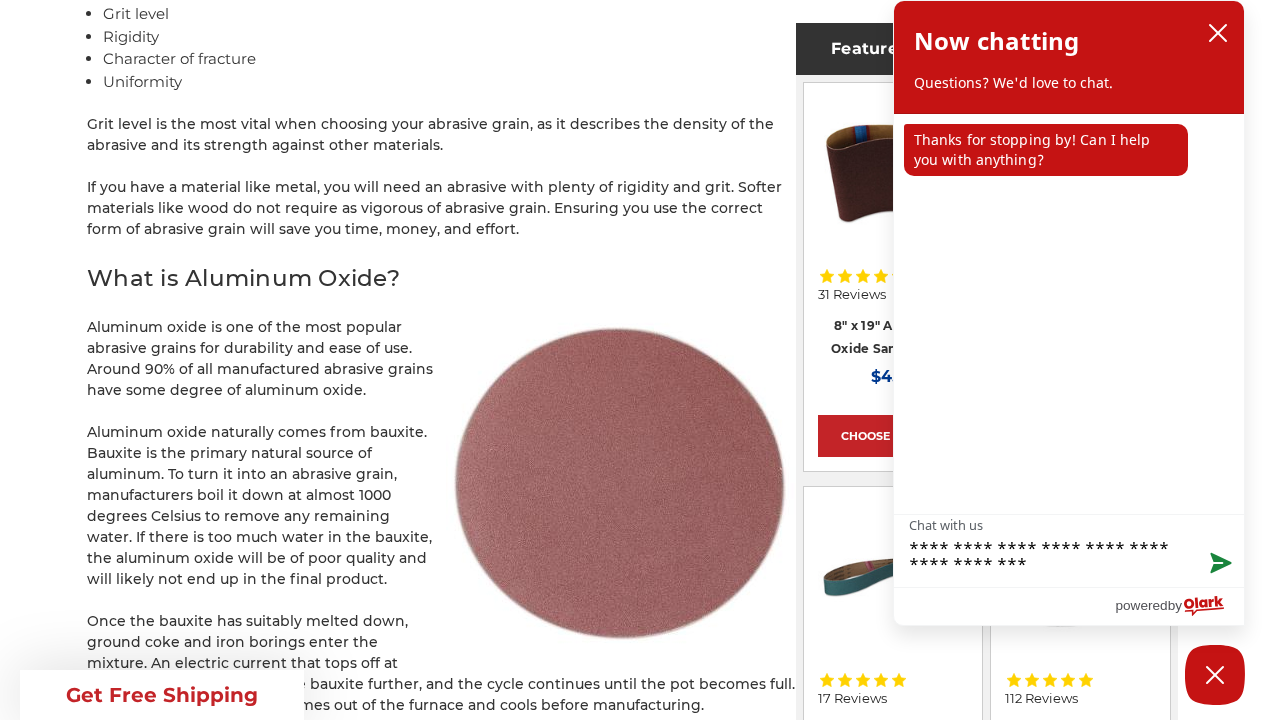click on "****" at bounding box center (1069, 551) 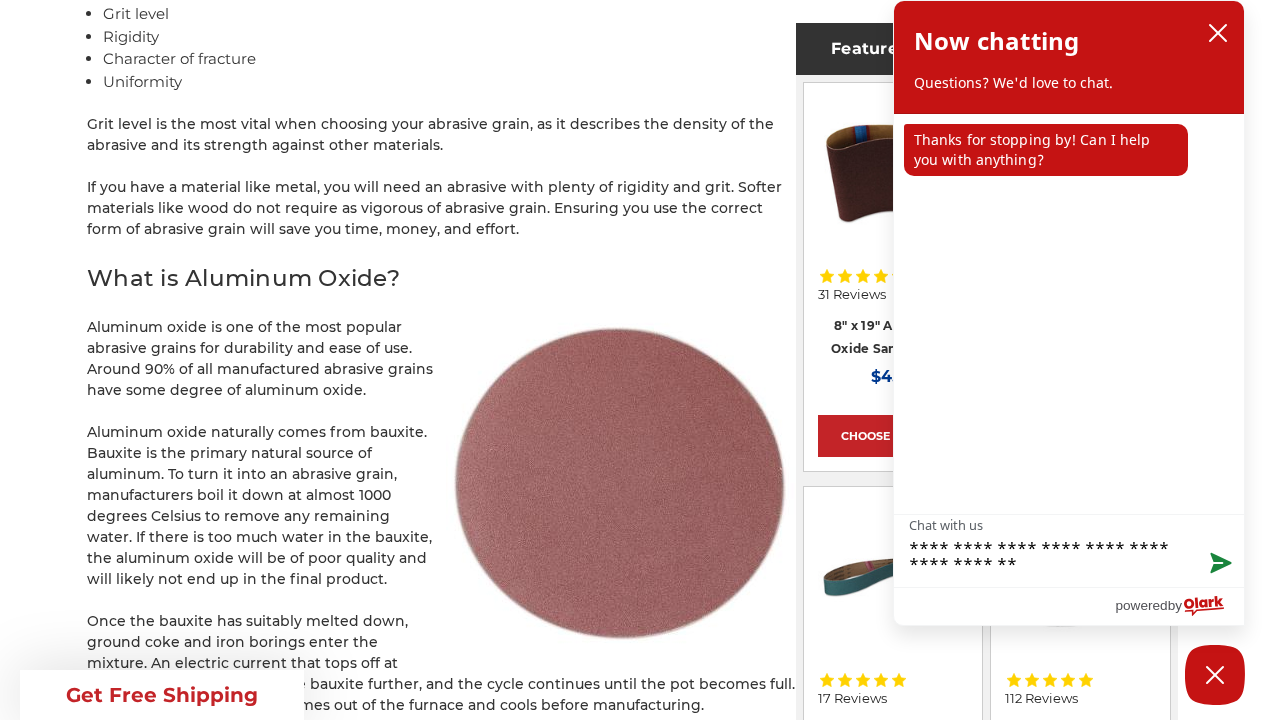 type on "**********" 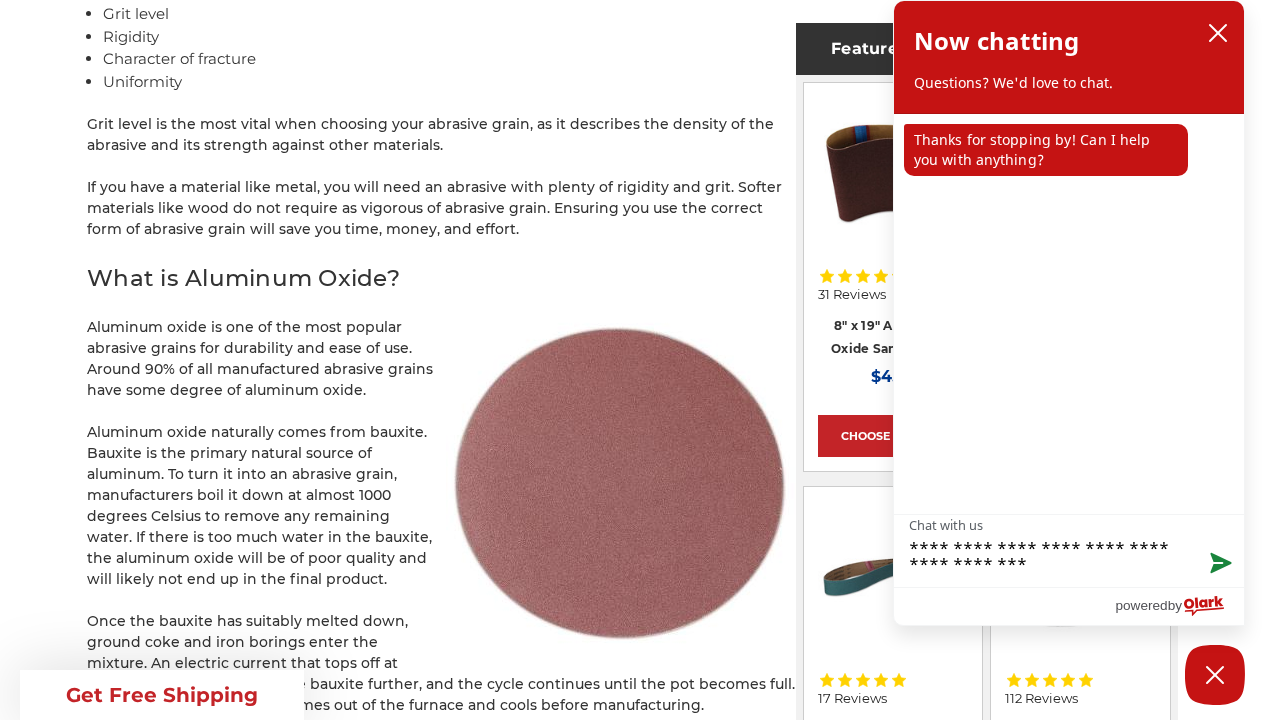click on "****" at bounding box center [1069, 551] 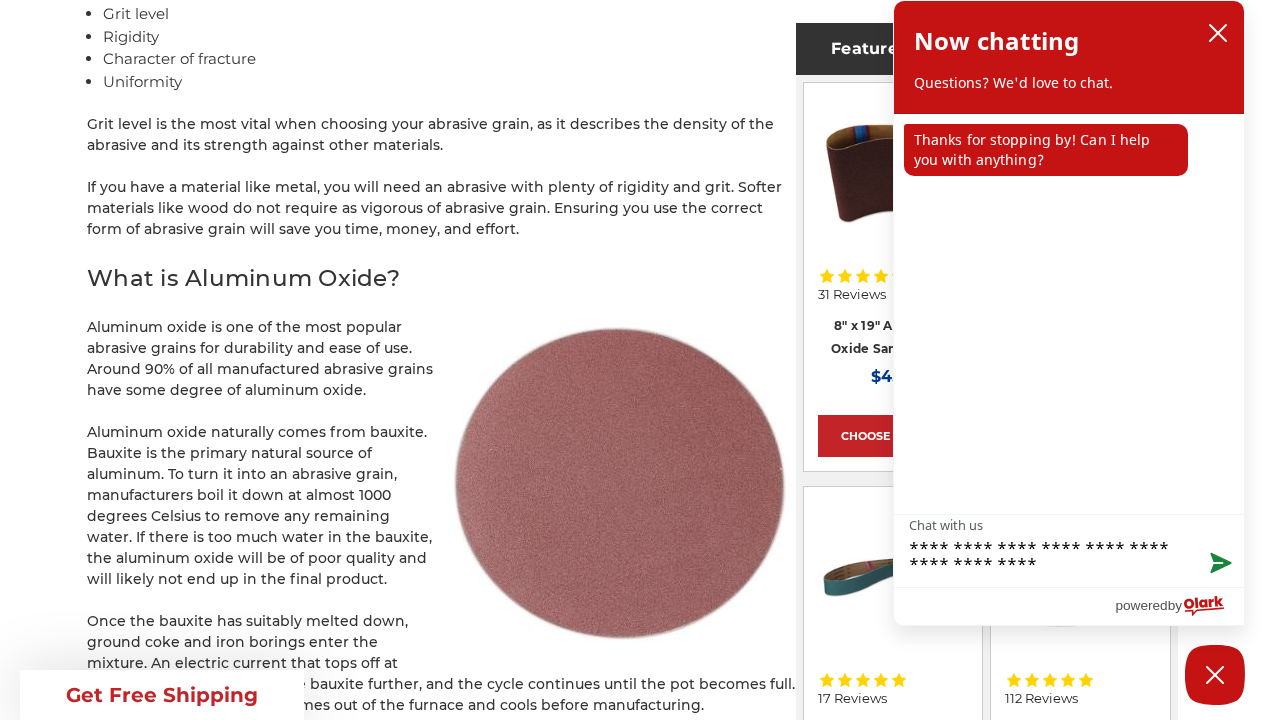 type on "**********" 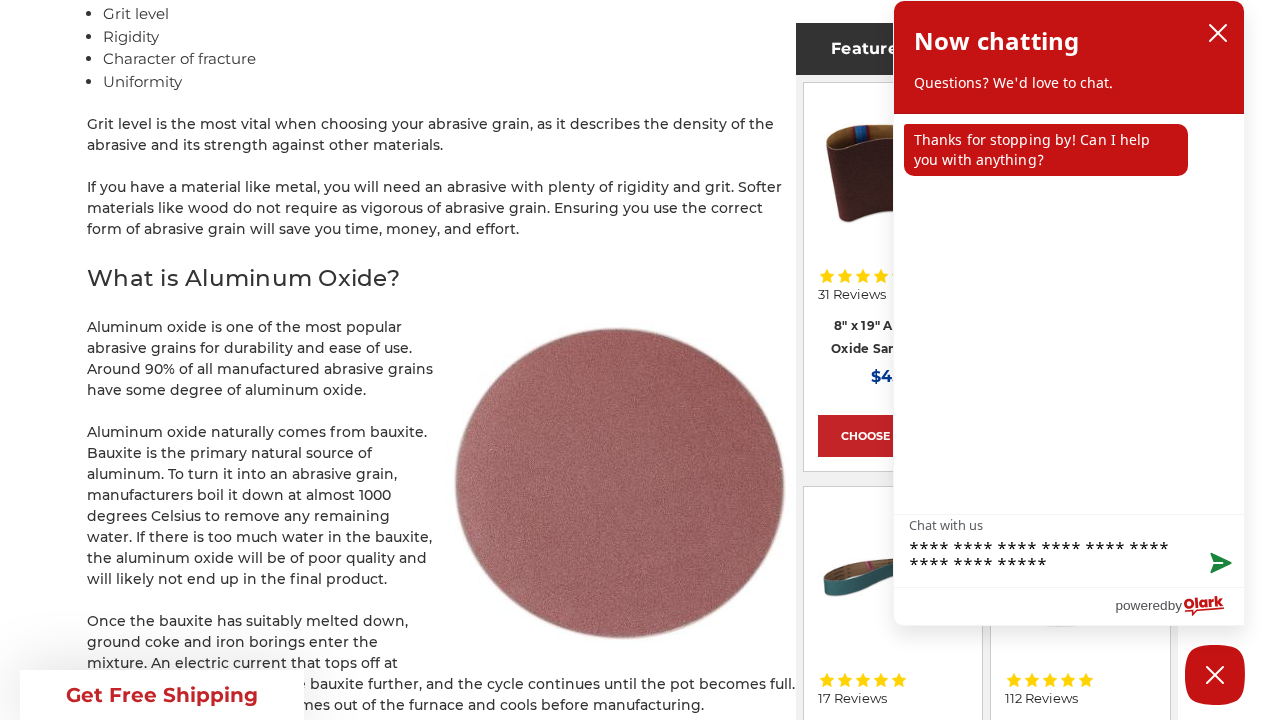 type on "**********" 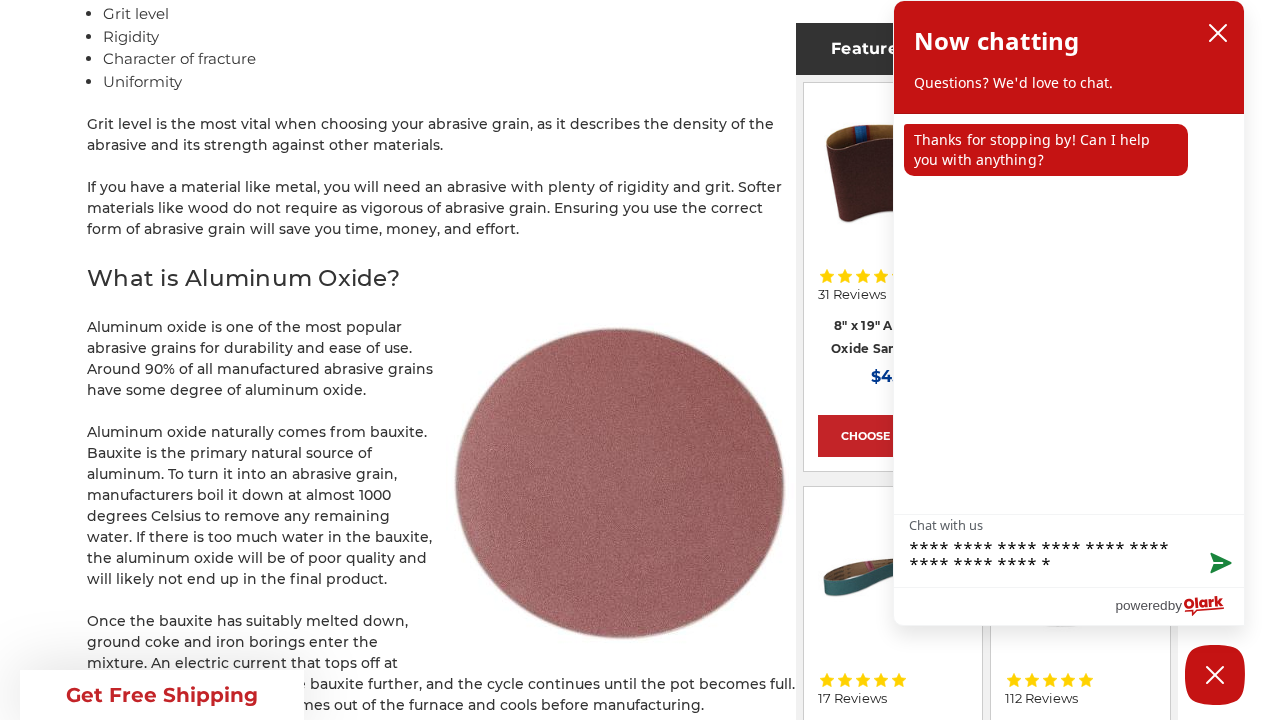 type on "**********" 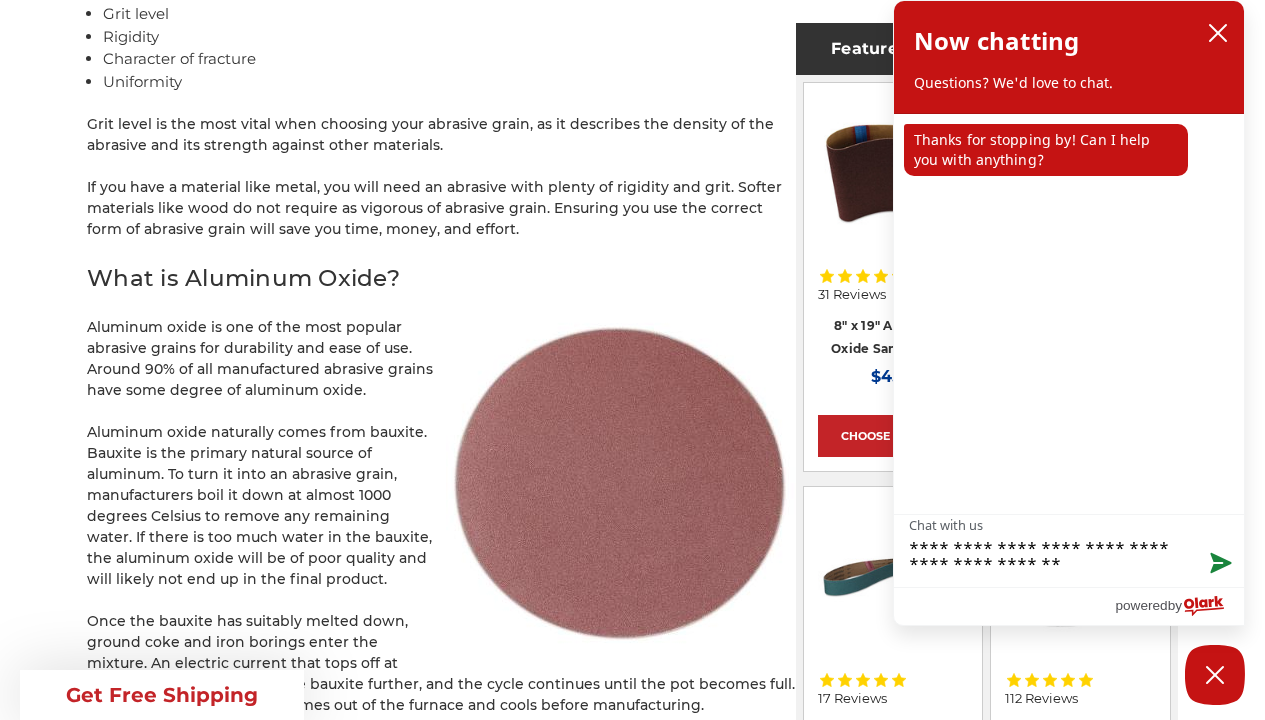type on "**********" 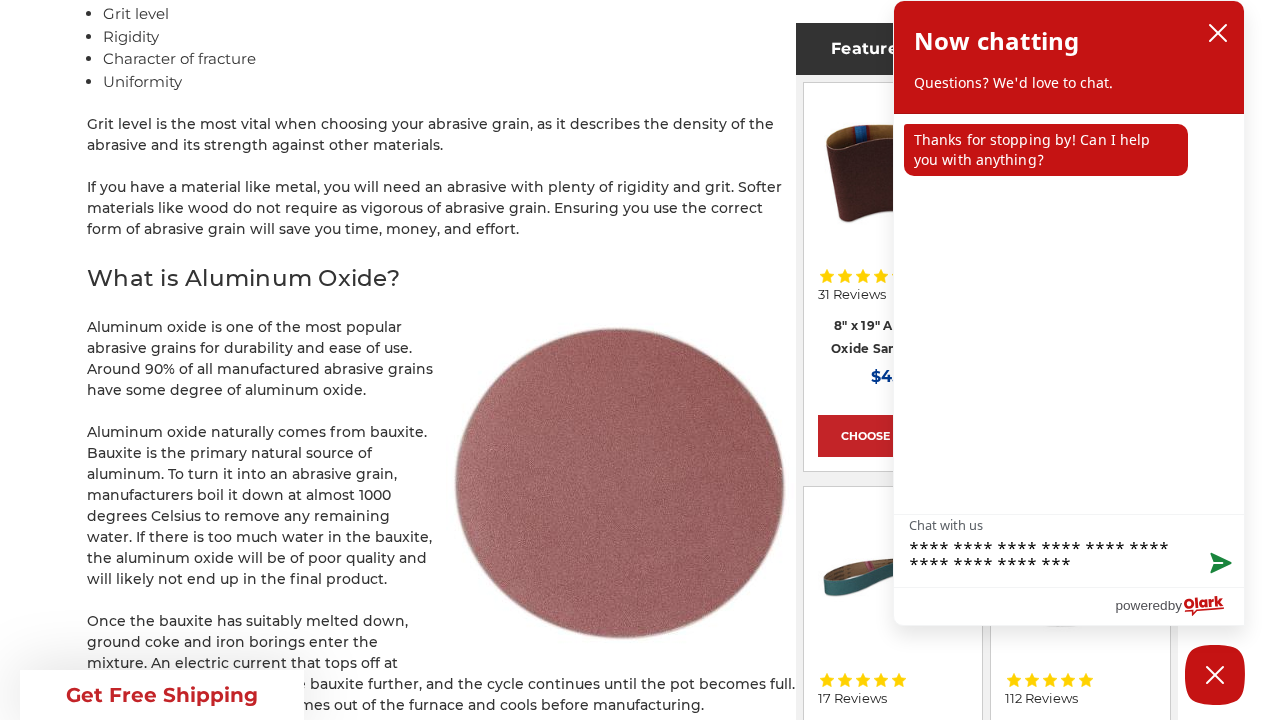type on "**********" 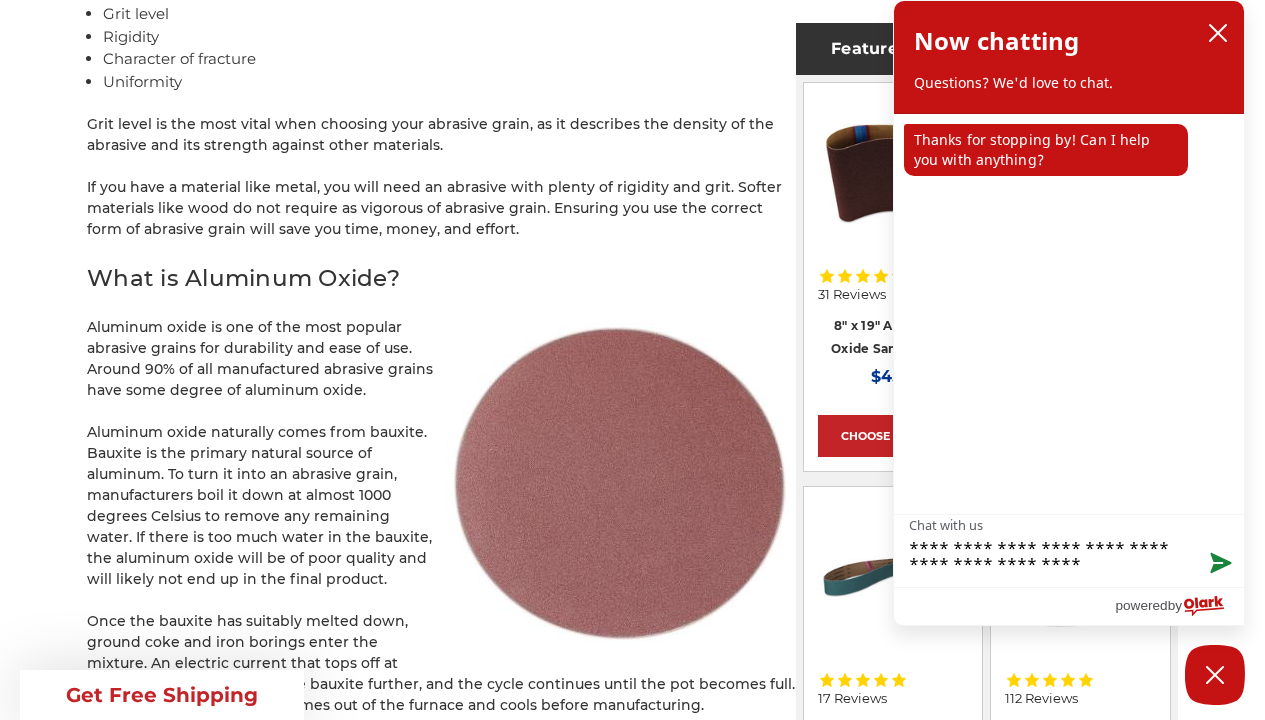 type on "**********" 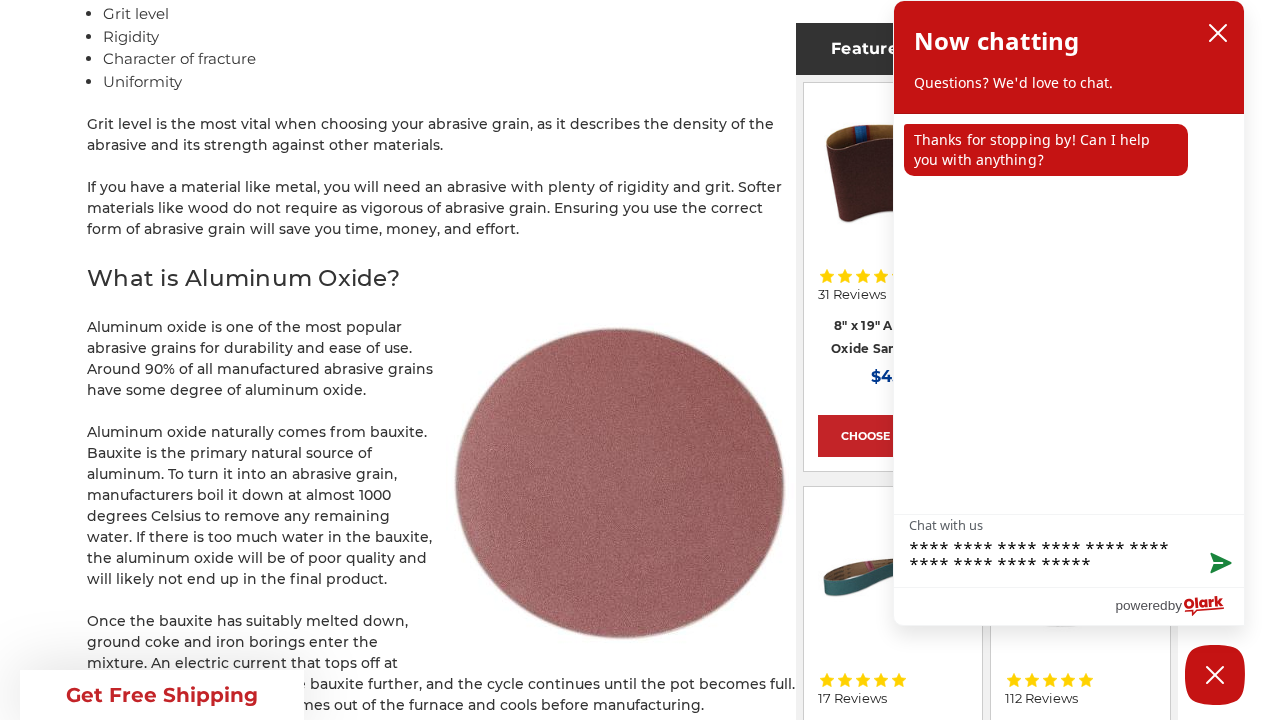 type on "**********" 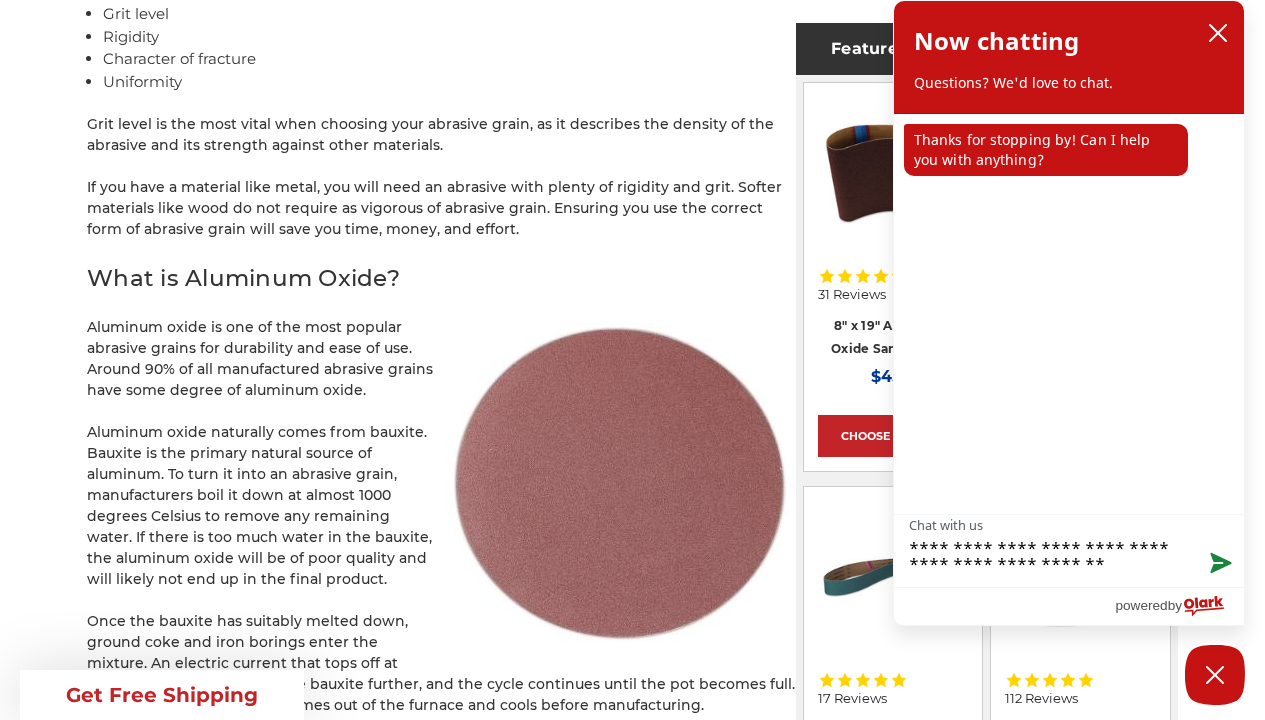 type on "**********" 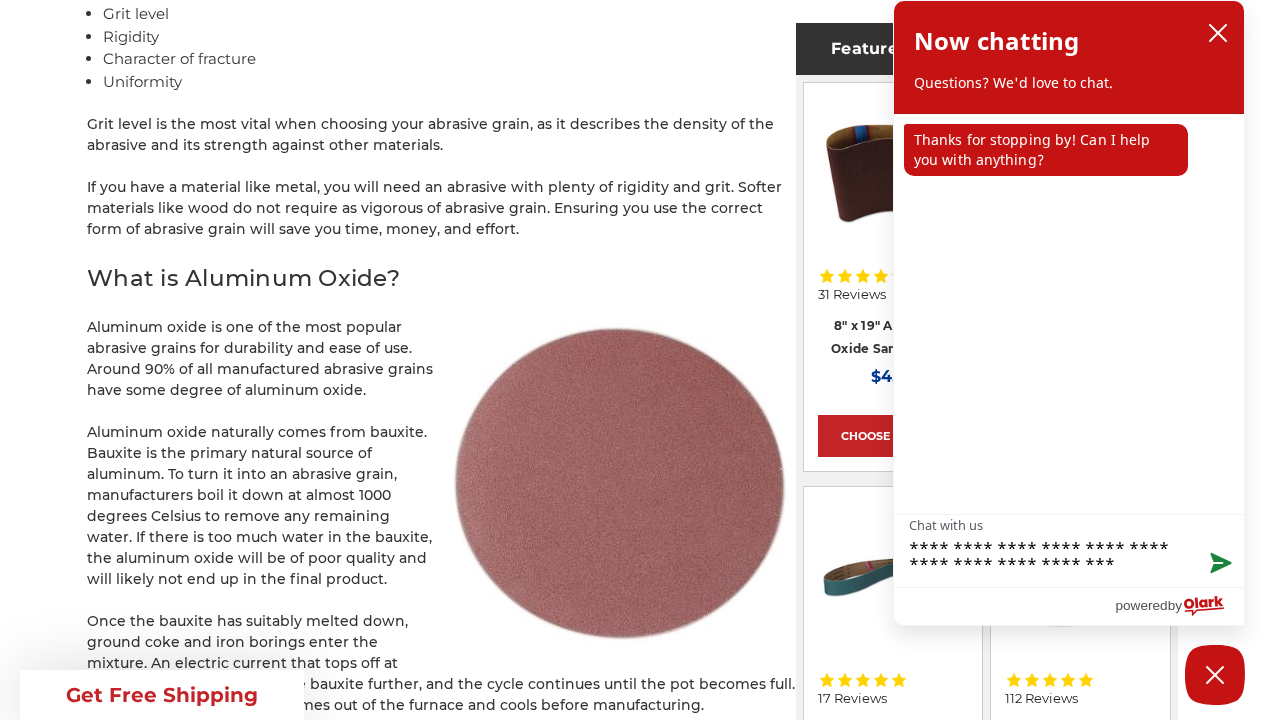 type on "**********" 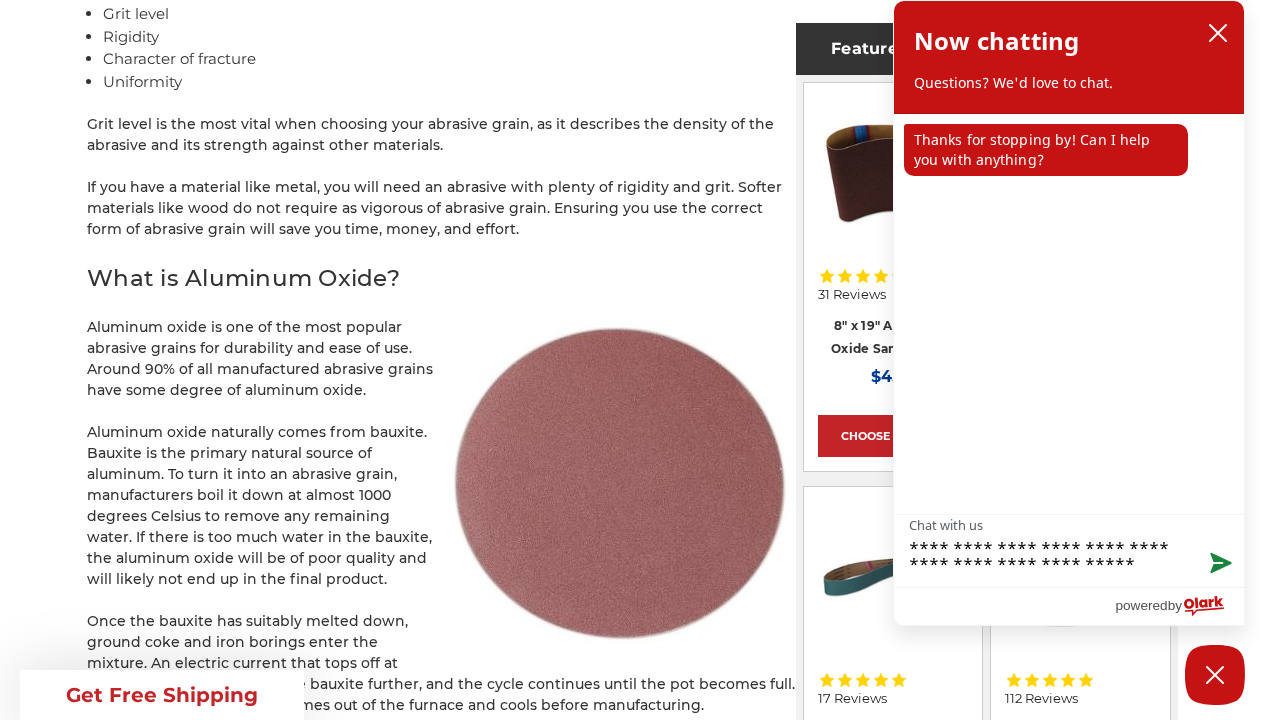 type on "**********" 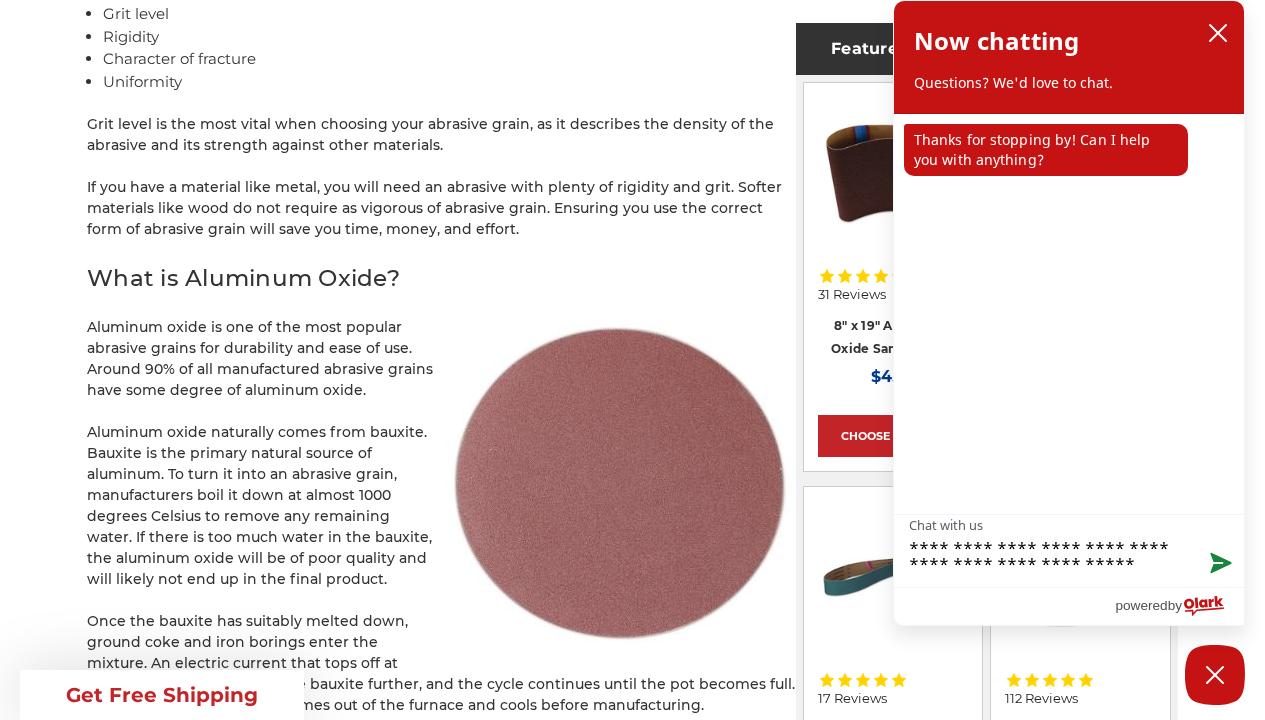 type on "**********" 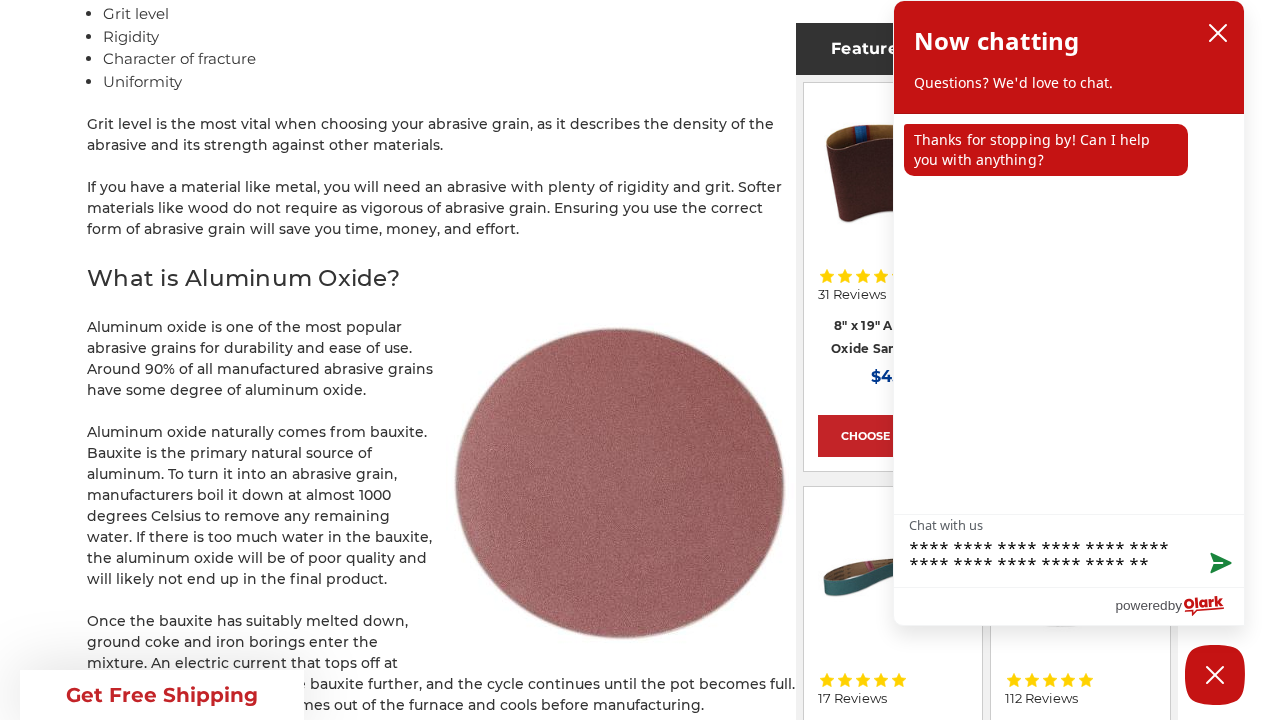 type on "**********" 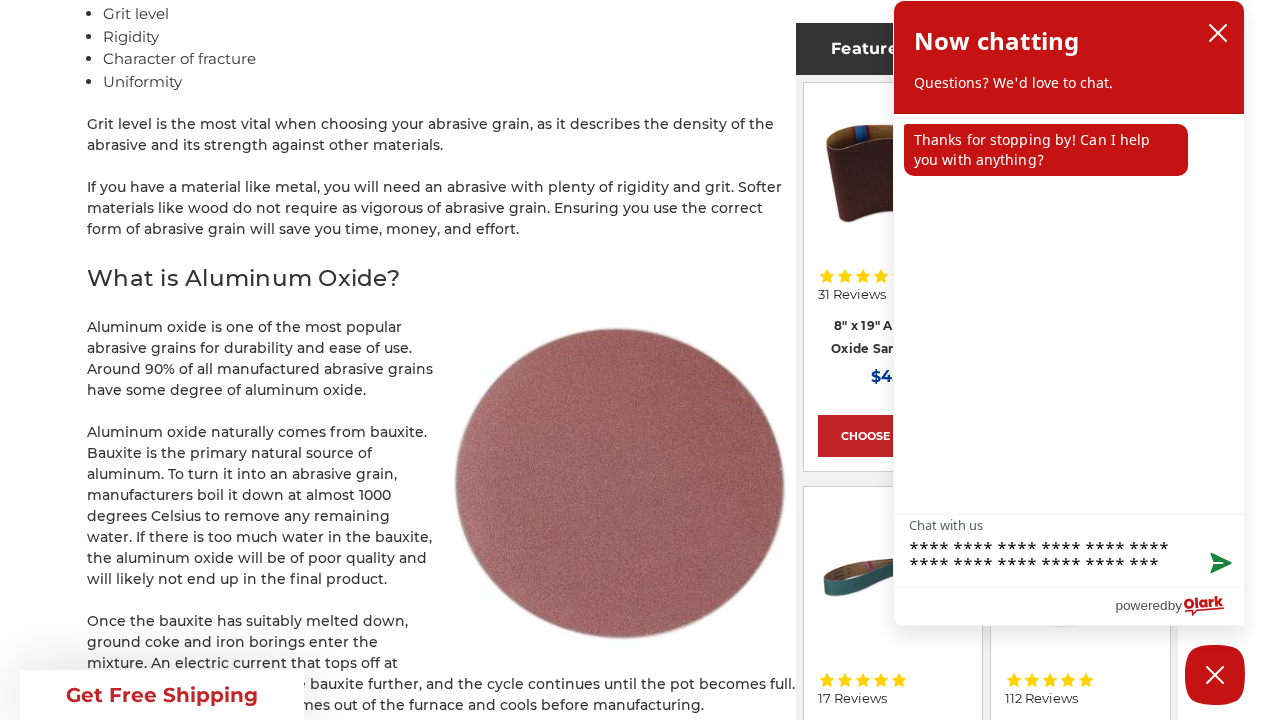 type on "**********" 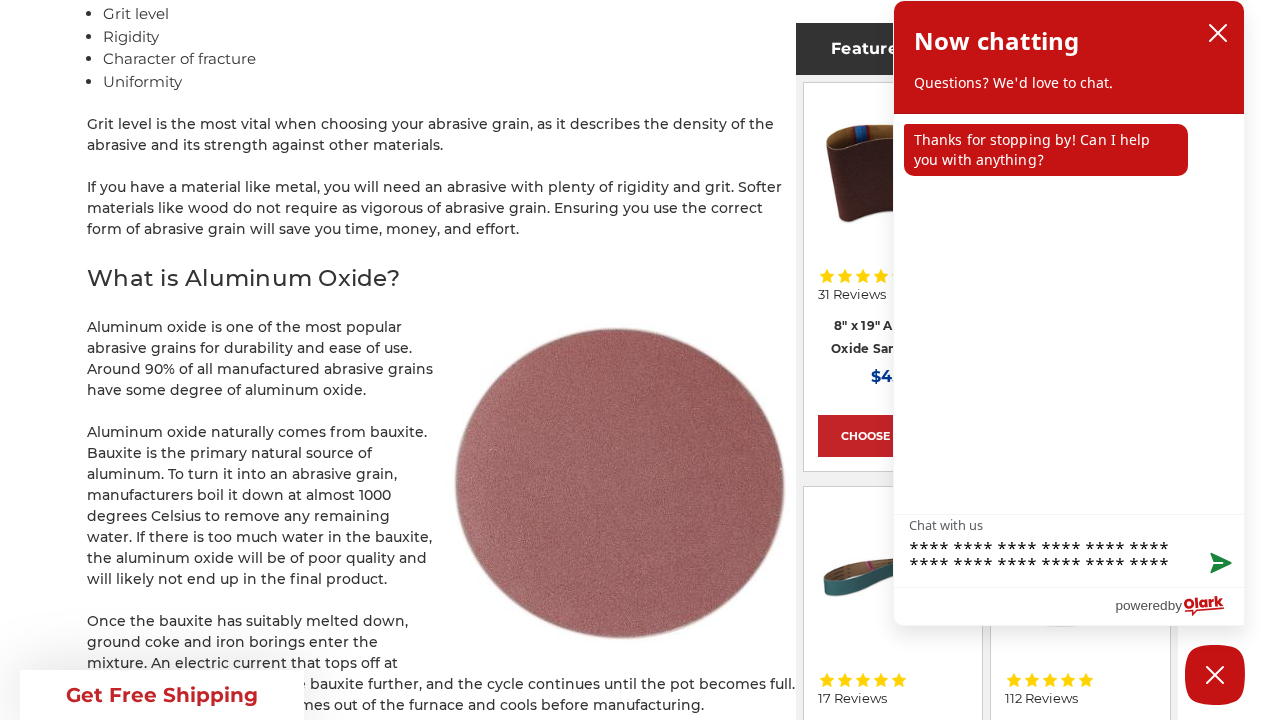 type on "**********" 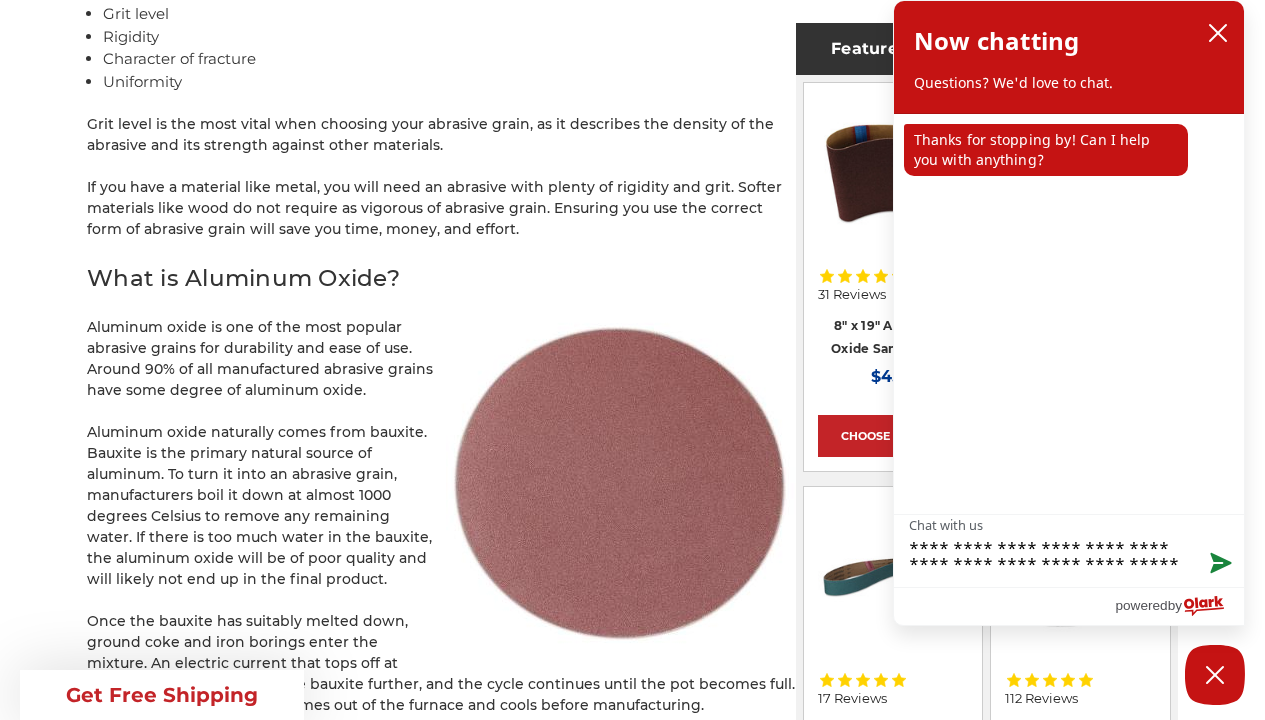 type on "**********" 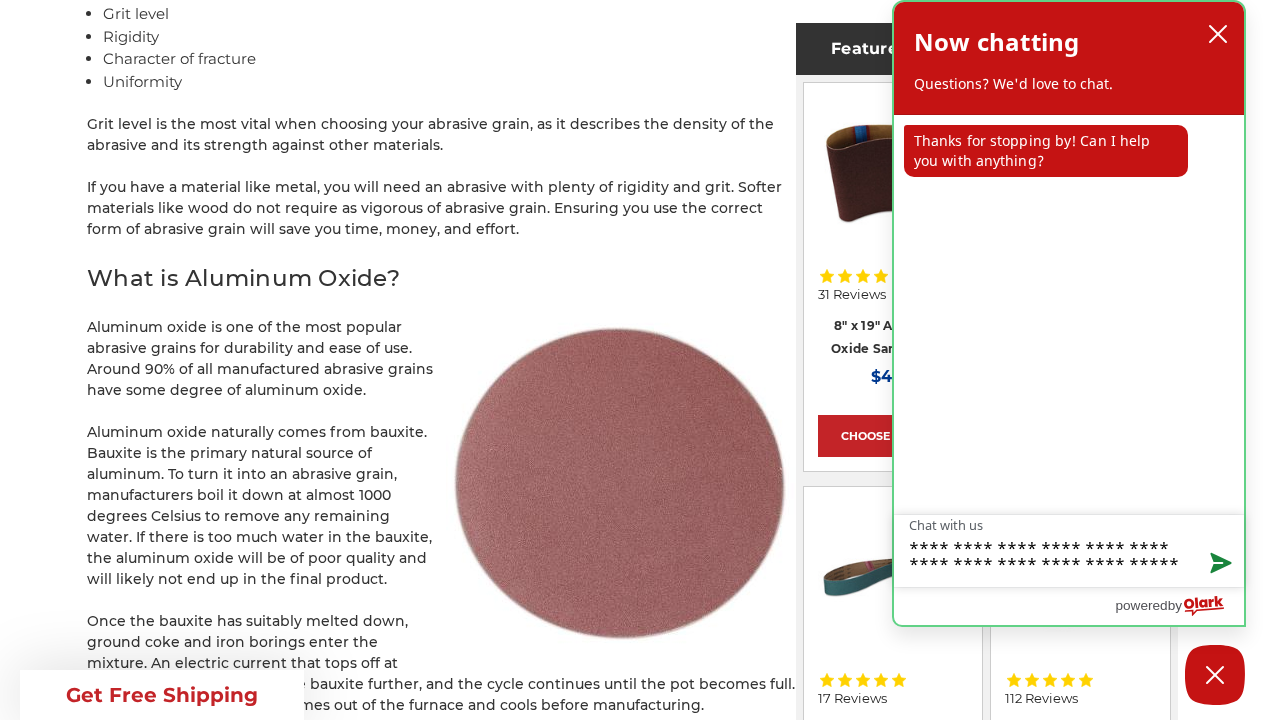 click at bounding box center (1219, 564) 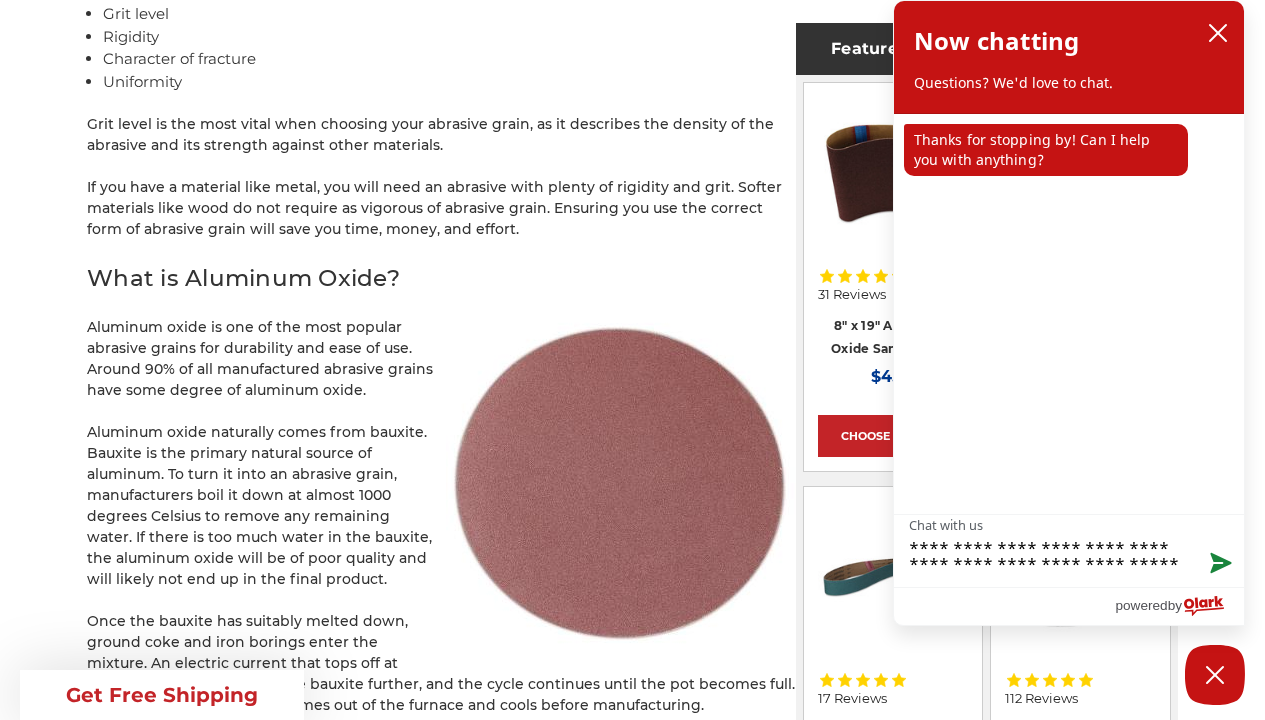 type 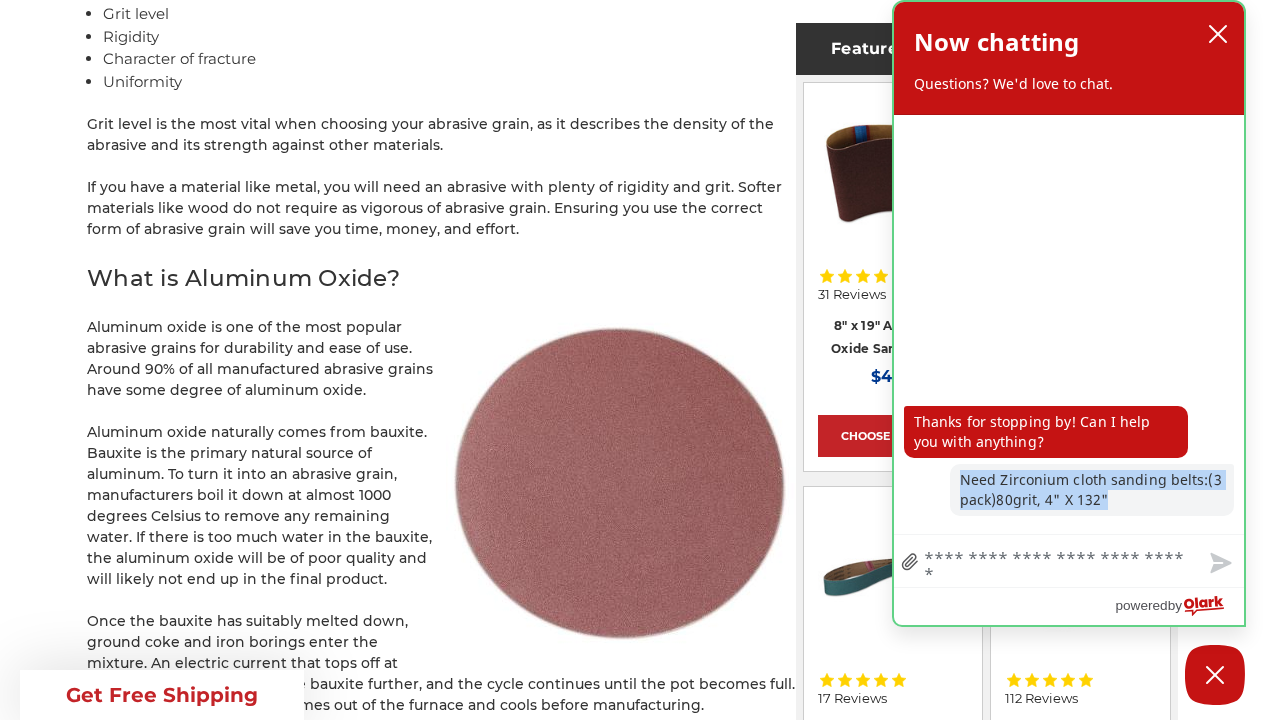 drag, startPoint x: 1120, startPoint y: 497, endPoint x: 958, endPoint y: 484, distance: 162.52077 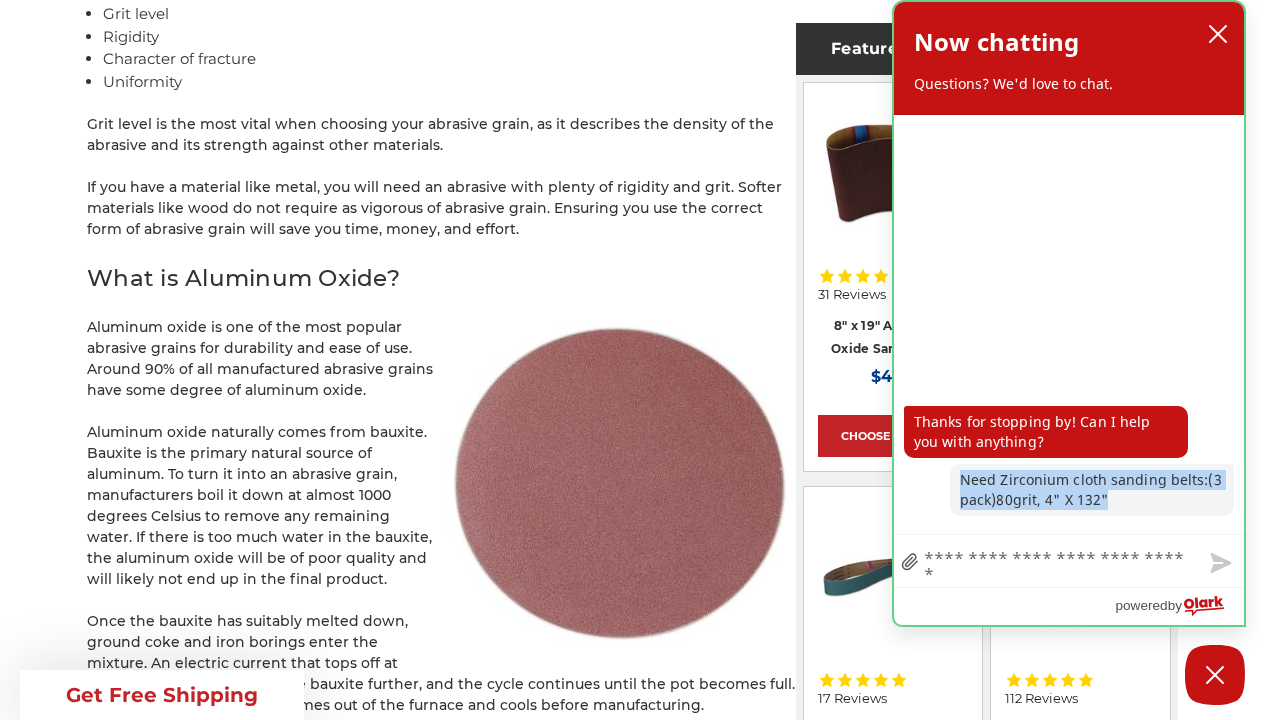 copy on "Need Zirconium cloth sanding belts:(3 pack)80grit, 4" X 132"" 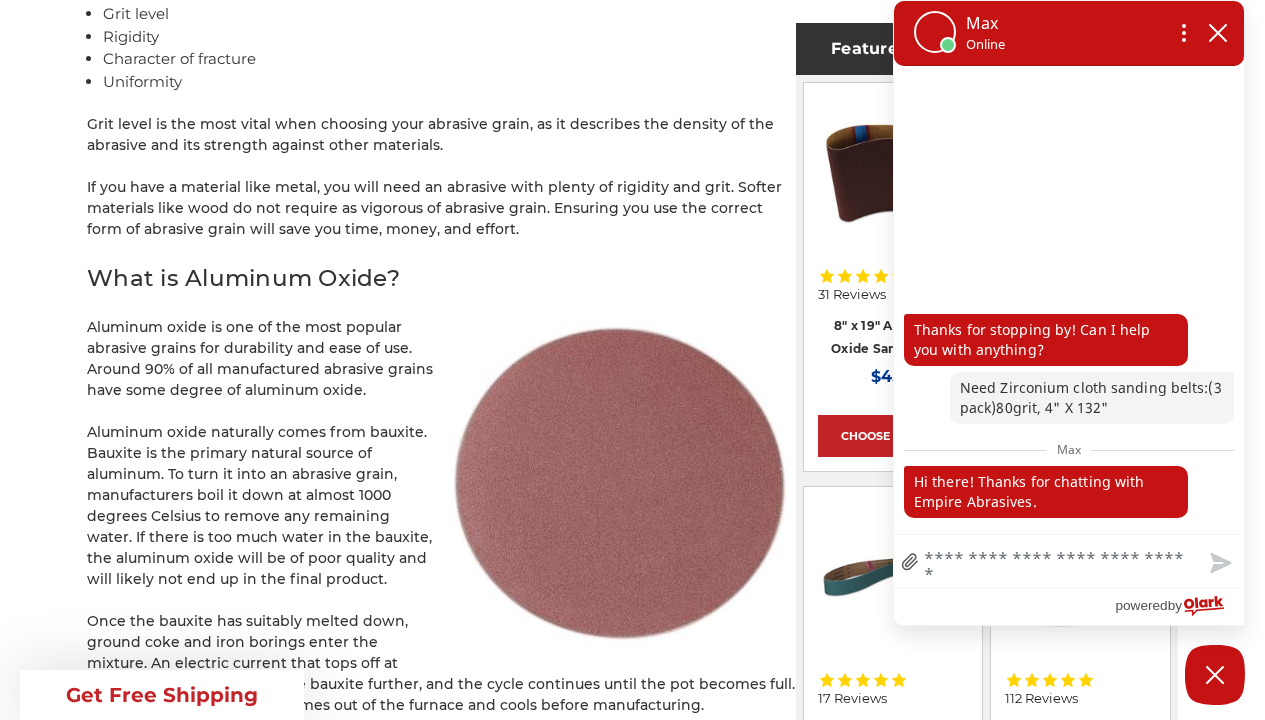 click on "****" at bounding box center [1069, 561] 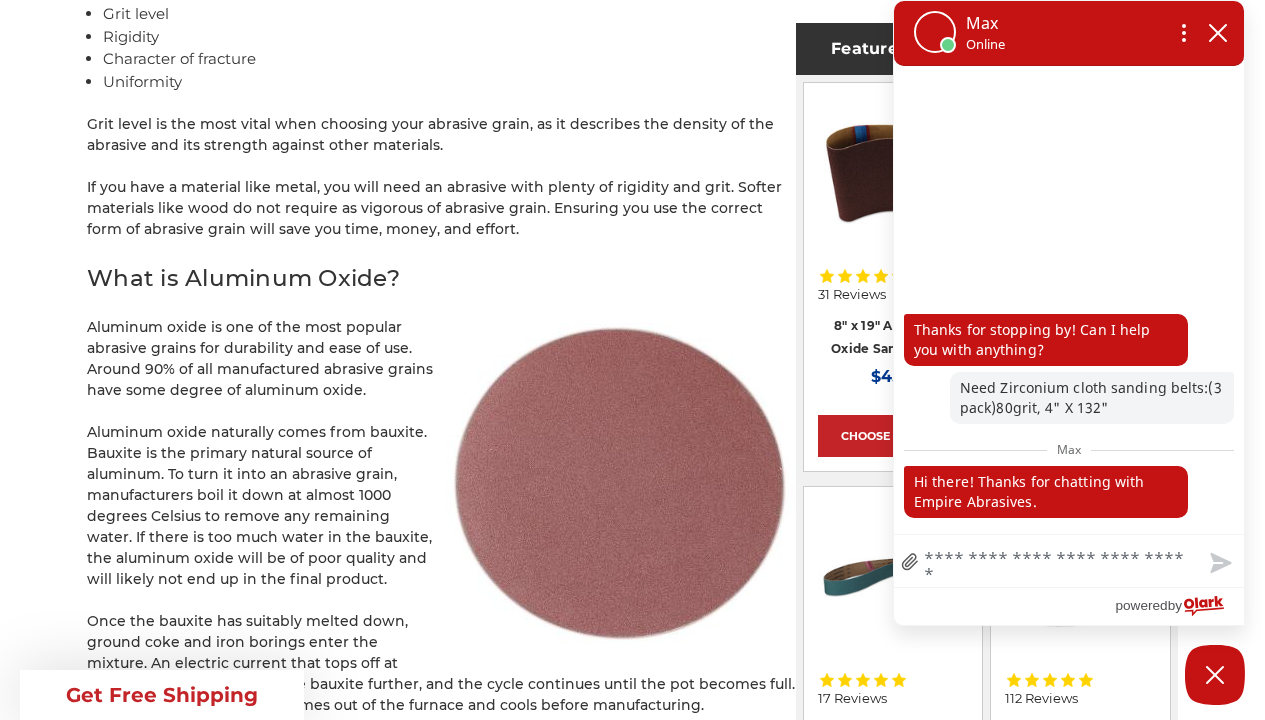 paste on "**********" 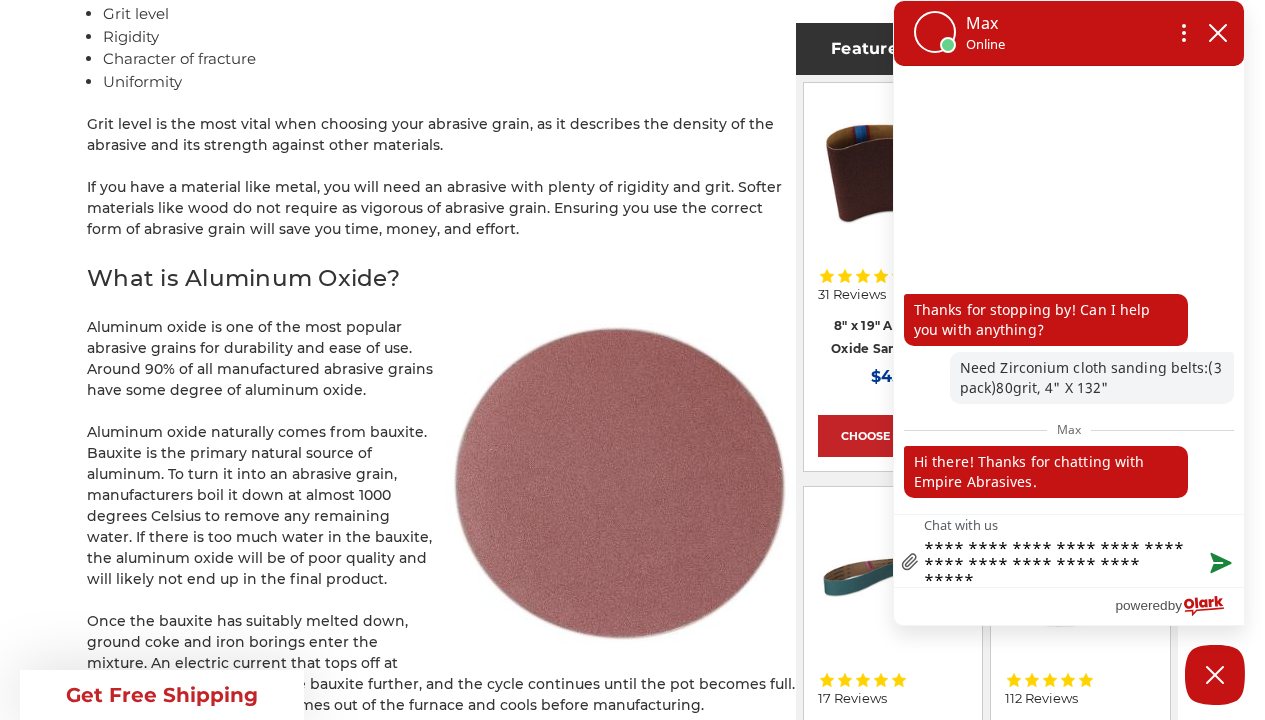 type on "**********" 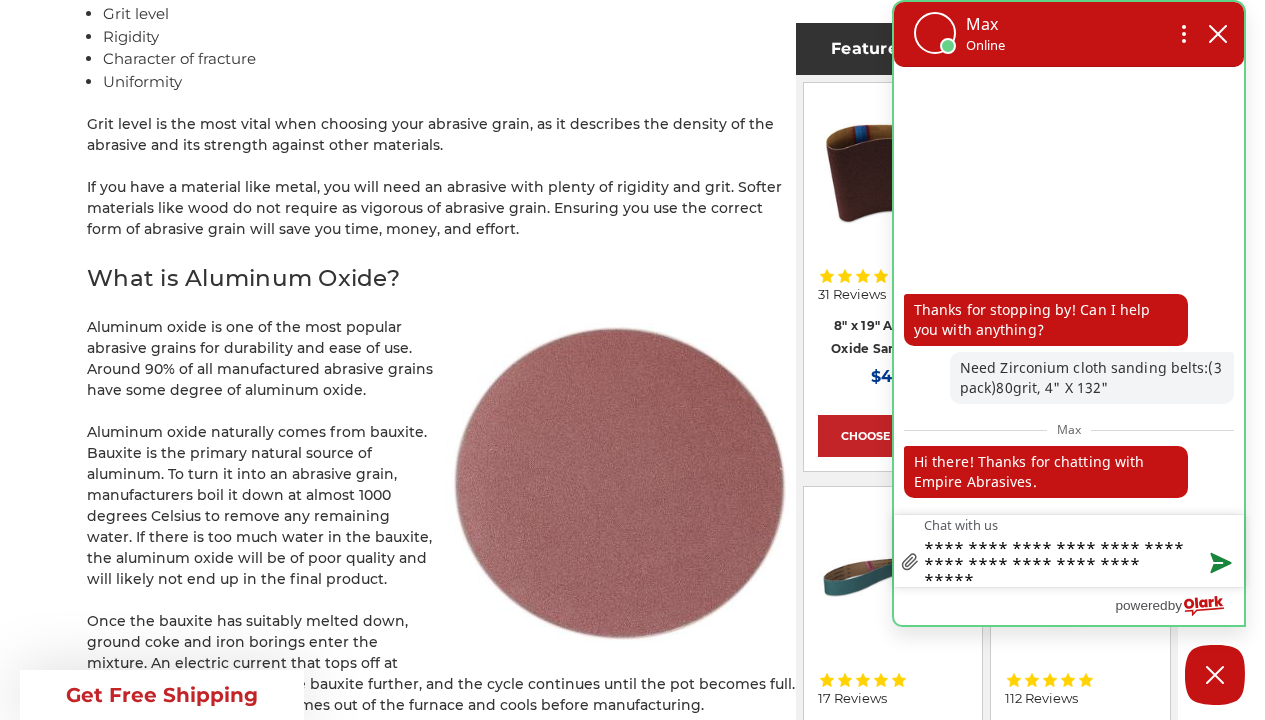 click at bounding box center (1219, 564) 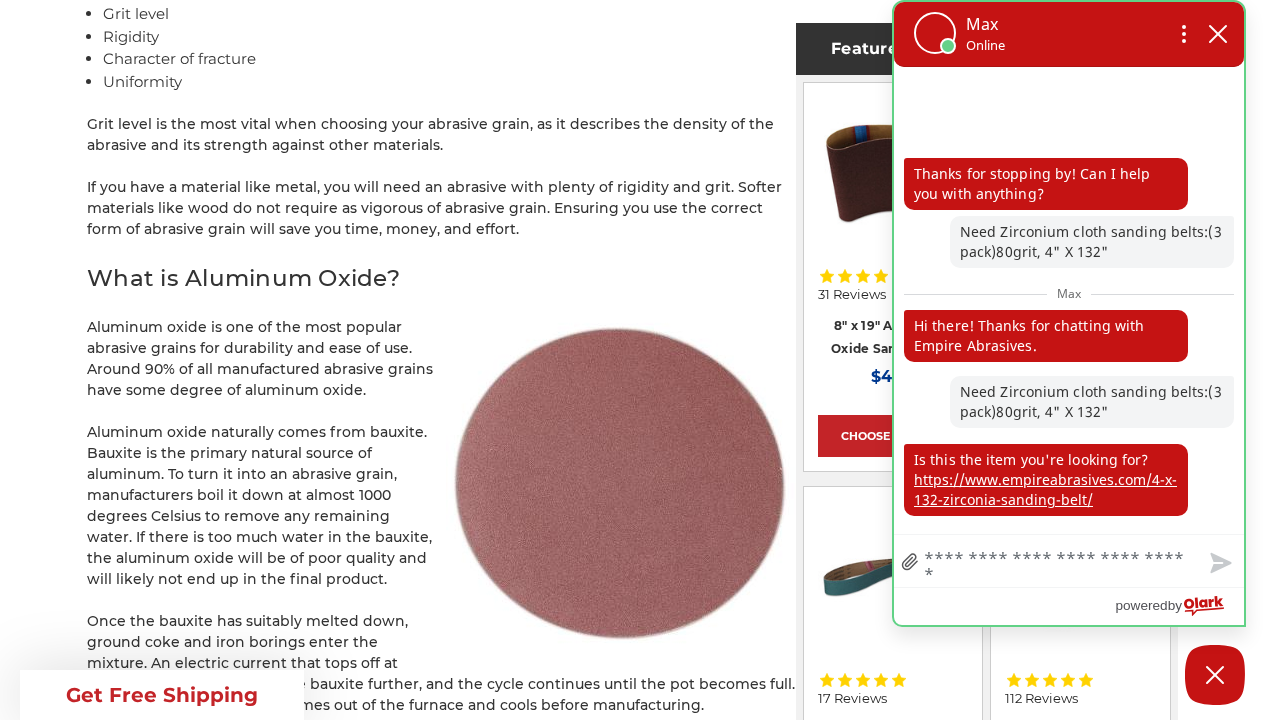click on "https: / /www.empireabrasives.com /4-x-132-zirconia-sanding-belt /" at bounding box center (1045, 489) 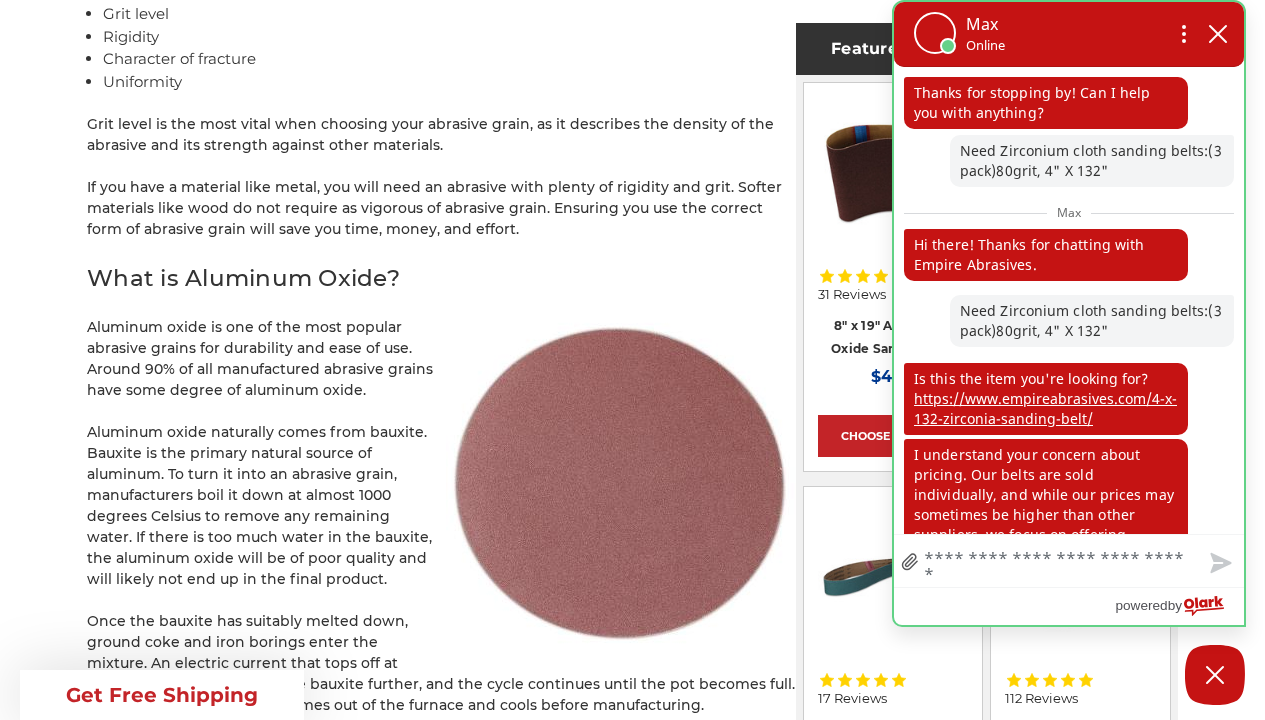 scroll, scrollTop: 154, scrollLeft: 0, axis: vertical 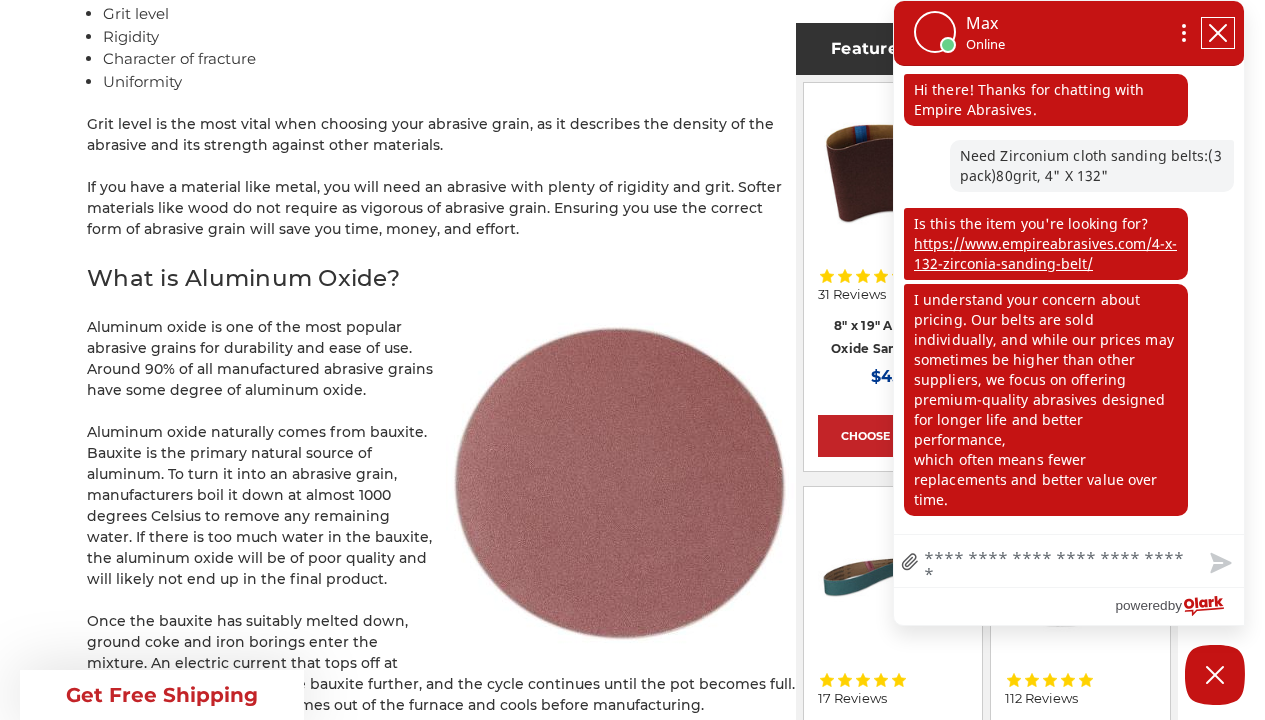click 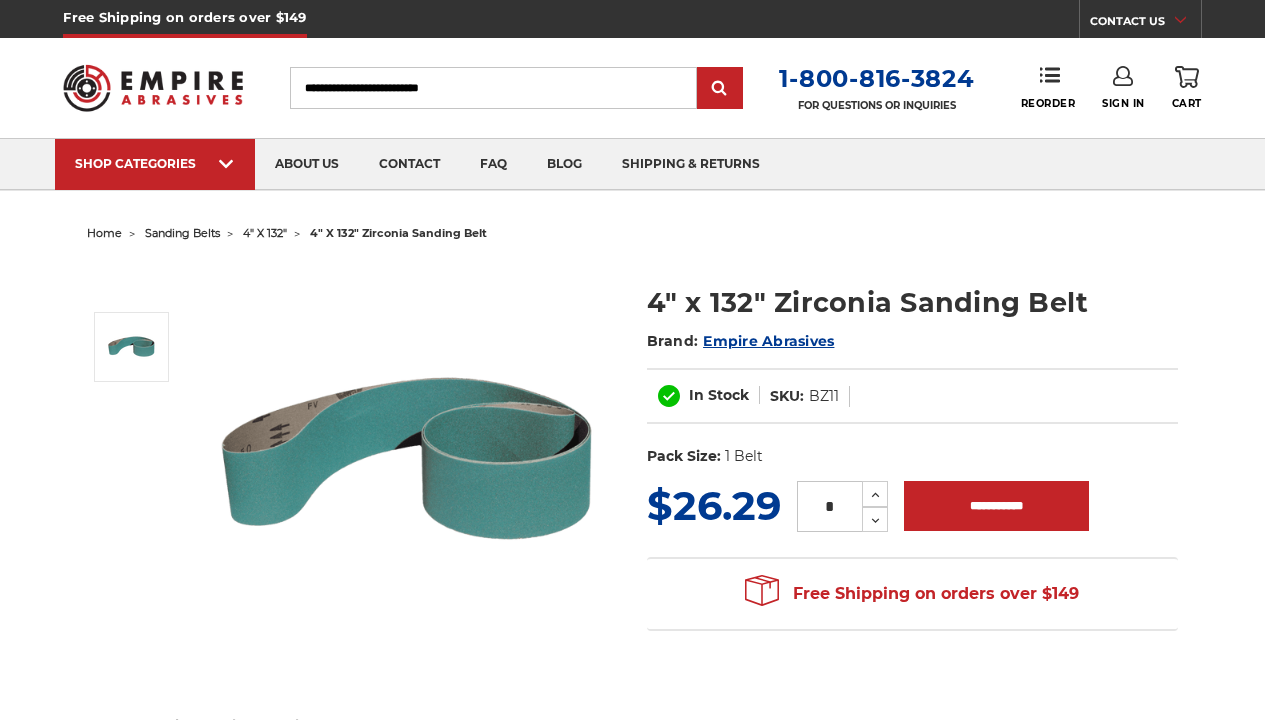 scroll, scrollTop: 0, scrollLeft: 0, axis: both 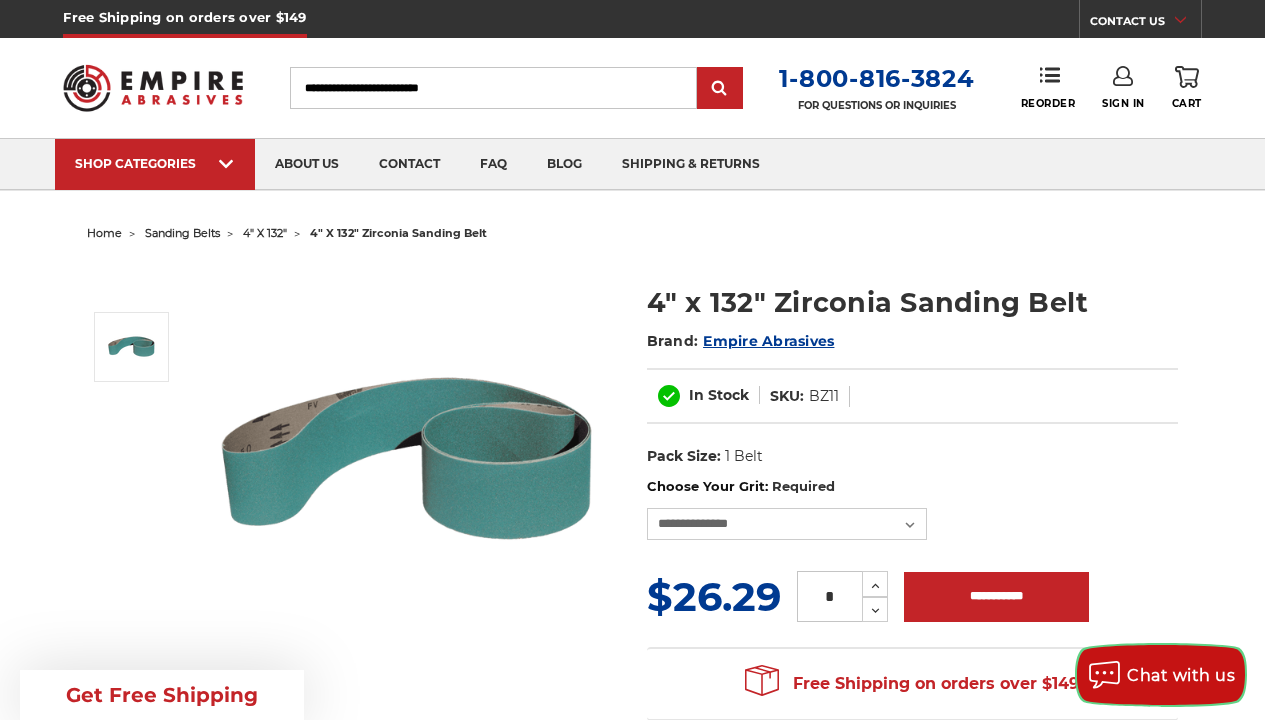 click on "Chat with us" at bounding box center (1181, 675) 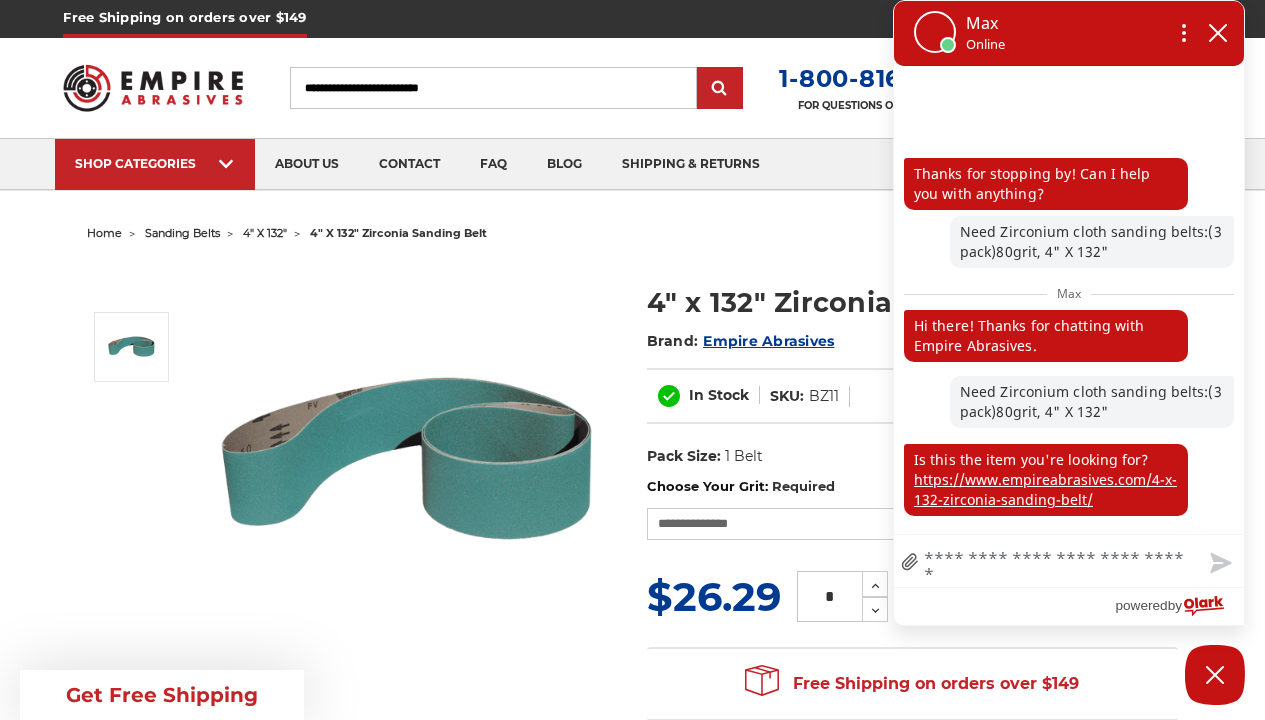 type on "*" 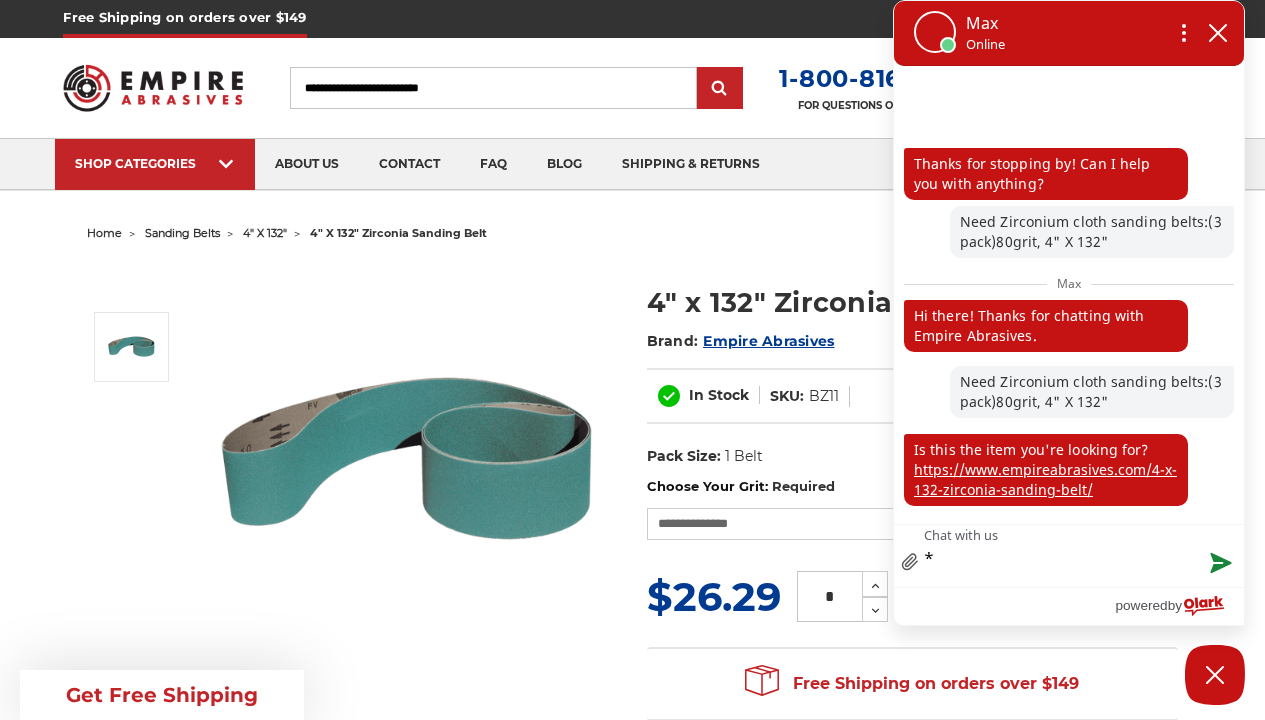 type 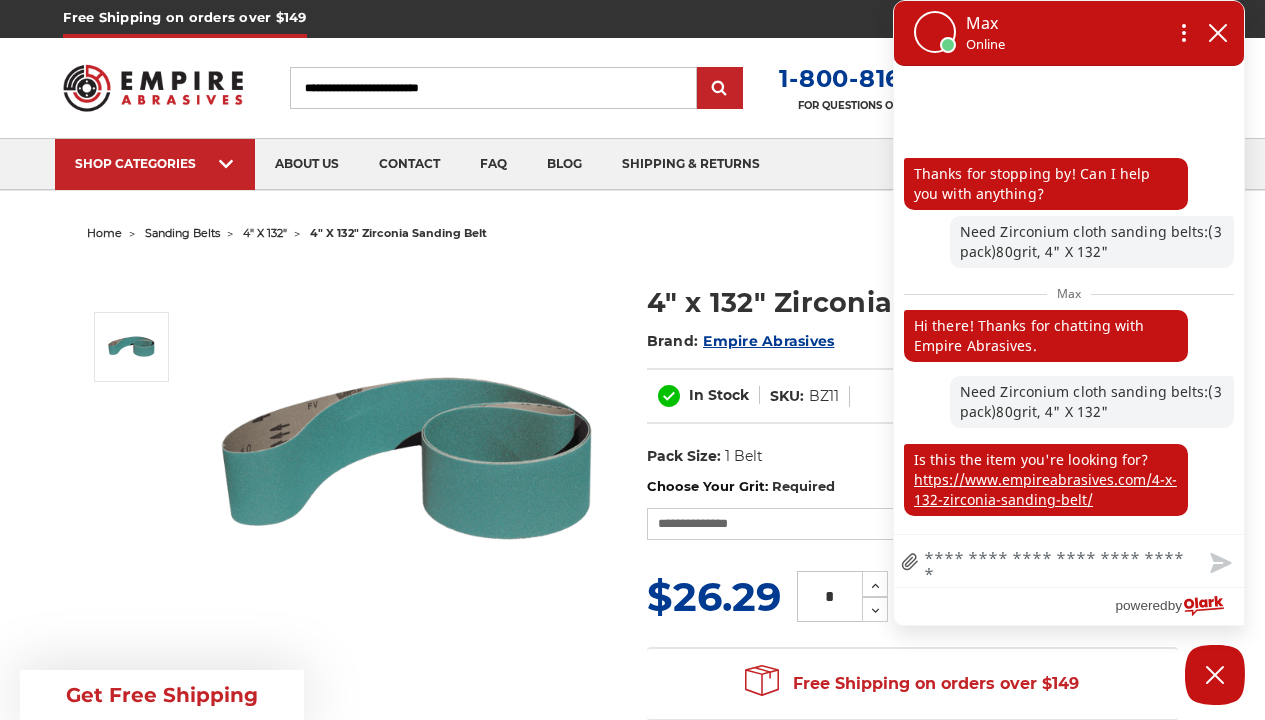 type on "*" 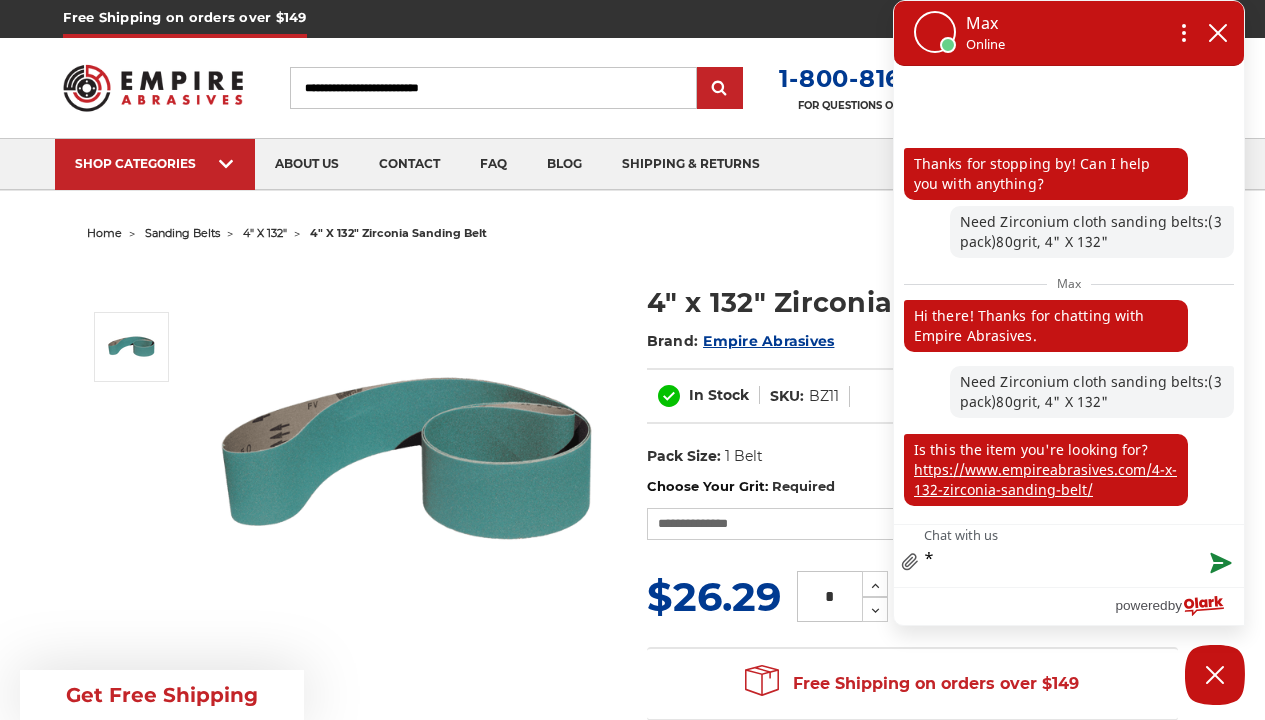 type on "*" 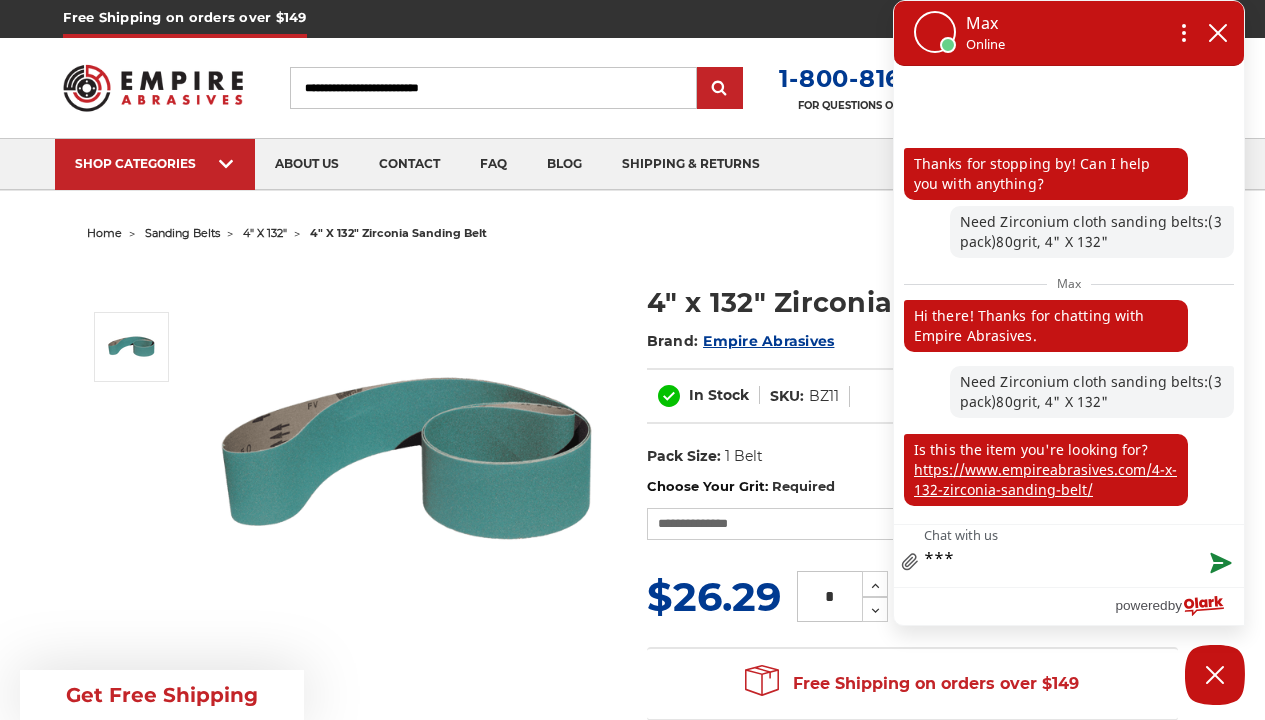 type on "****" 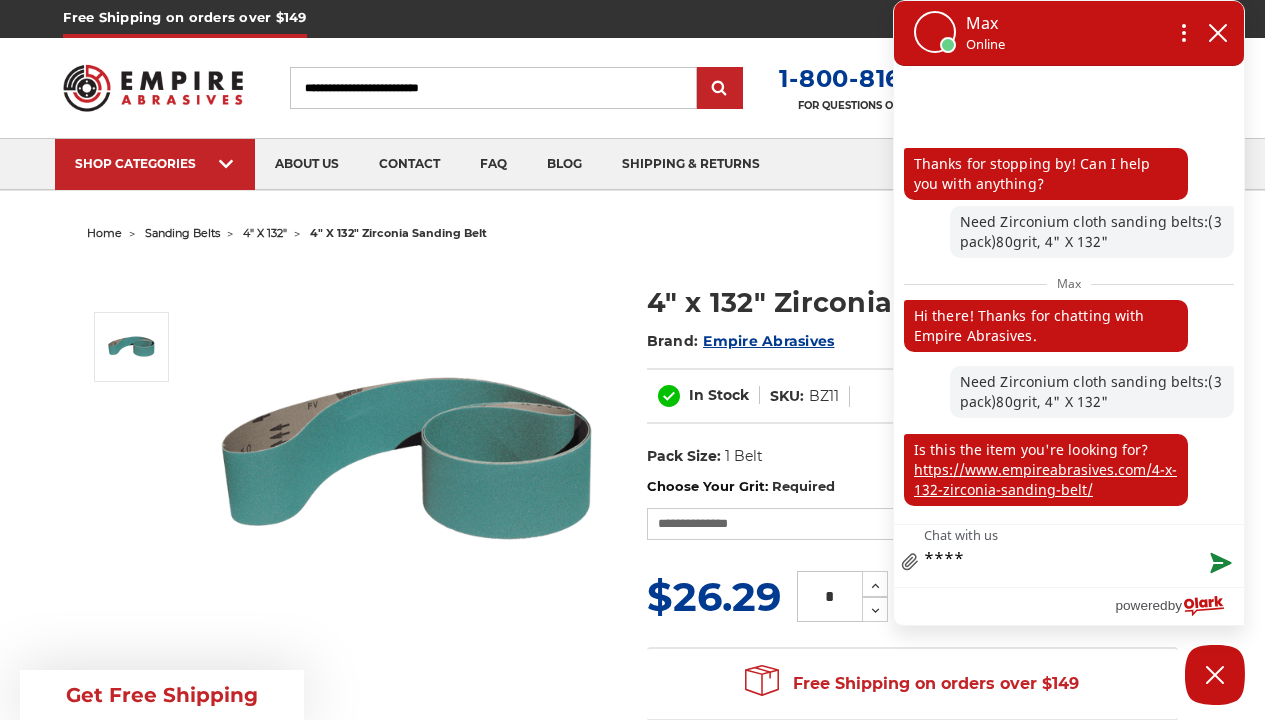 type on "*****" 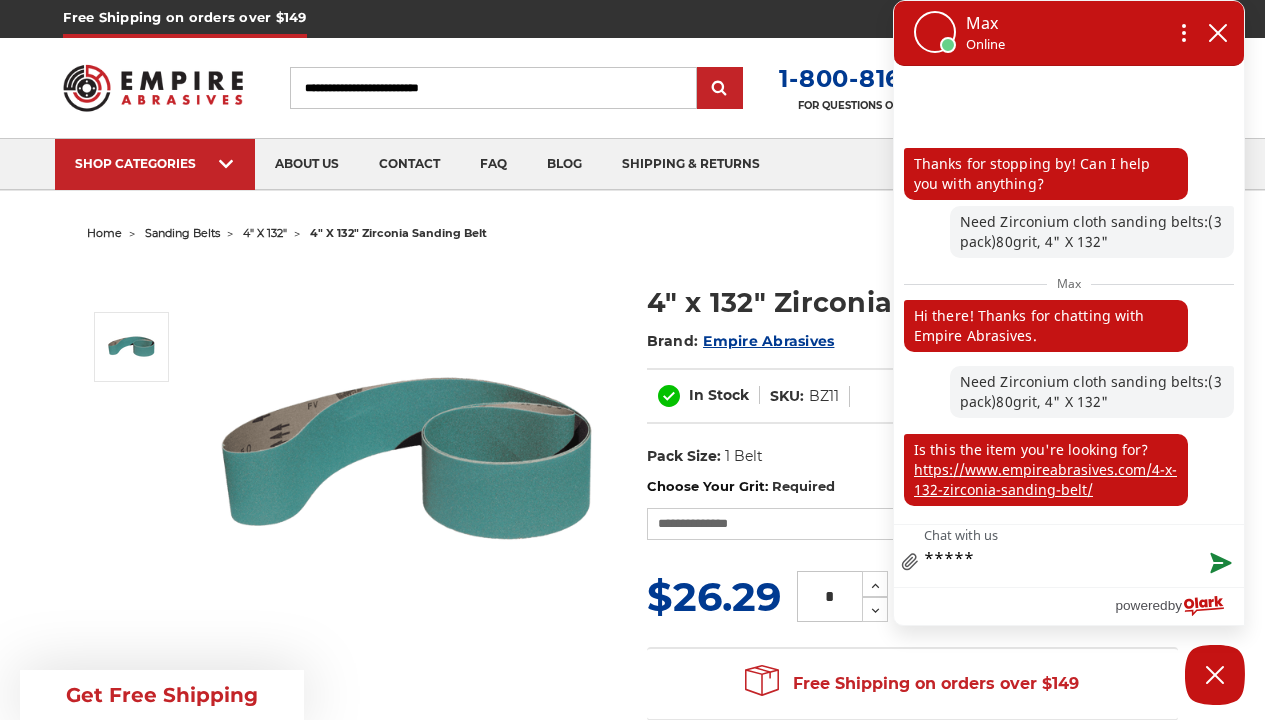 type on "******" 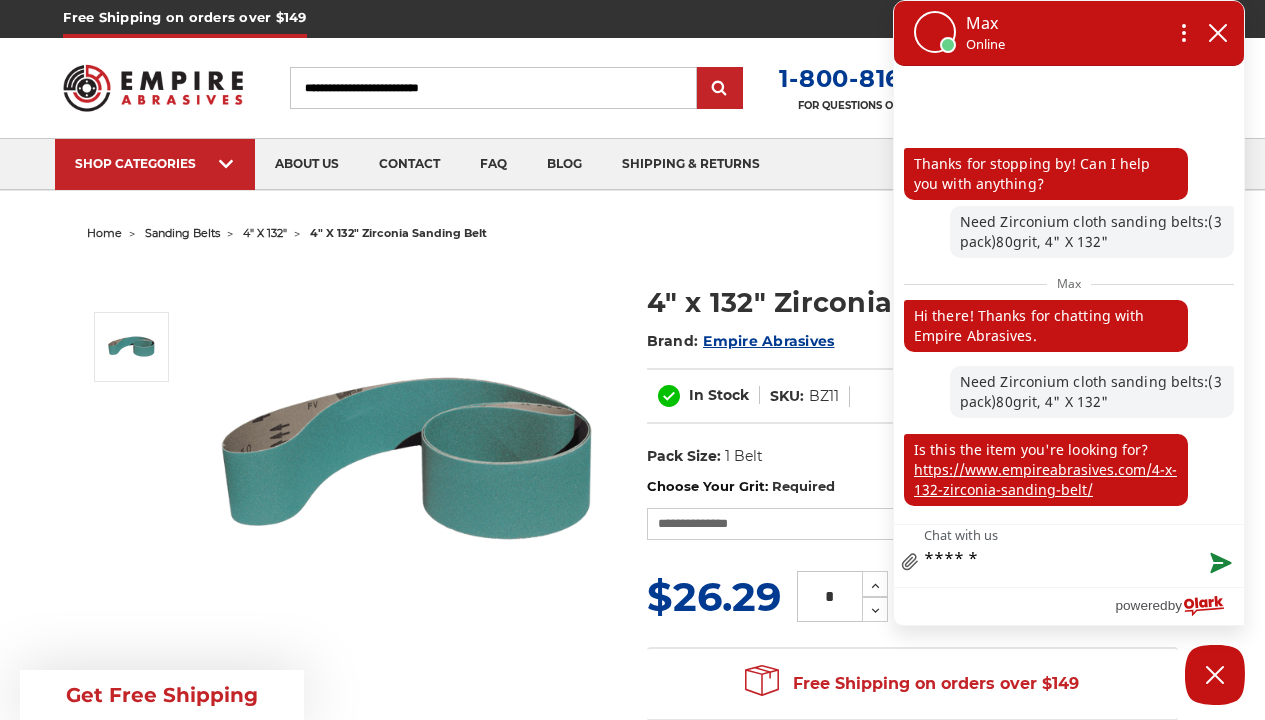 type on "*******" 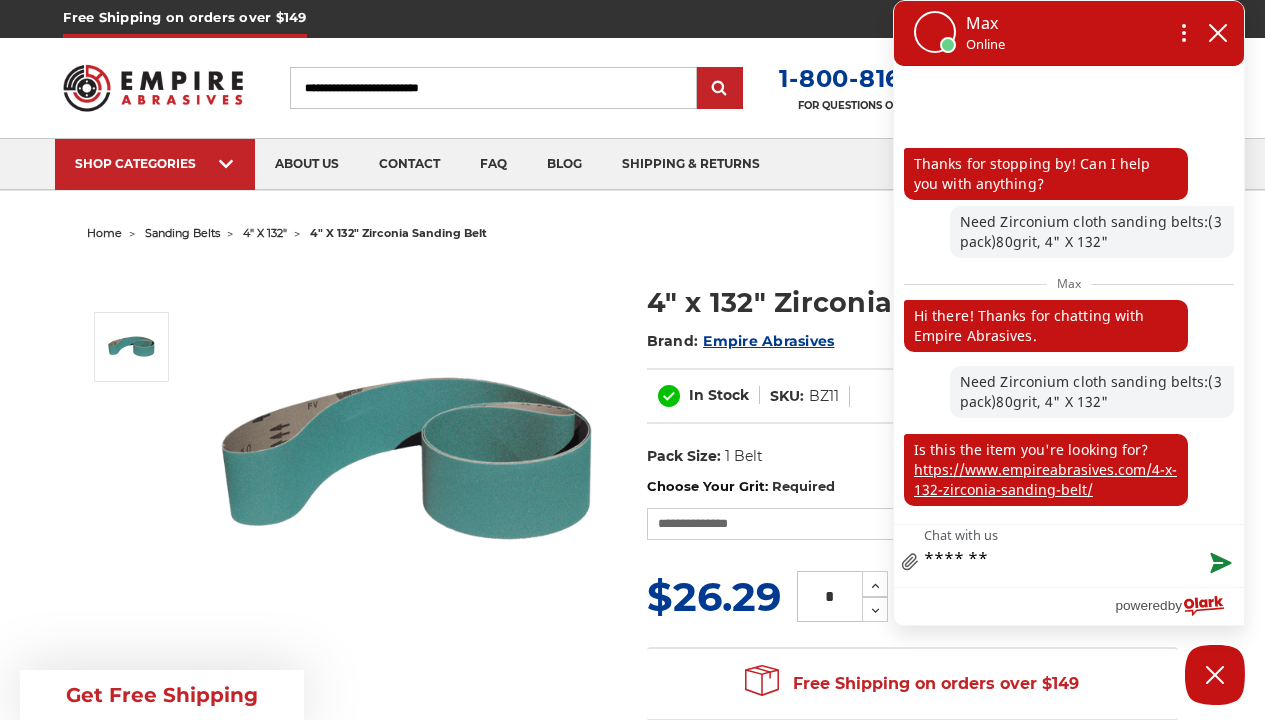 type on "********" 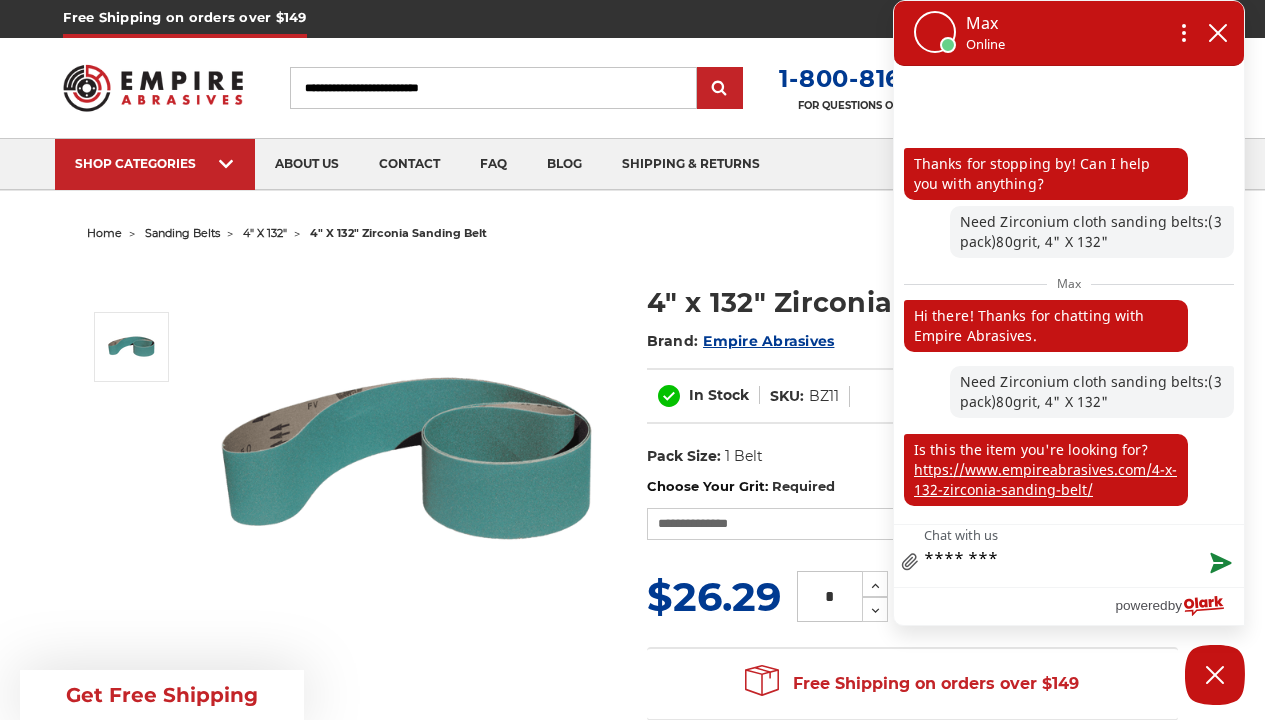 type on "********" 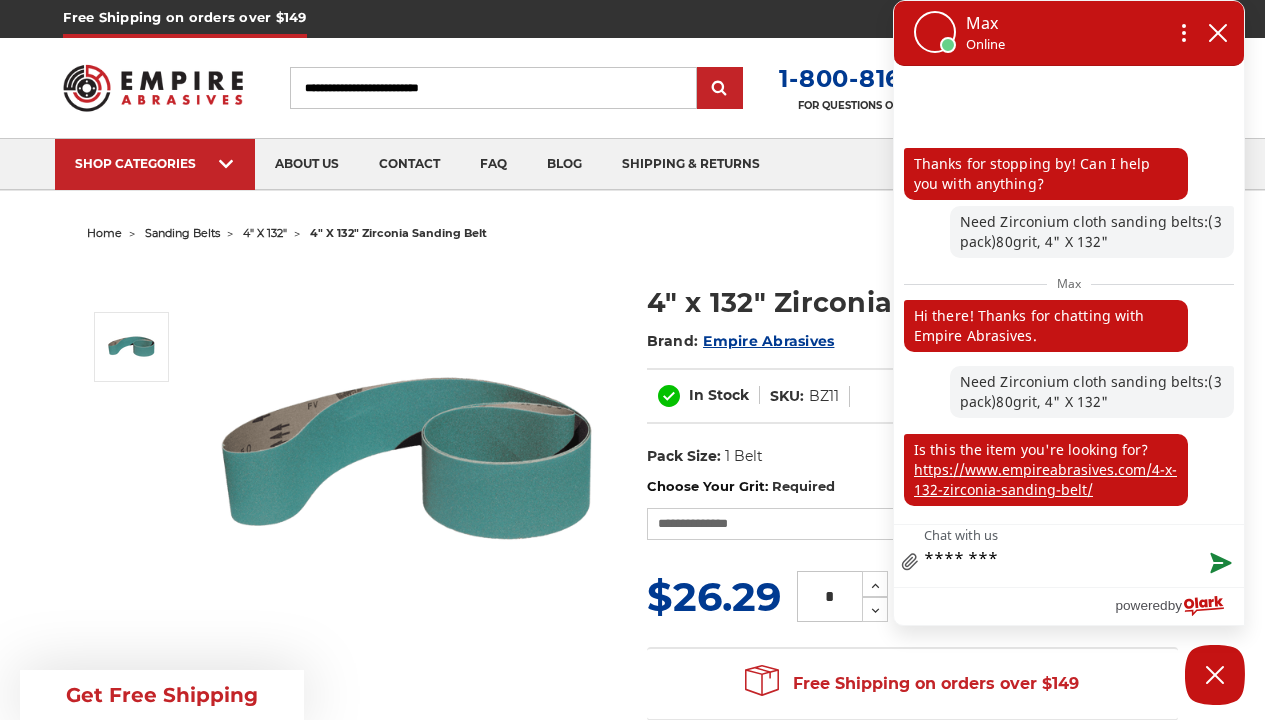 type on "**********" 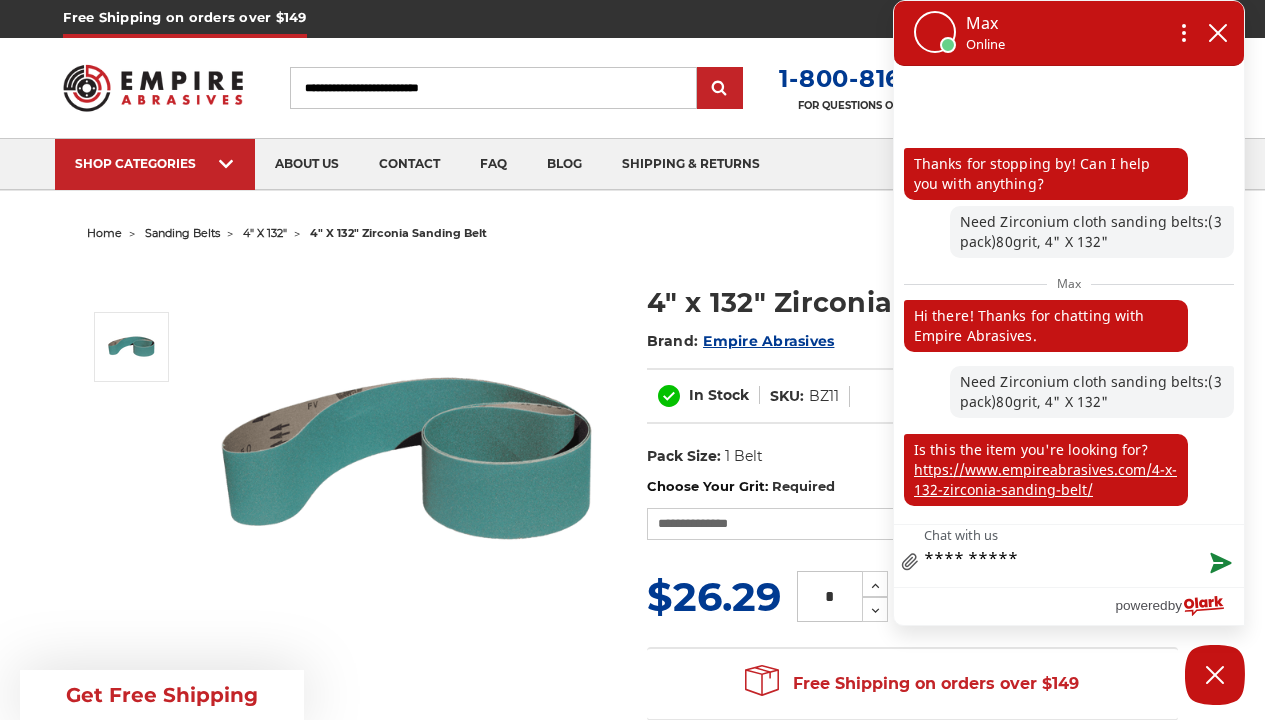 type on "**********" 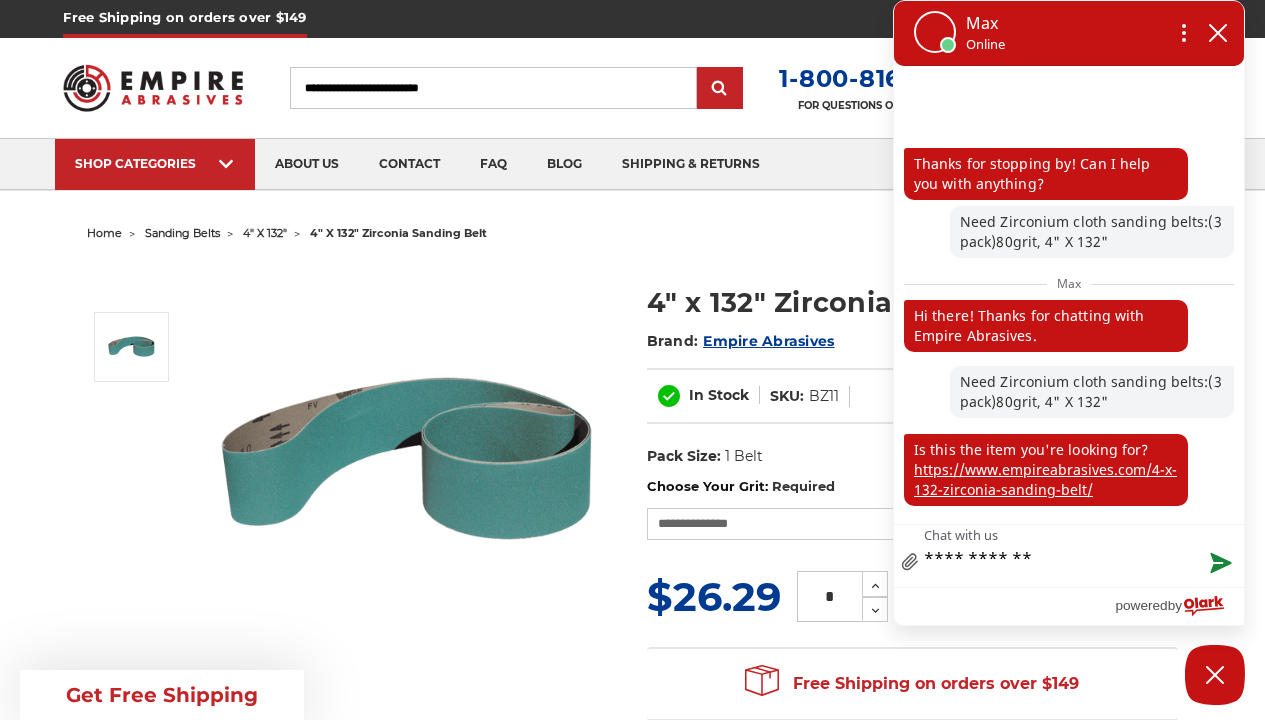 type on "**********" 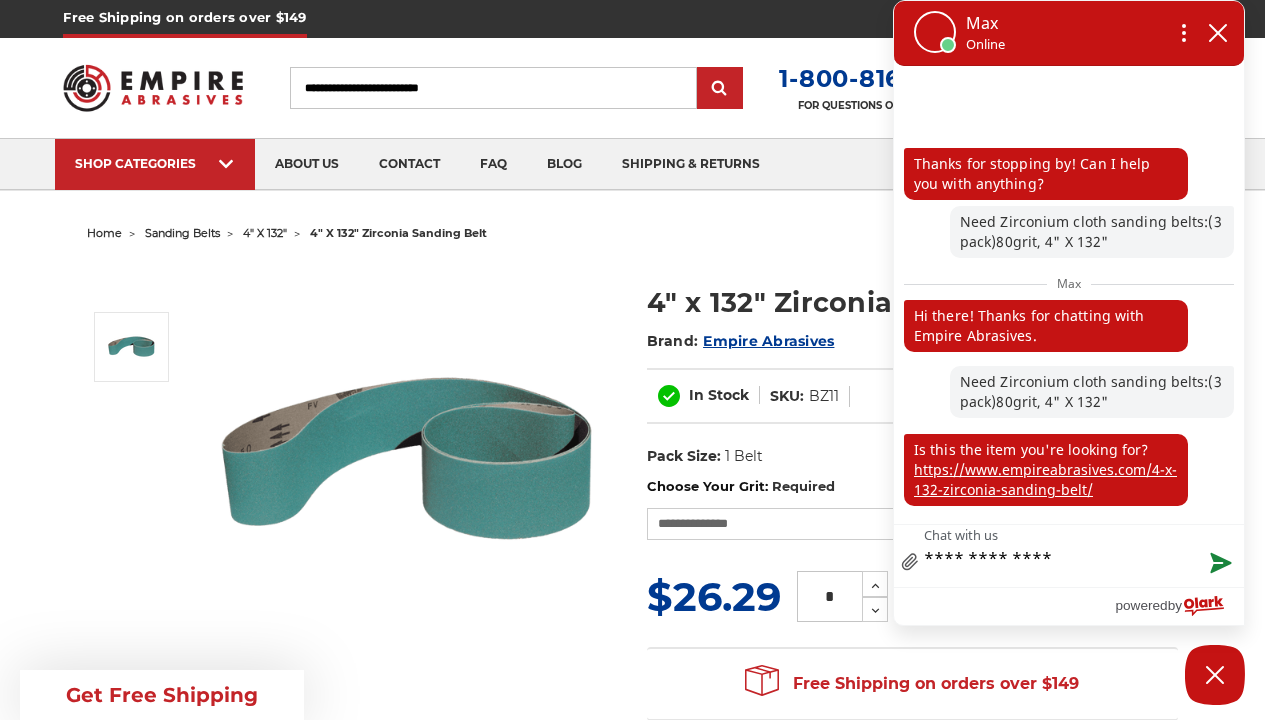type on "**********" 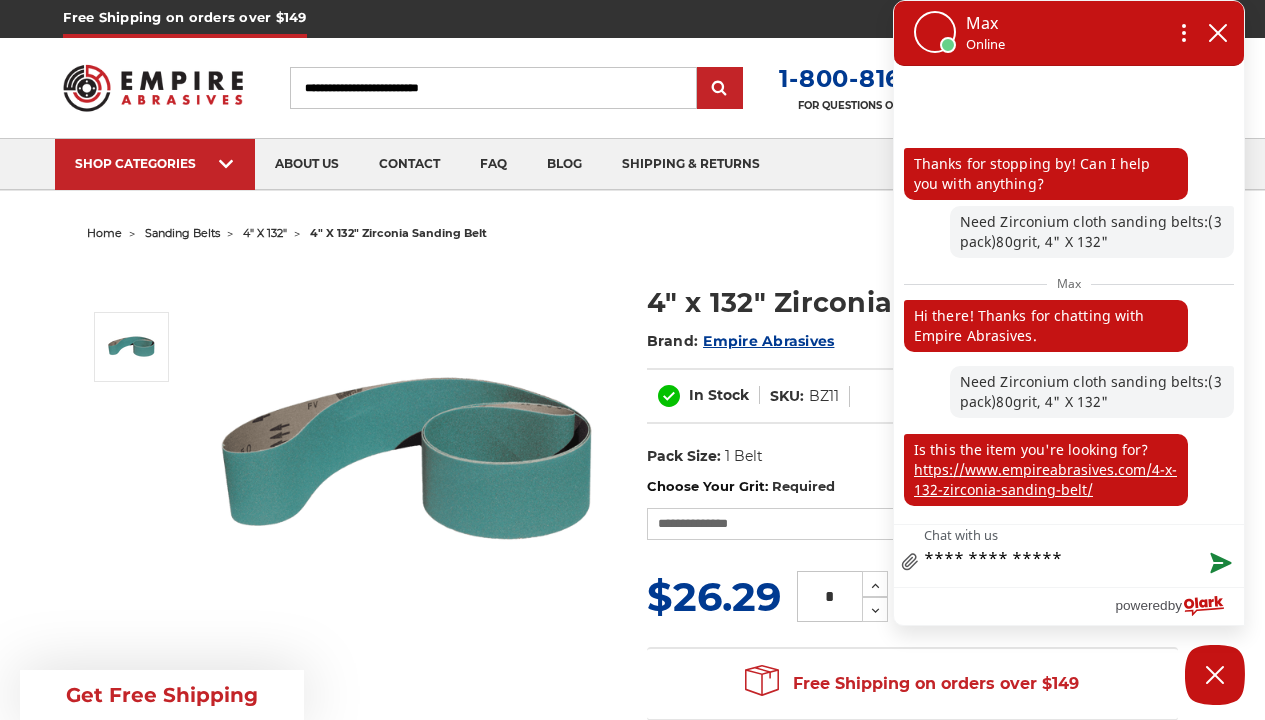 type on "**********" 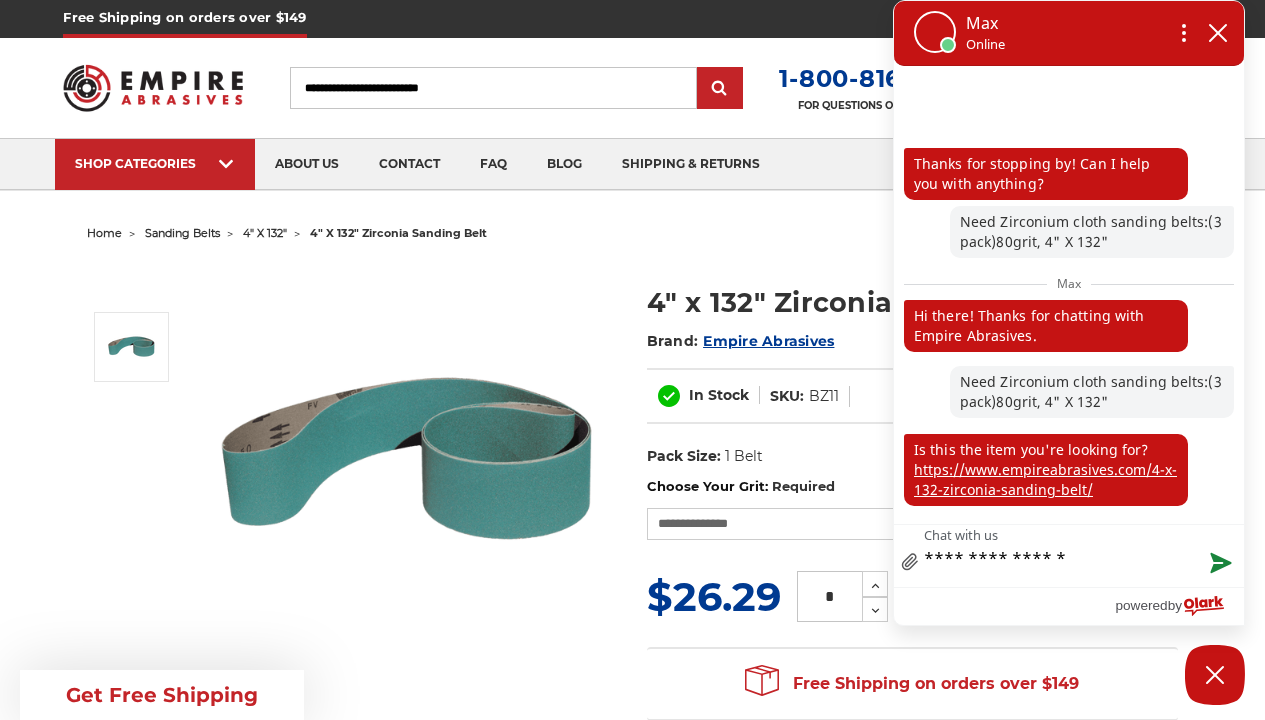 type on "**********" 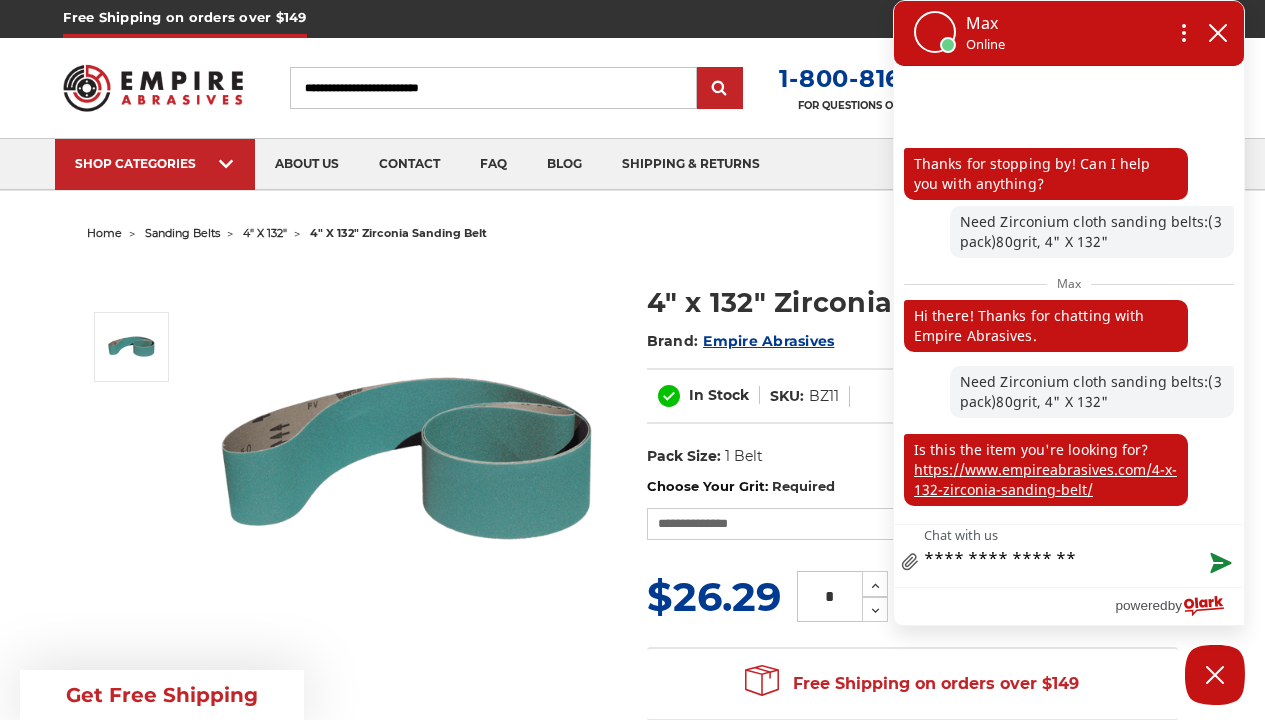 type on "**********" 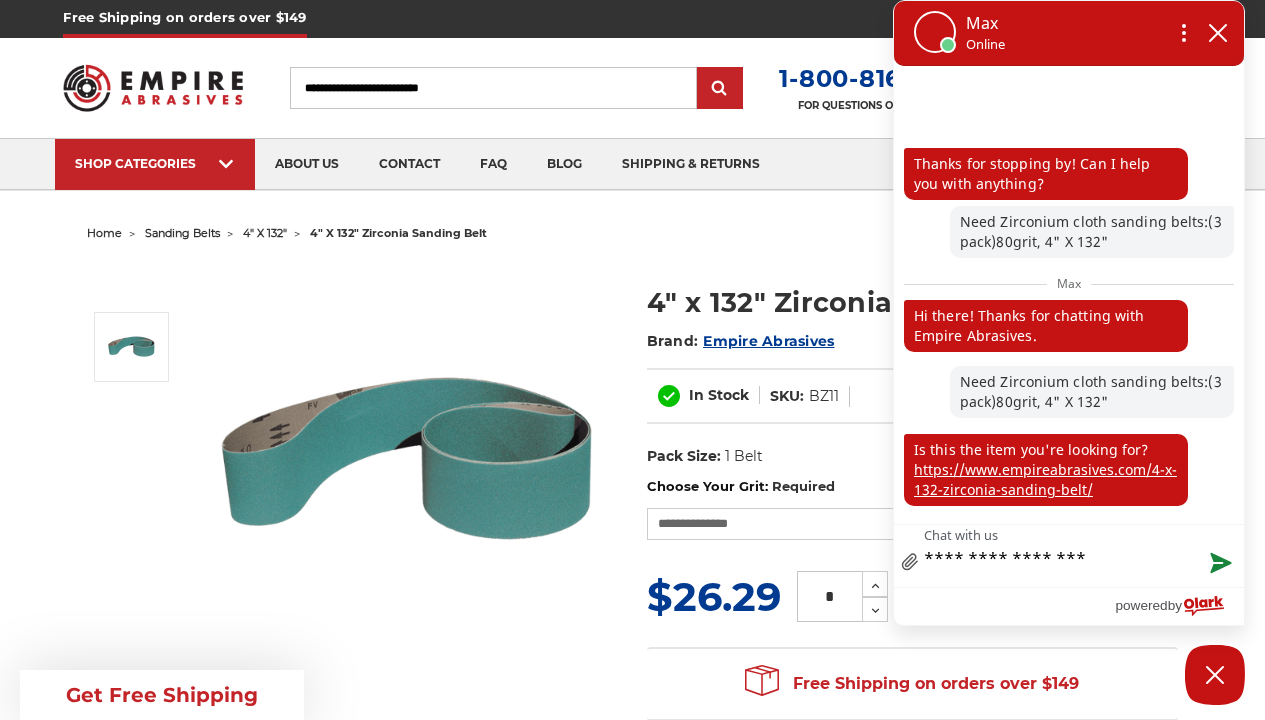 type on "**********" 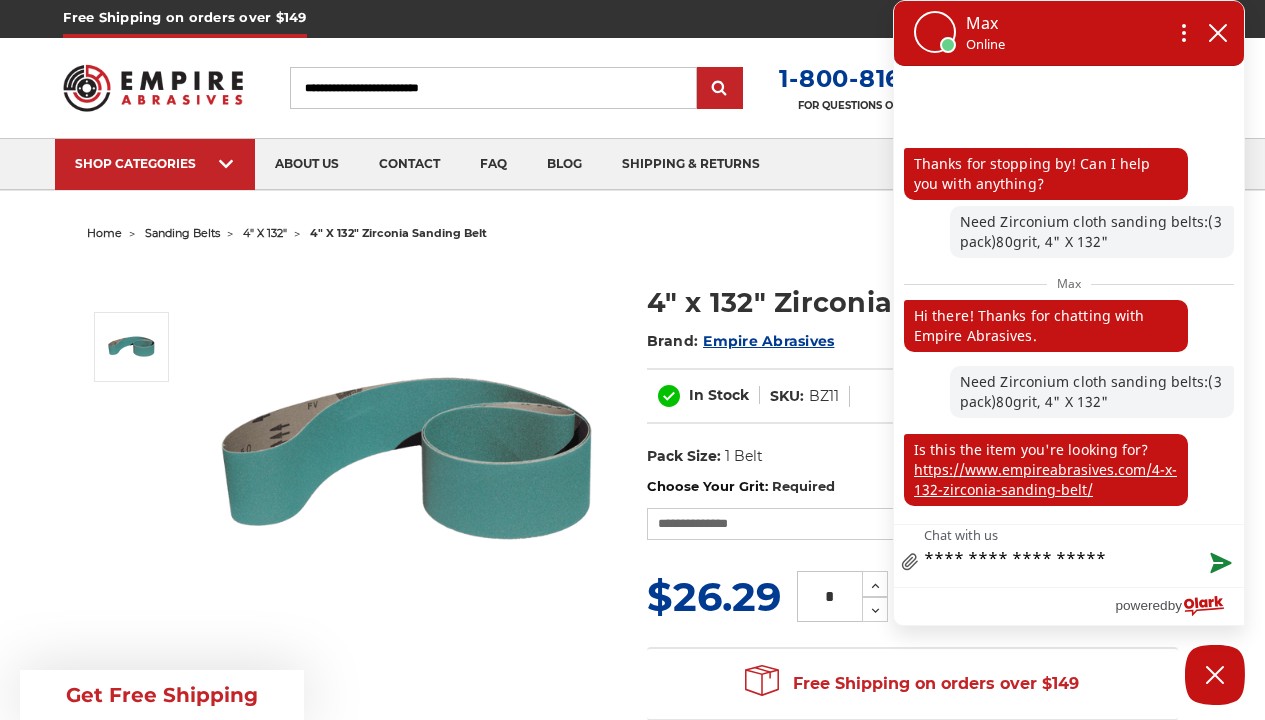 type on "**********" 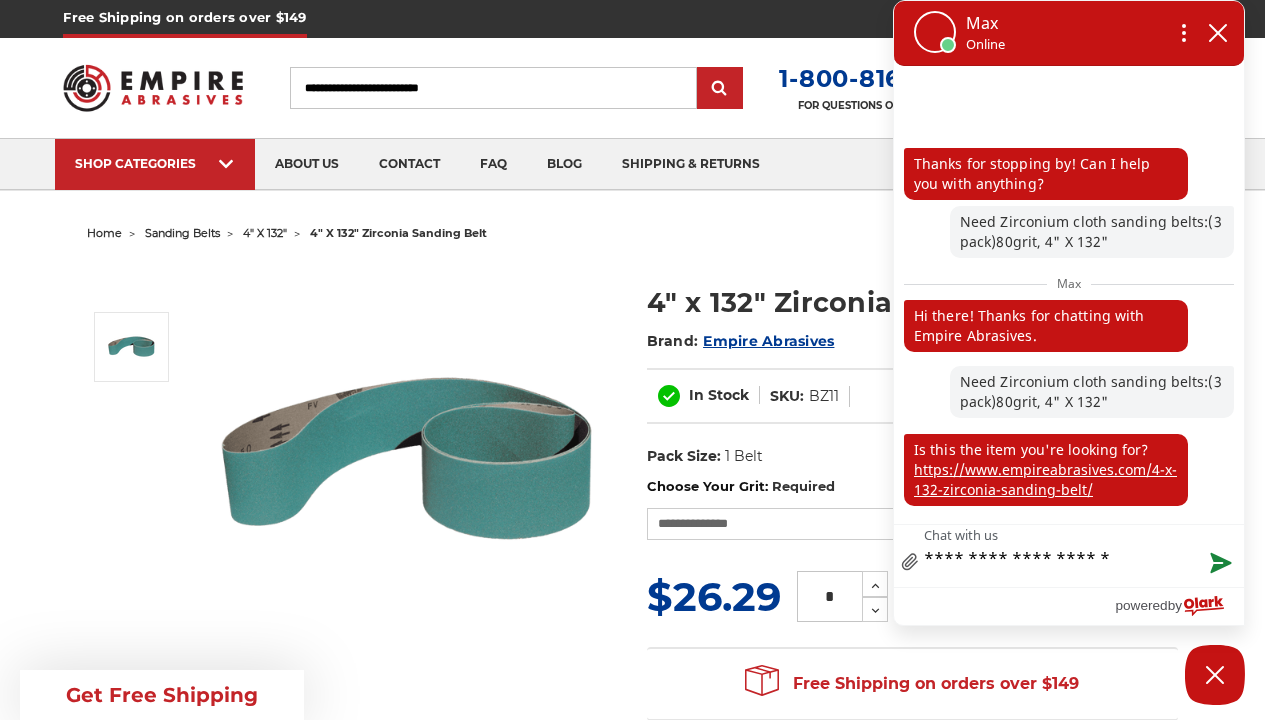 type on "**********" 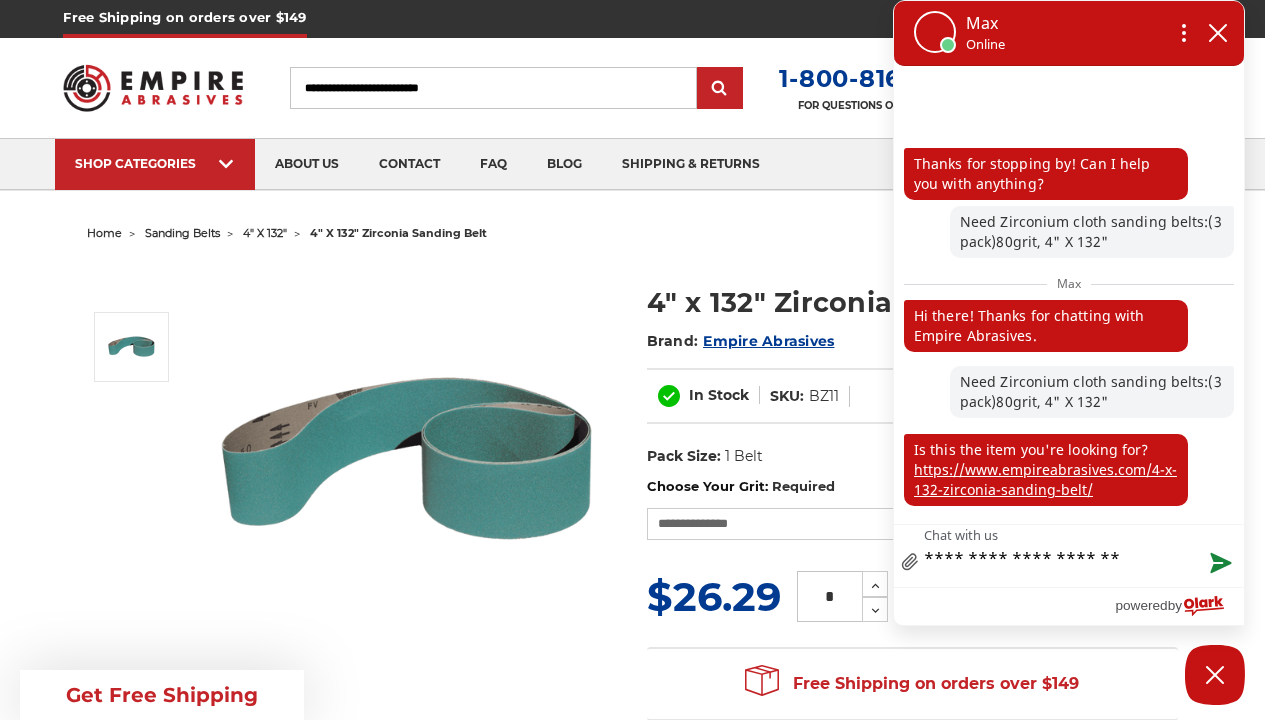type on "**********" 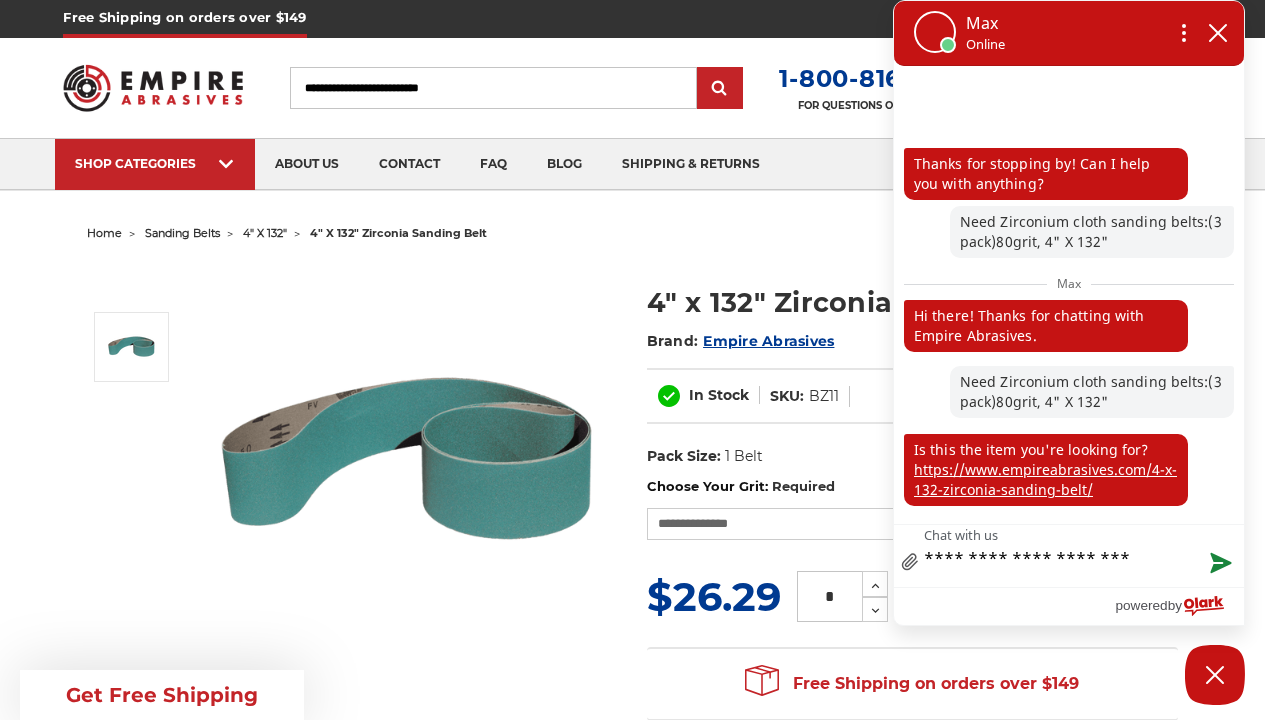 type on "**********" 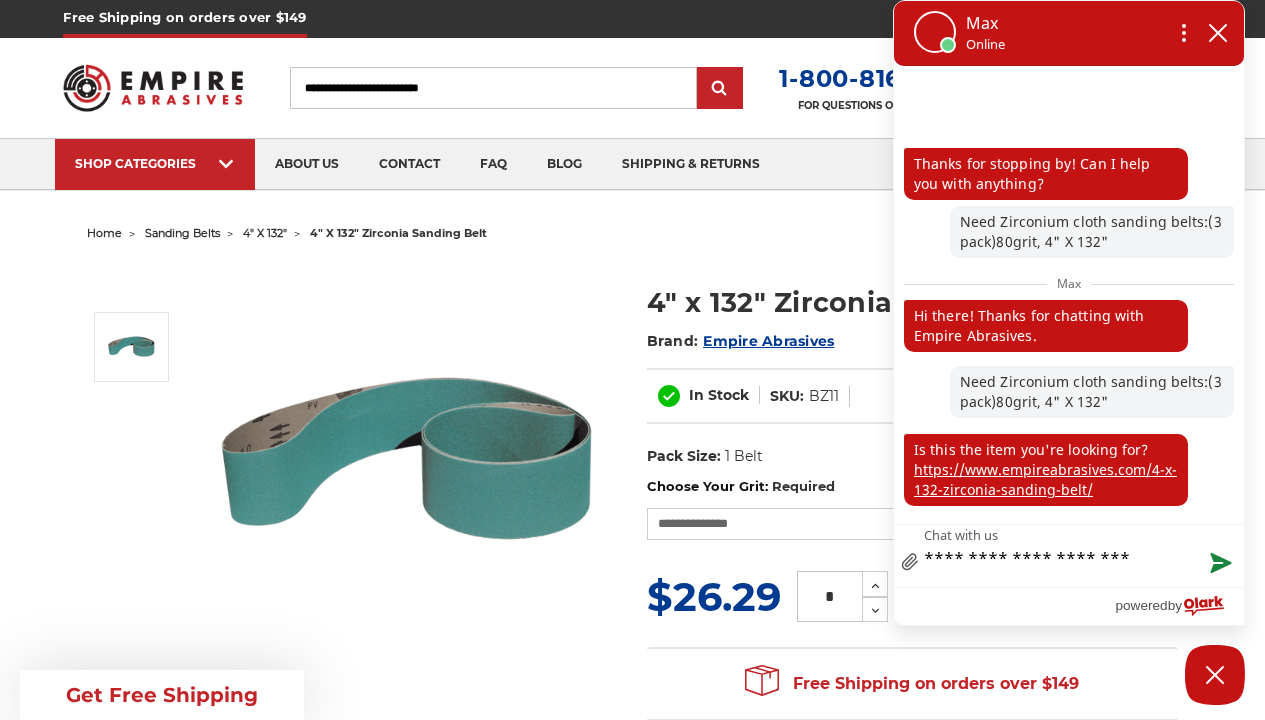 type on "**********" 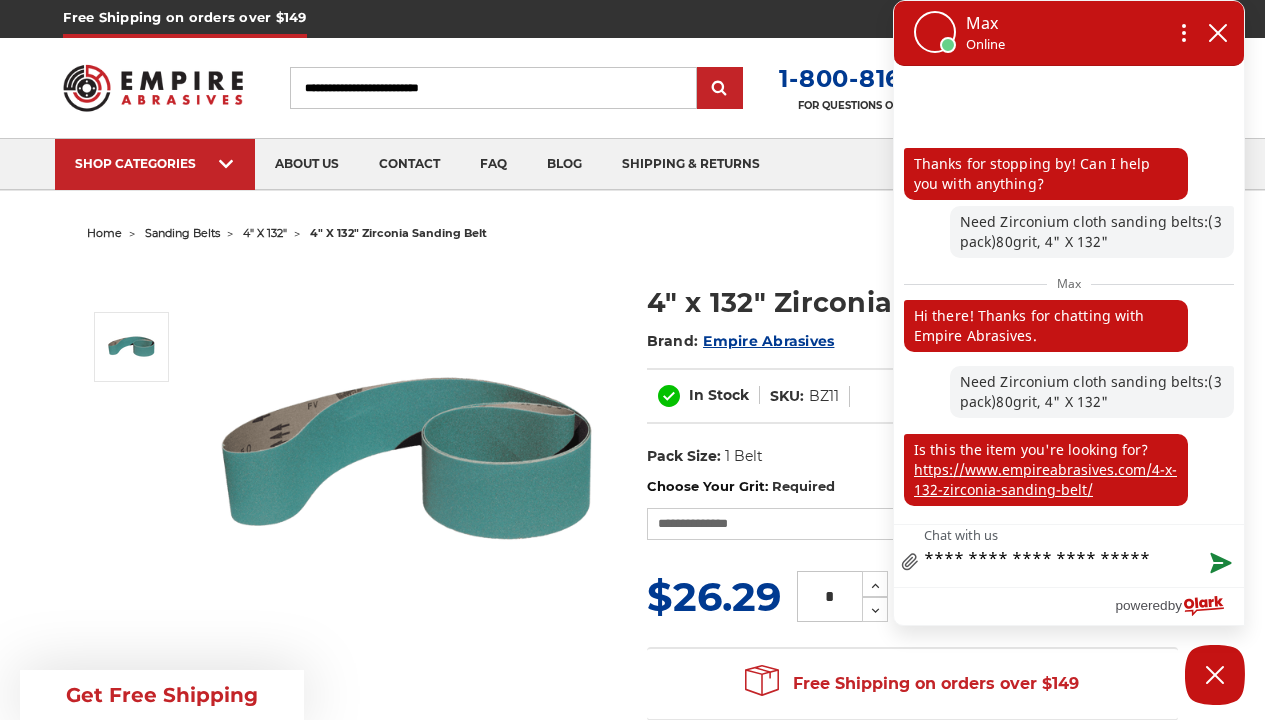 type on "**********" 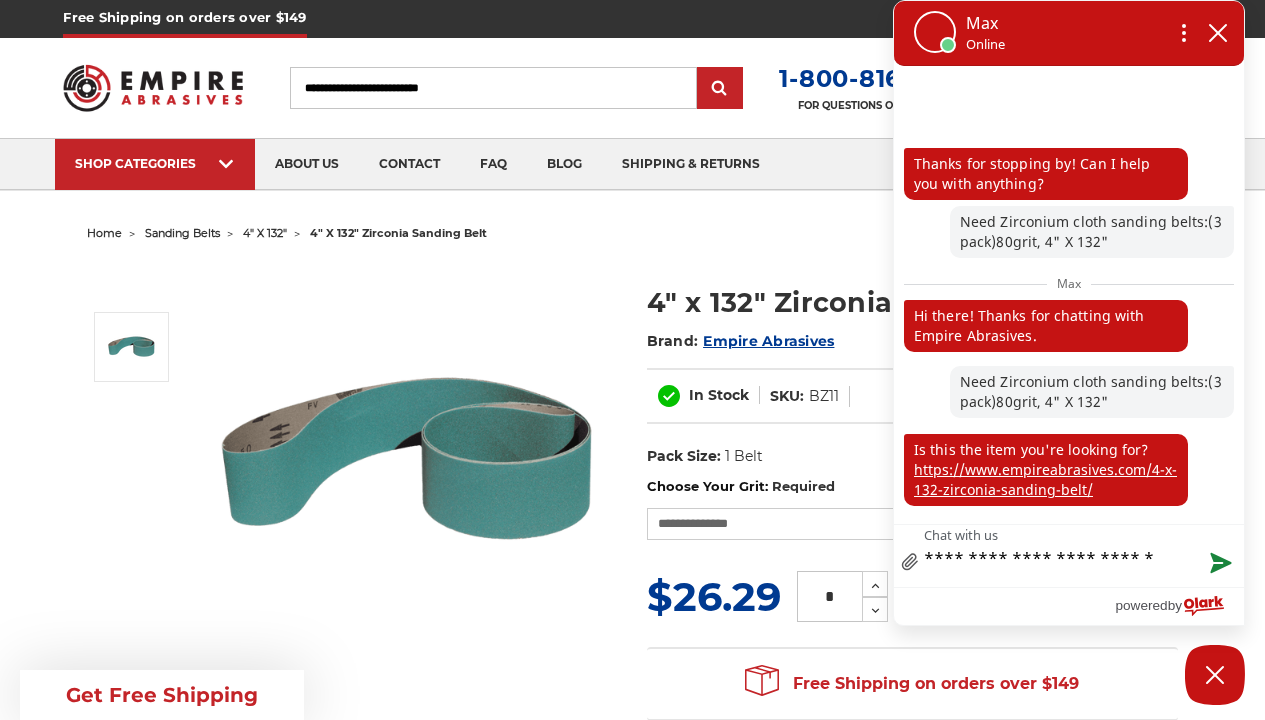 type on "**********" 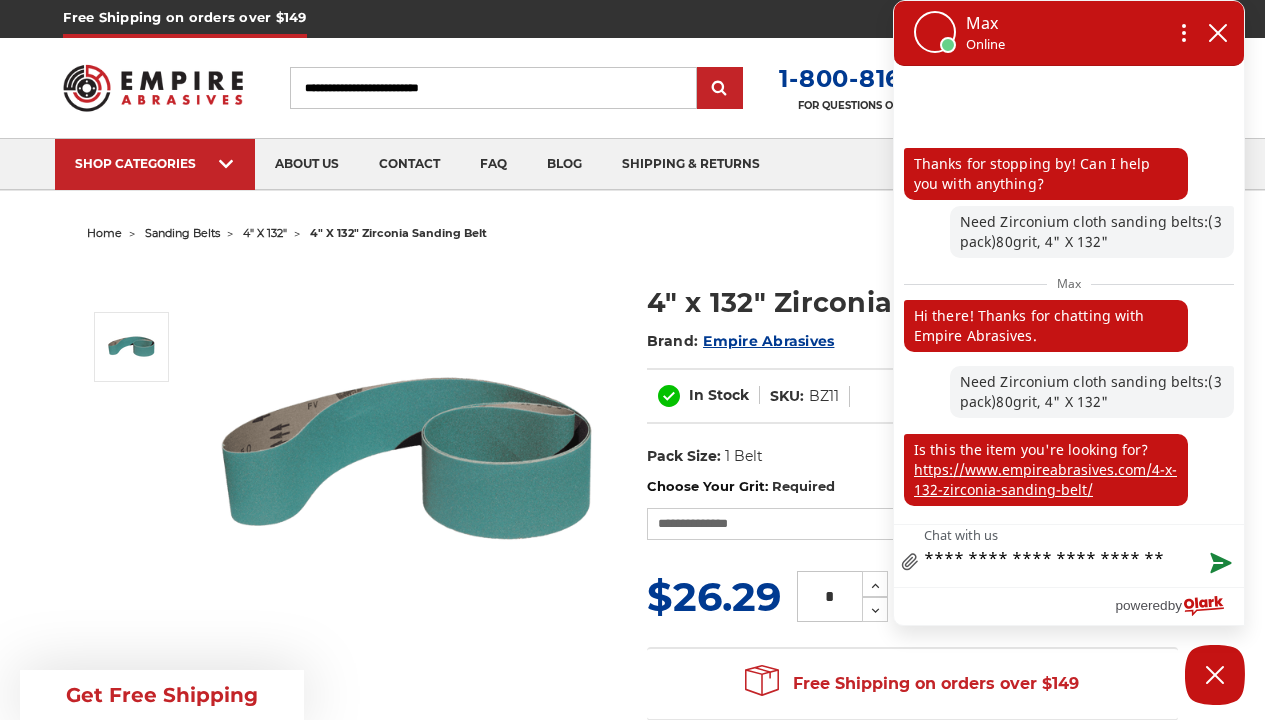 type on "**********" 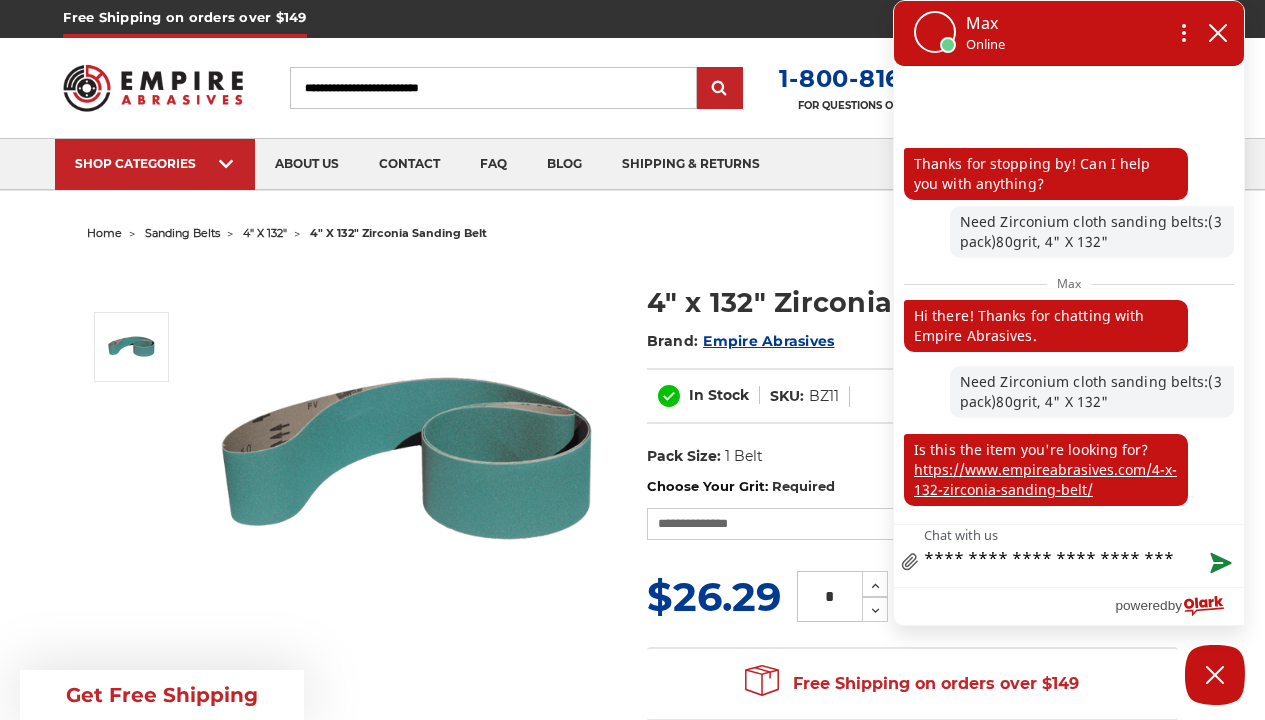 type on "**********" 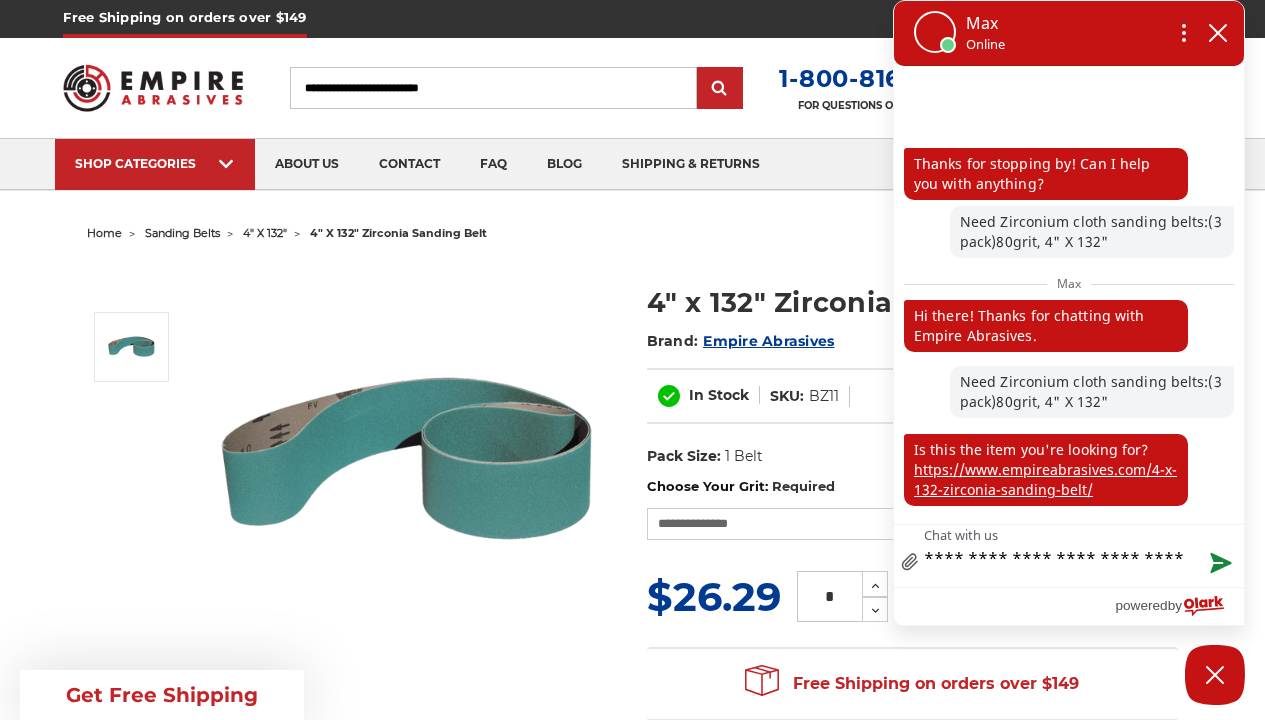 type on "**********" 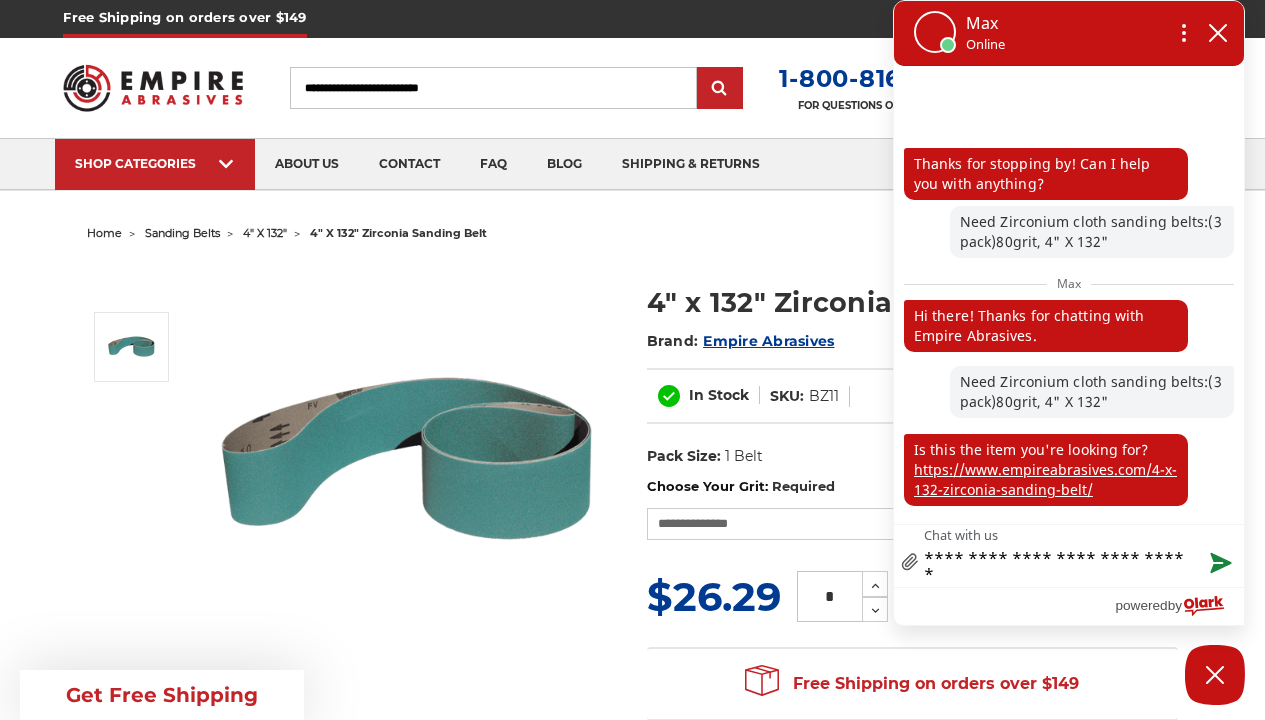 type on "**********" 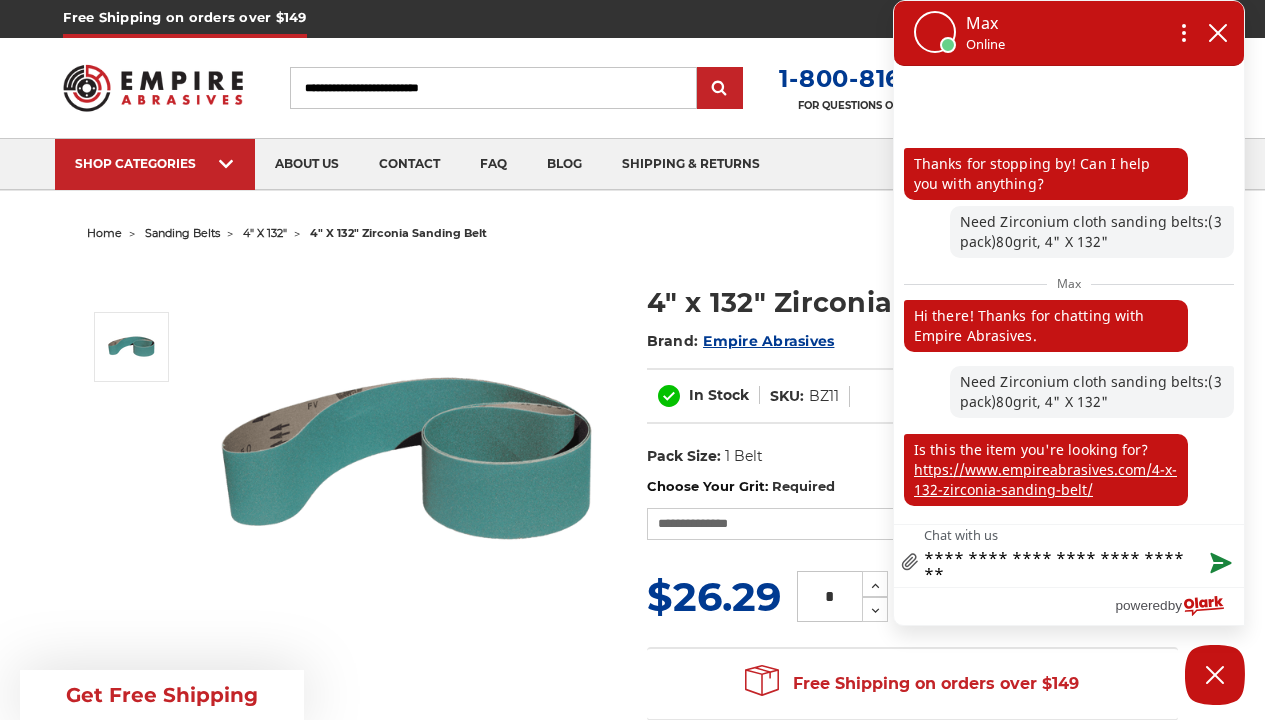 type on "**********" 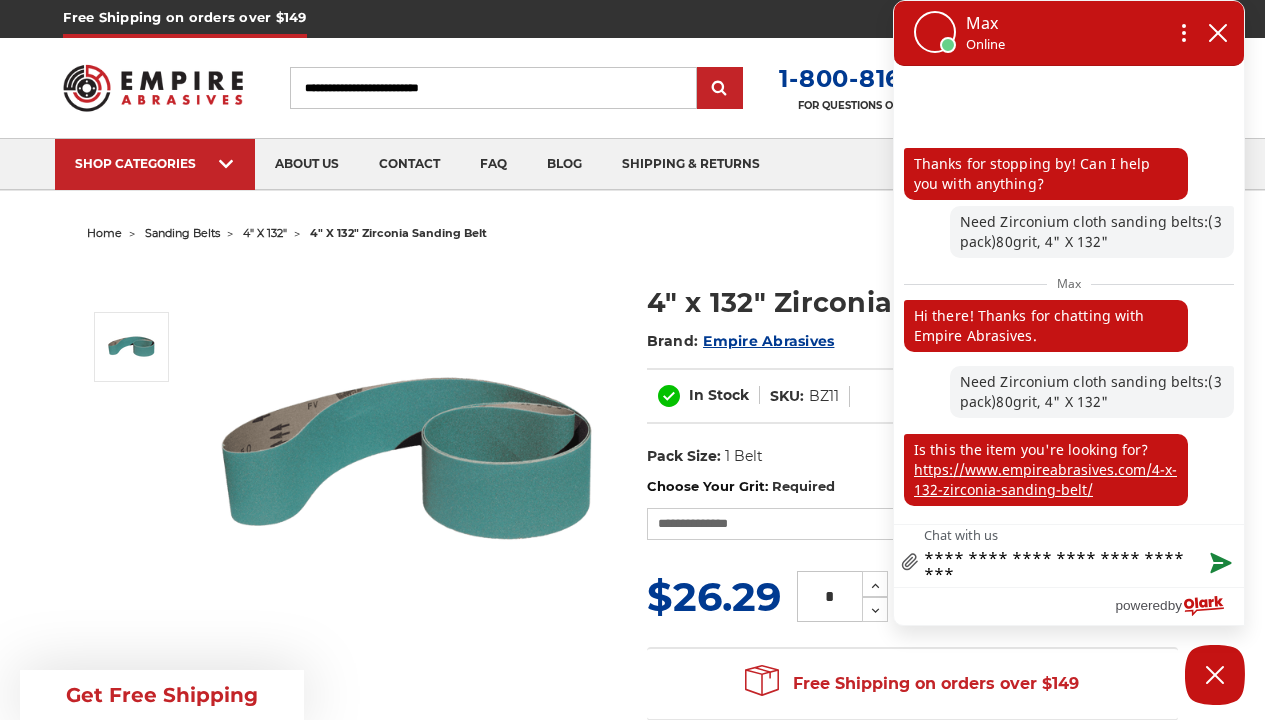 type on "**********" 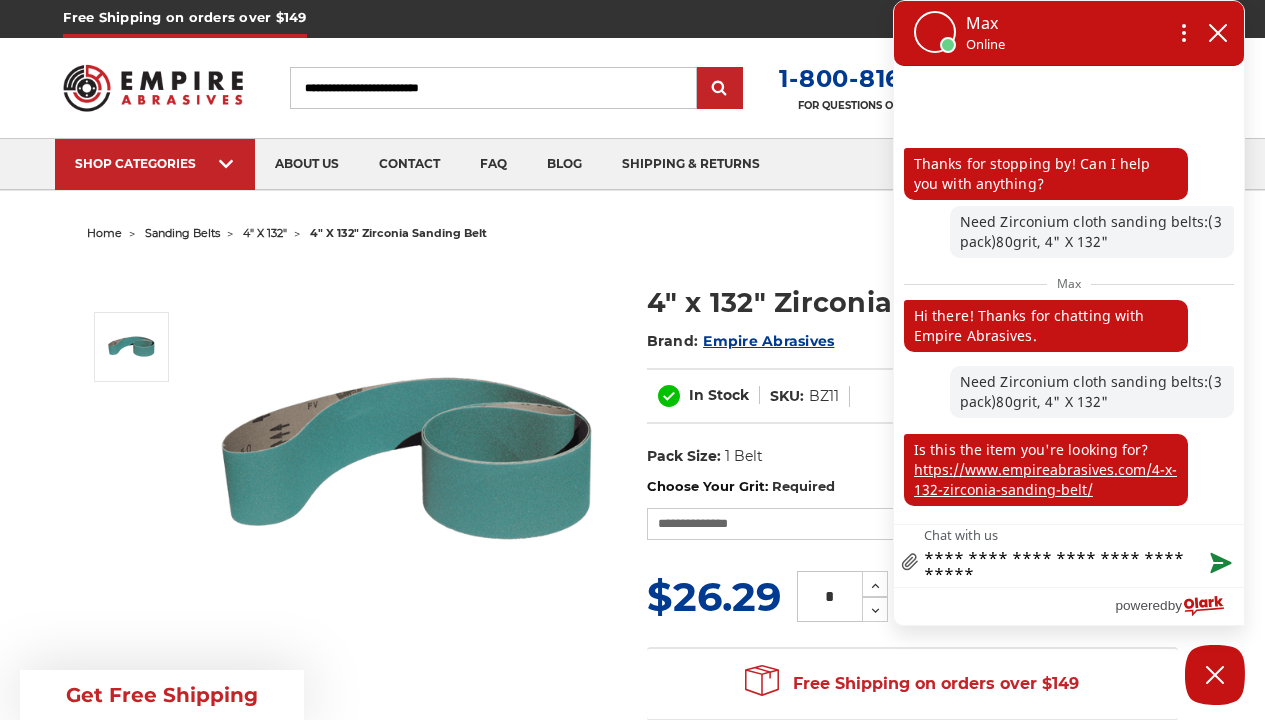 type on "**********" 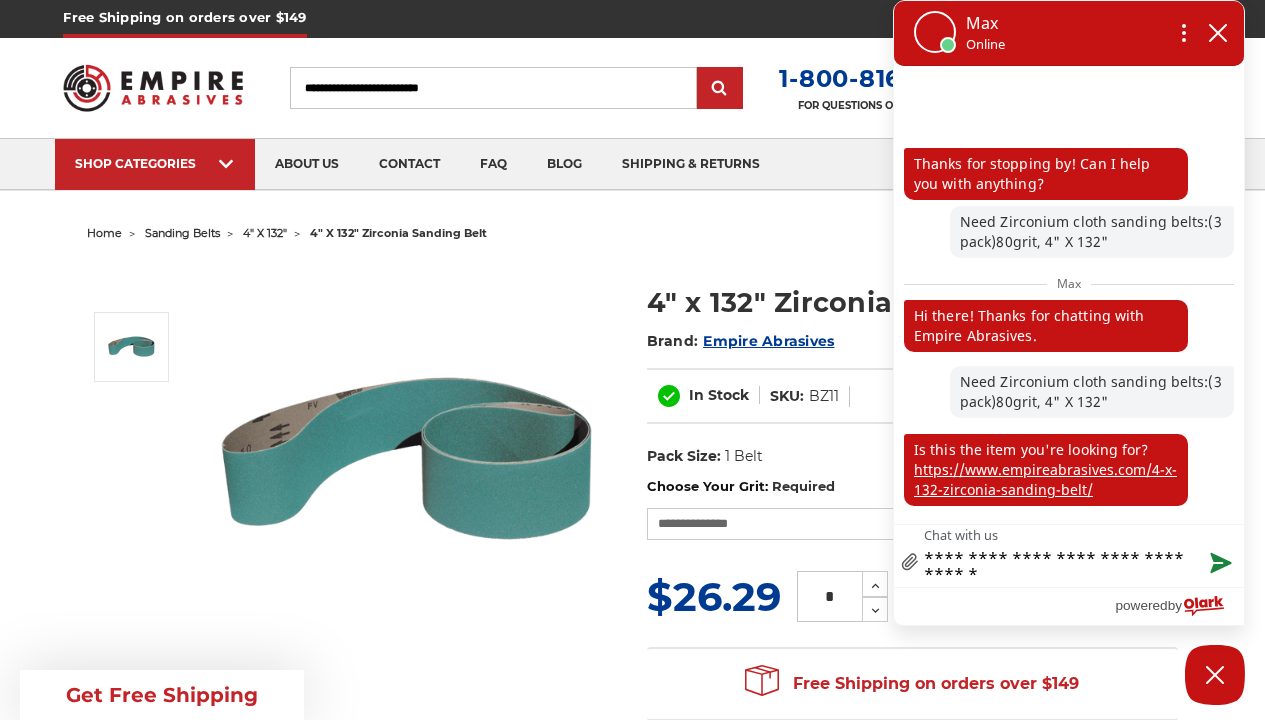 type on "**********" 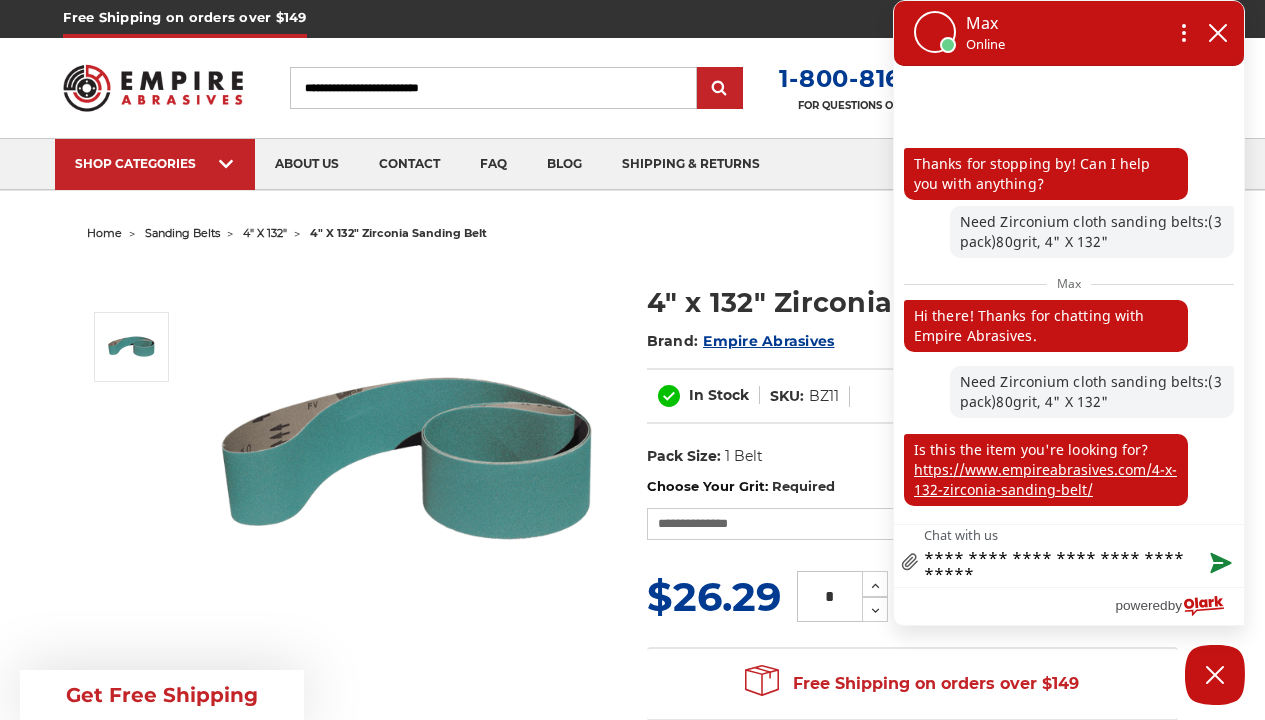 type on "**********" 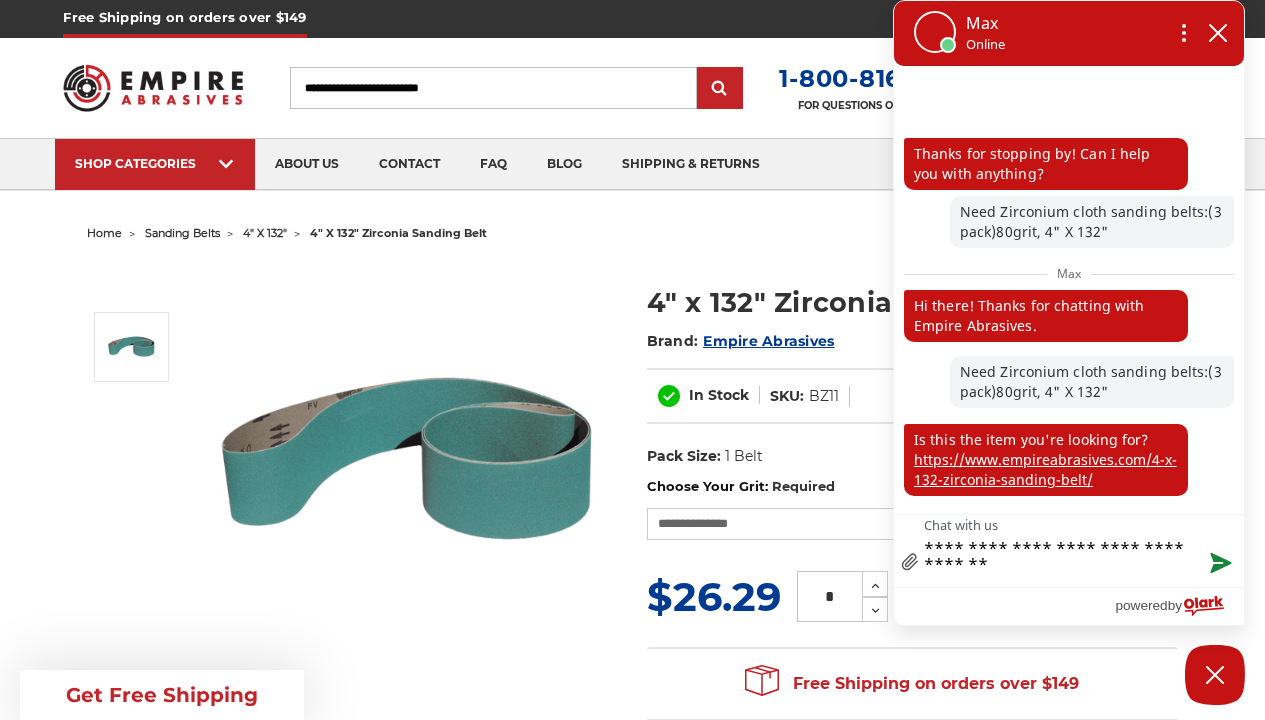 type on "**********" 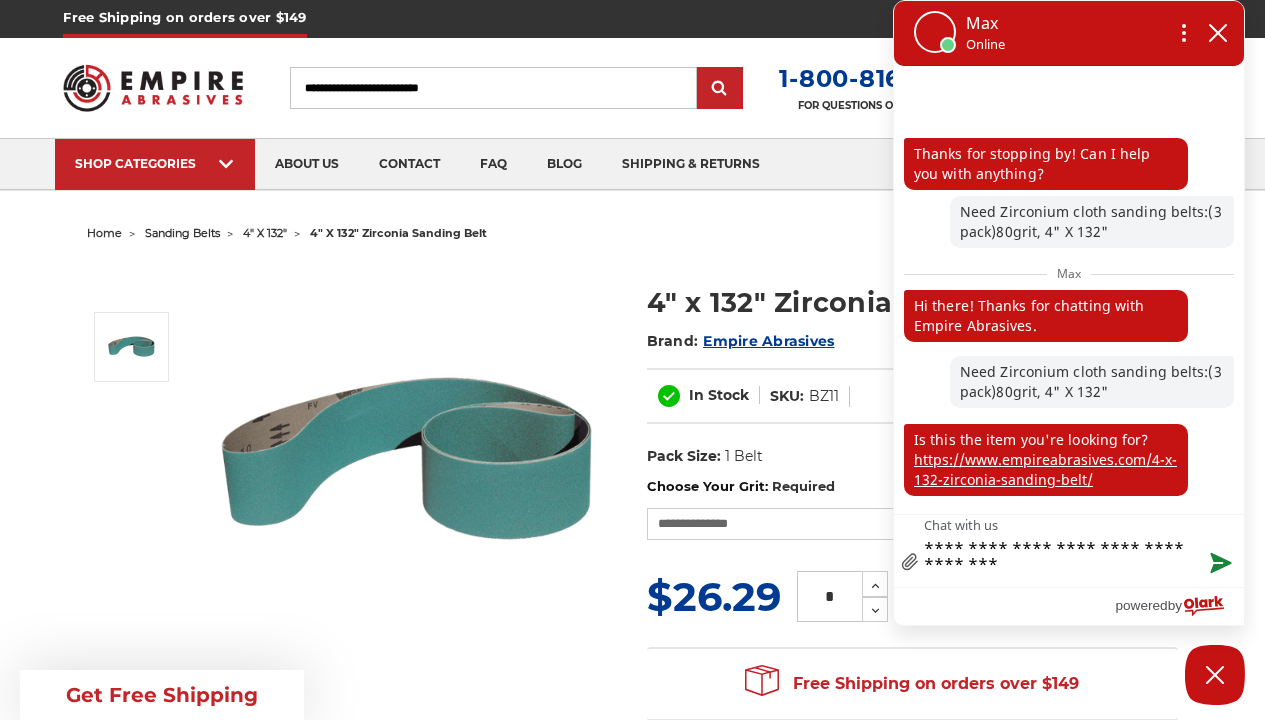 type on "**********" 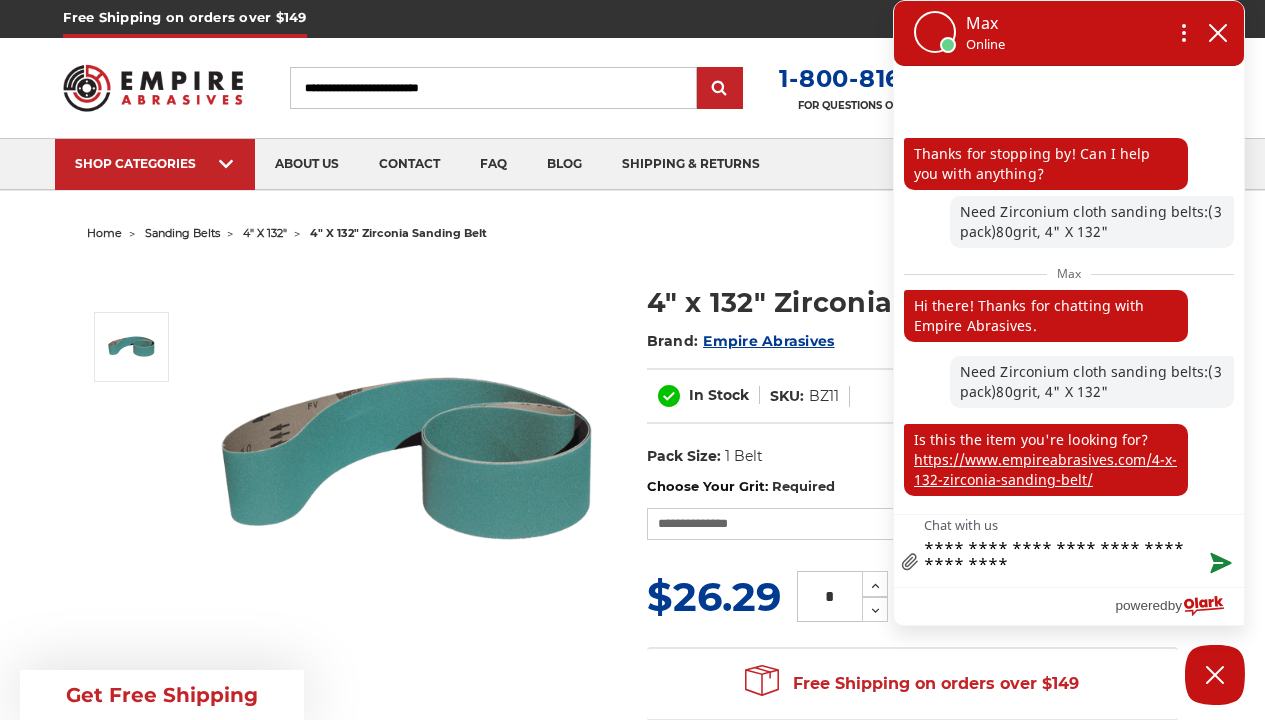 type on "**********" 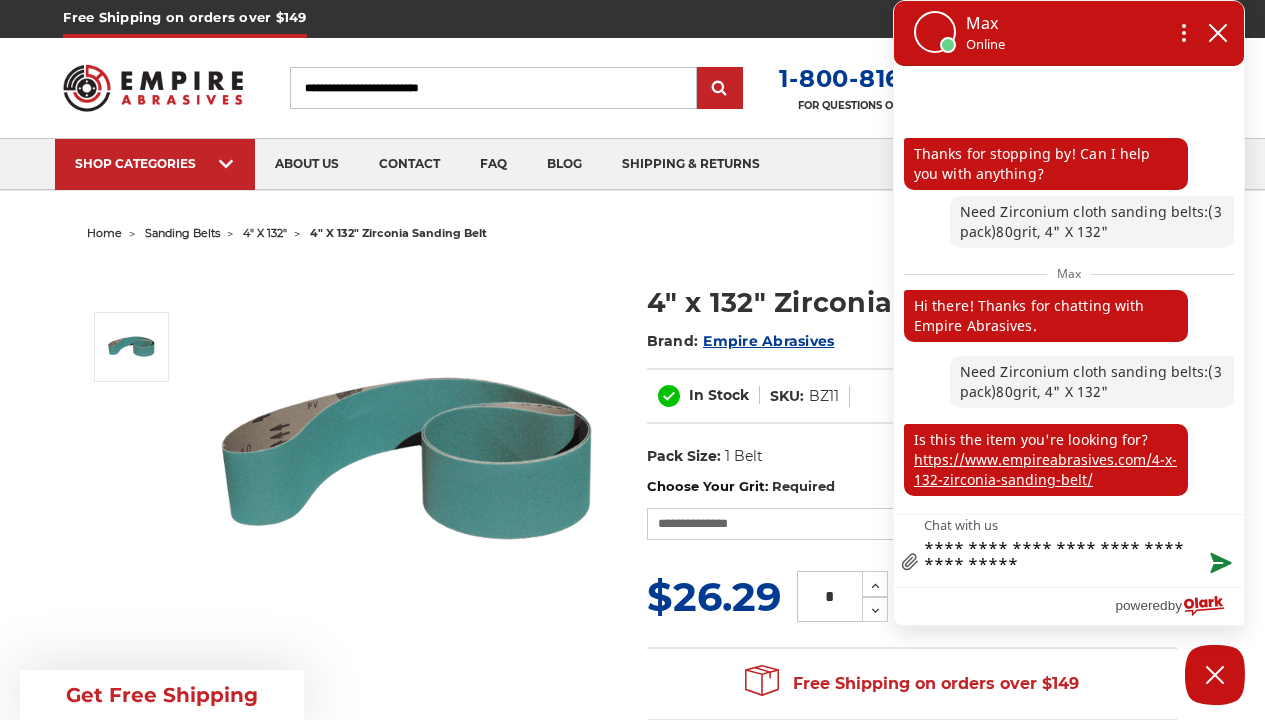 type on "**********" 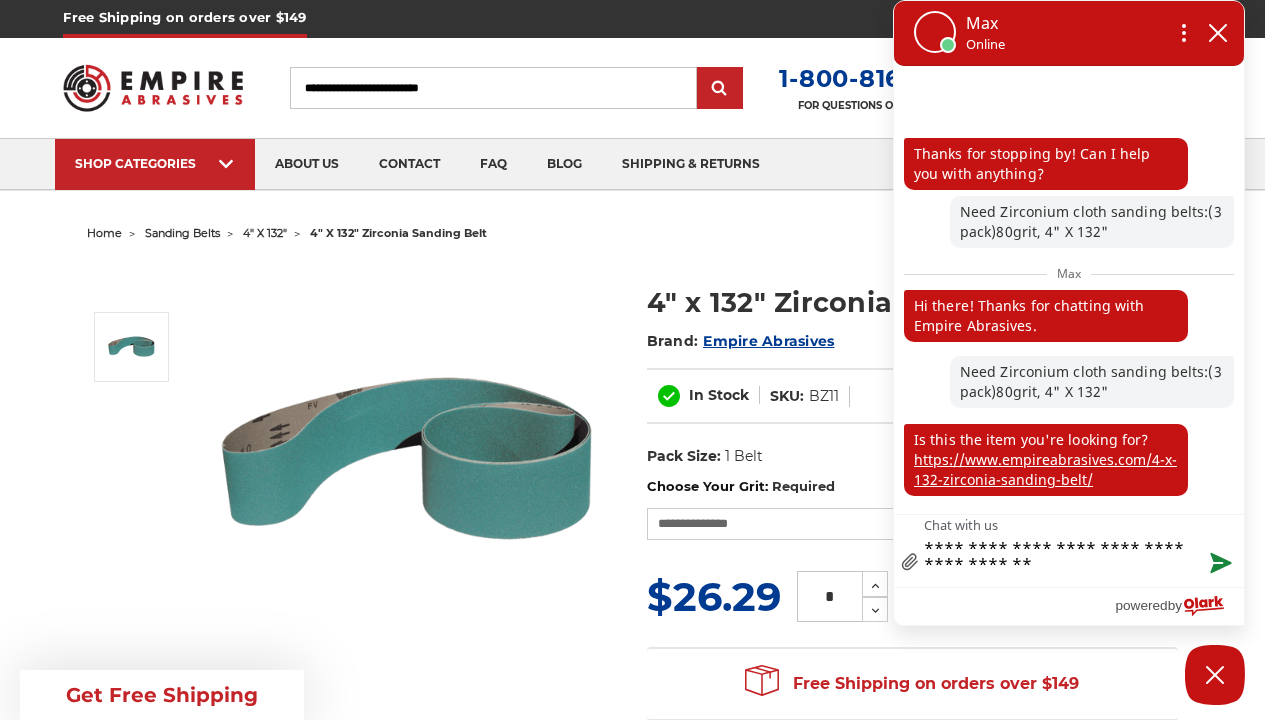 type on "**********" 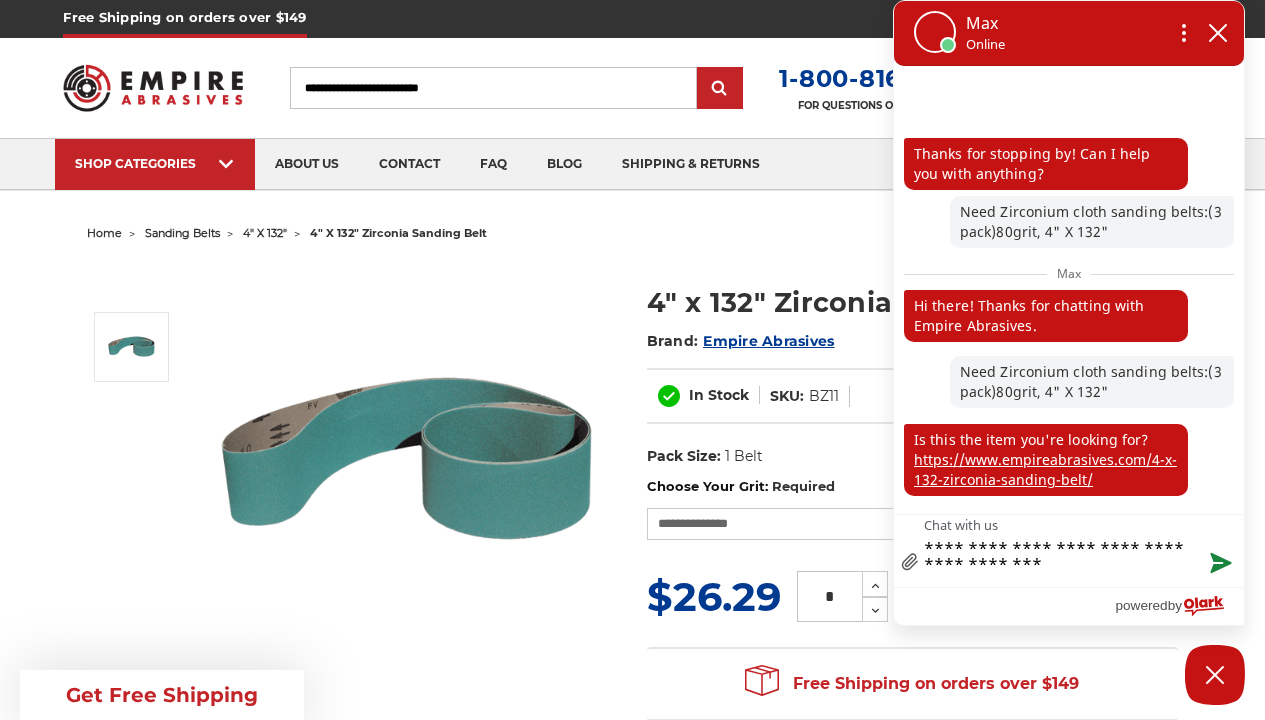 type on "**********" 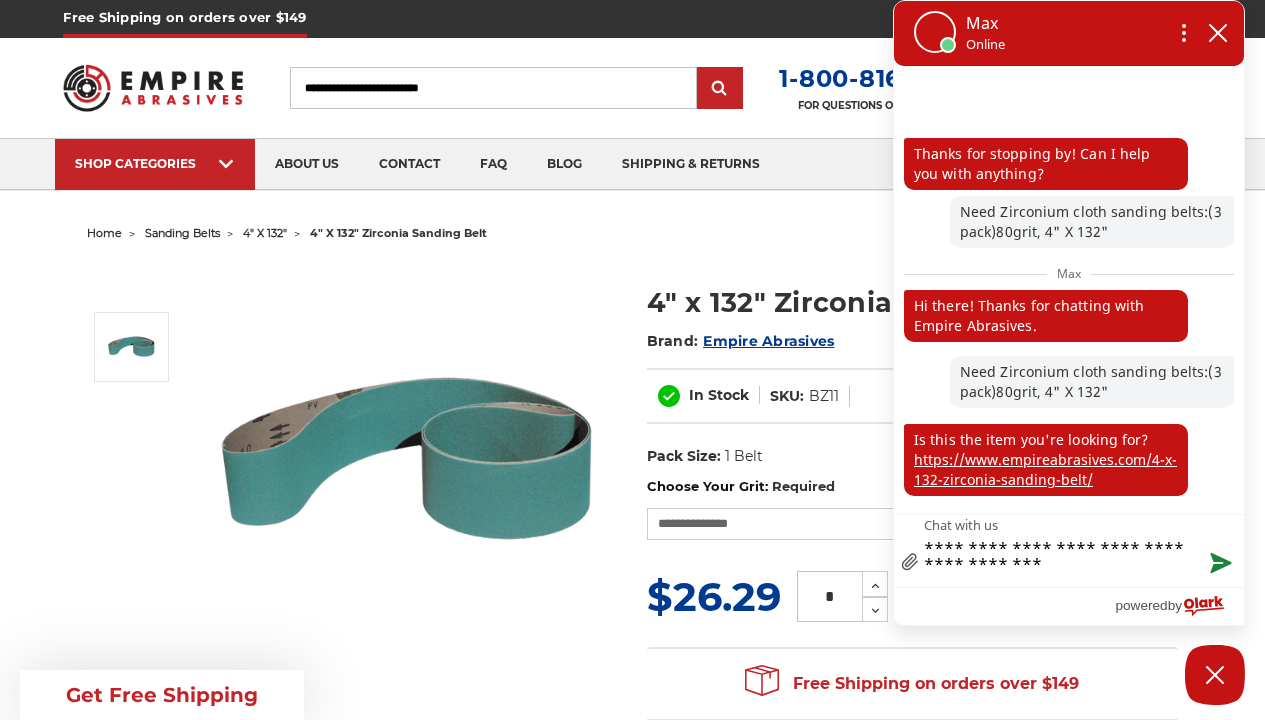 type on "**********" 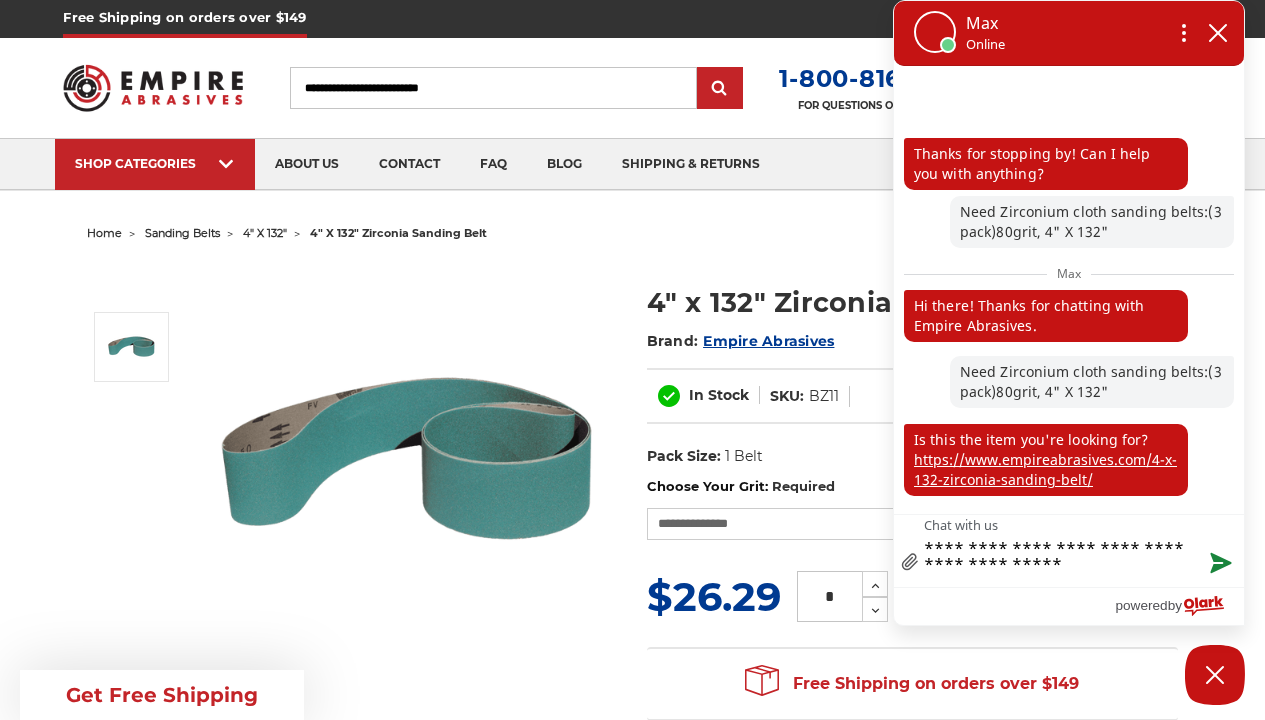type on "**********" 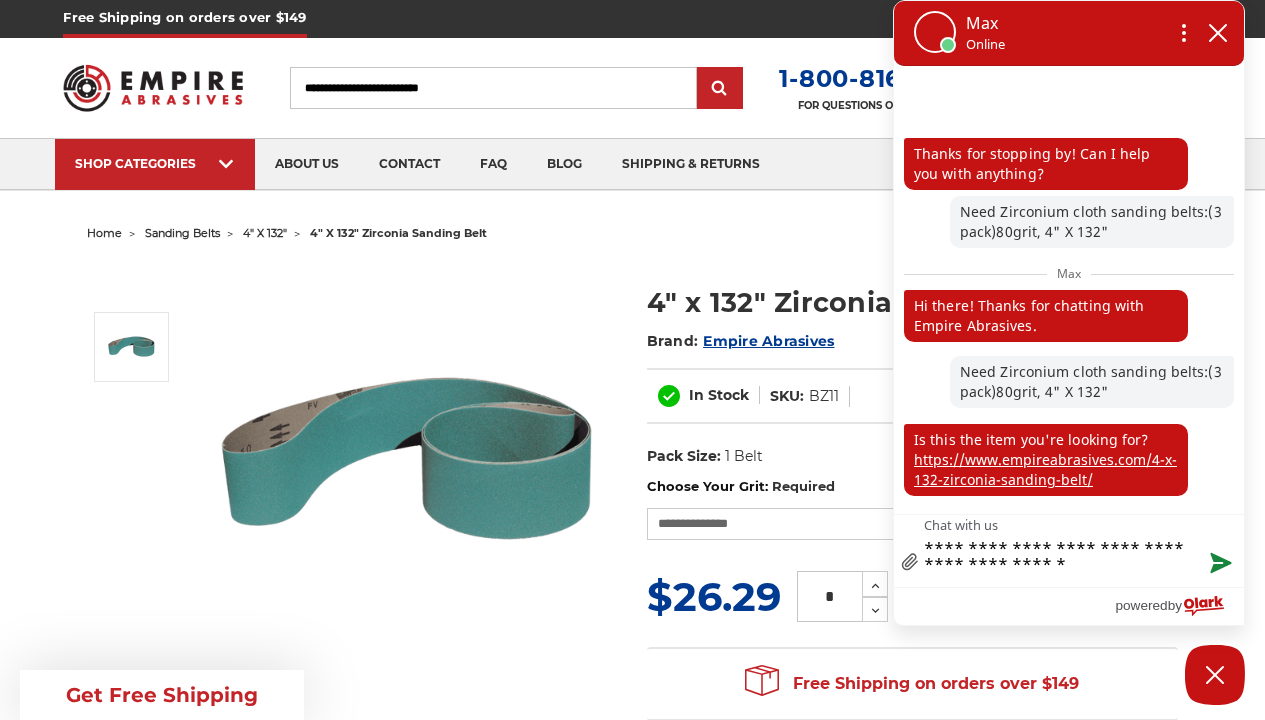 type on "**********" 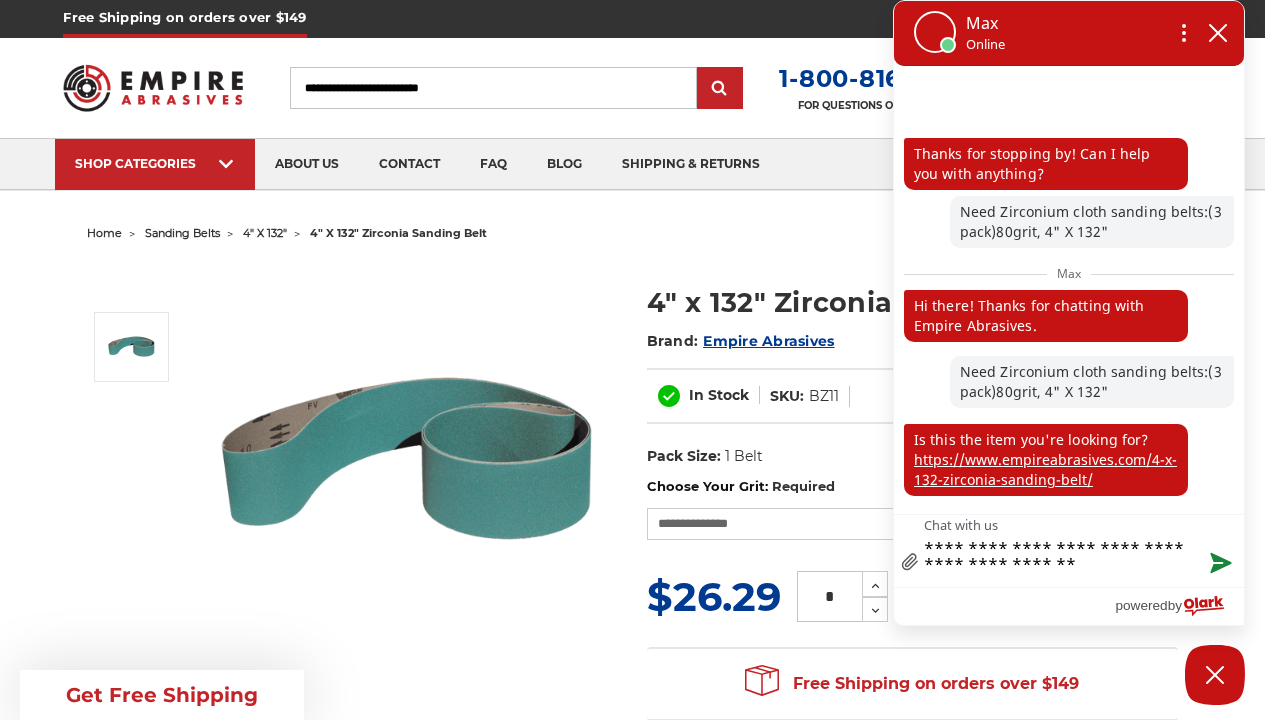 type on "**********" 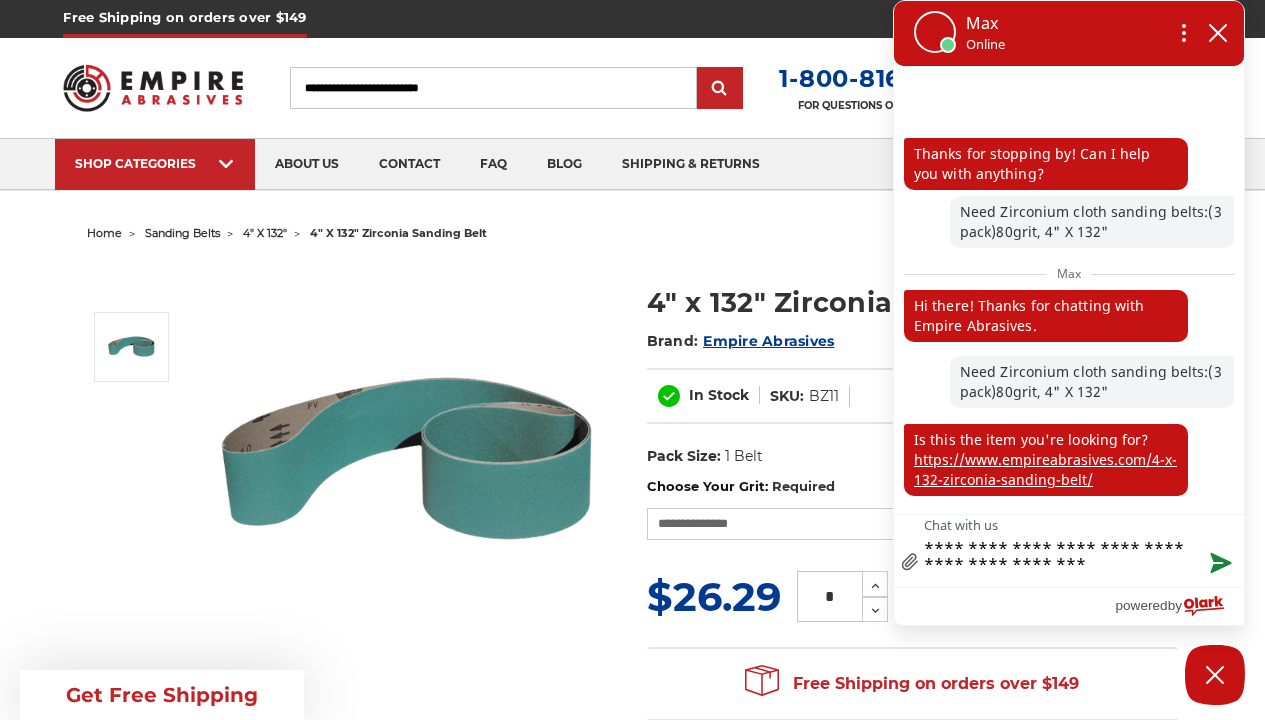 type on "**********" 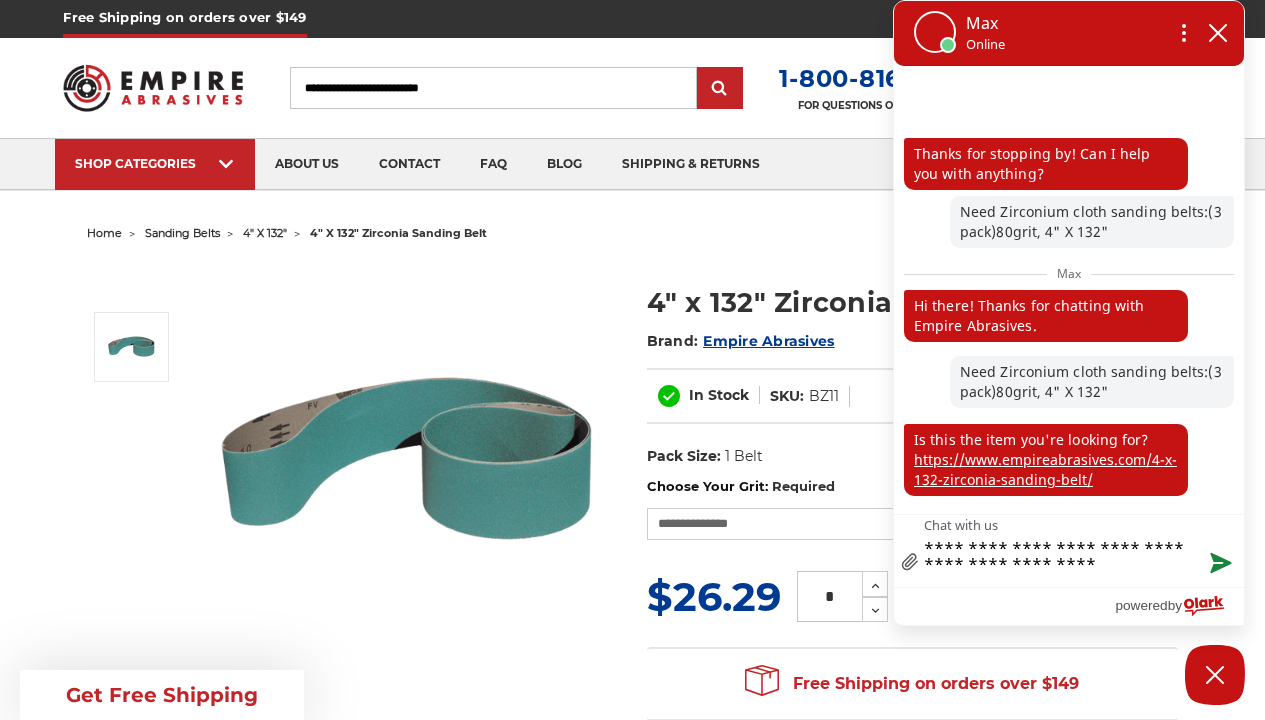type on "**********" 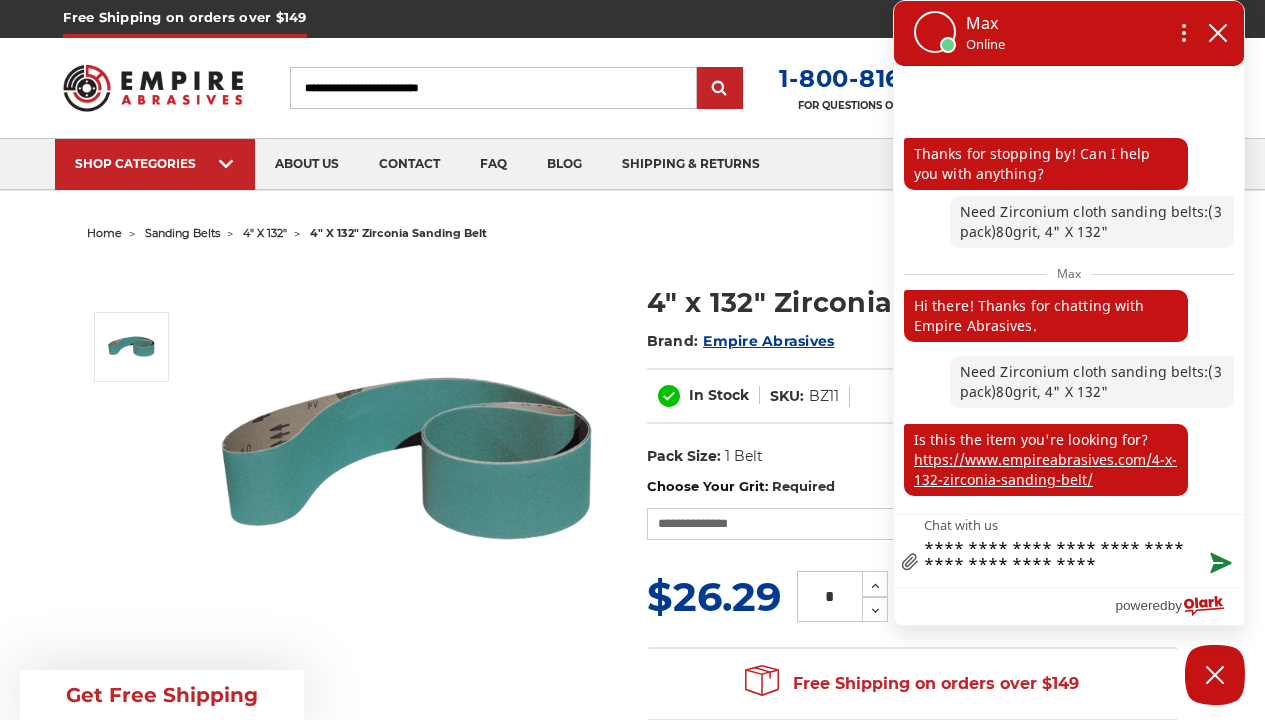 type on "**********" 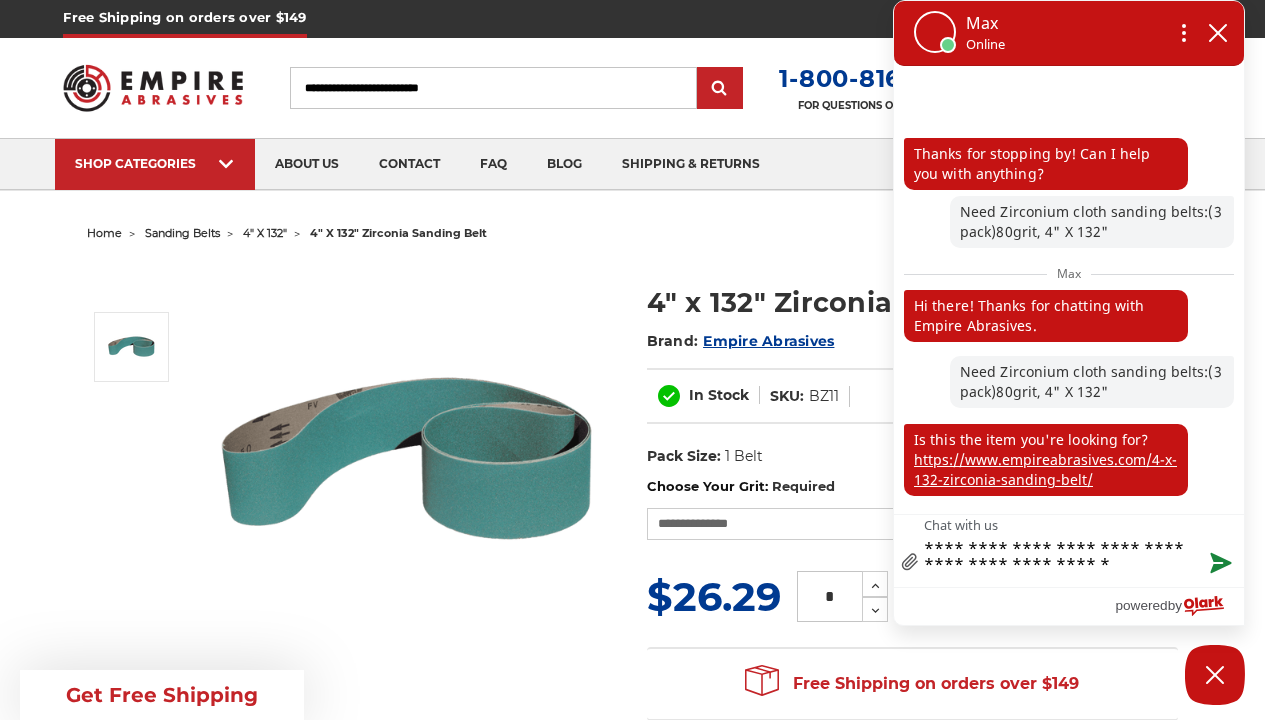 type on "**********" 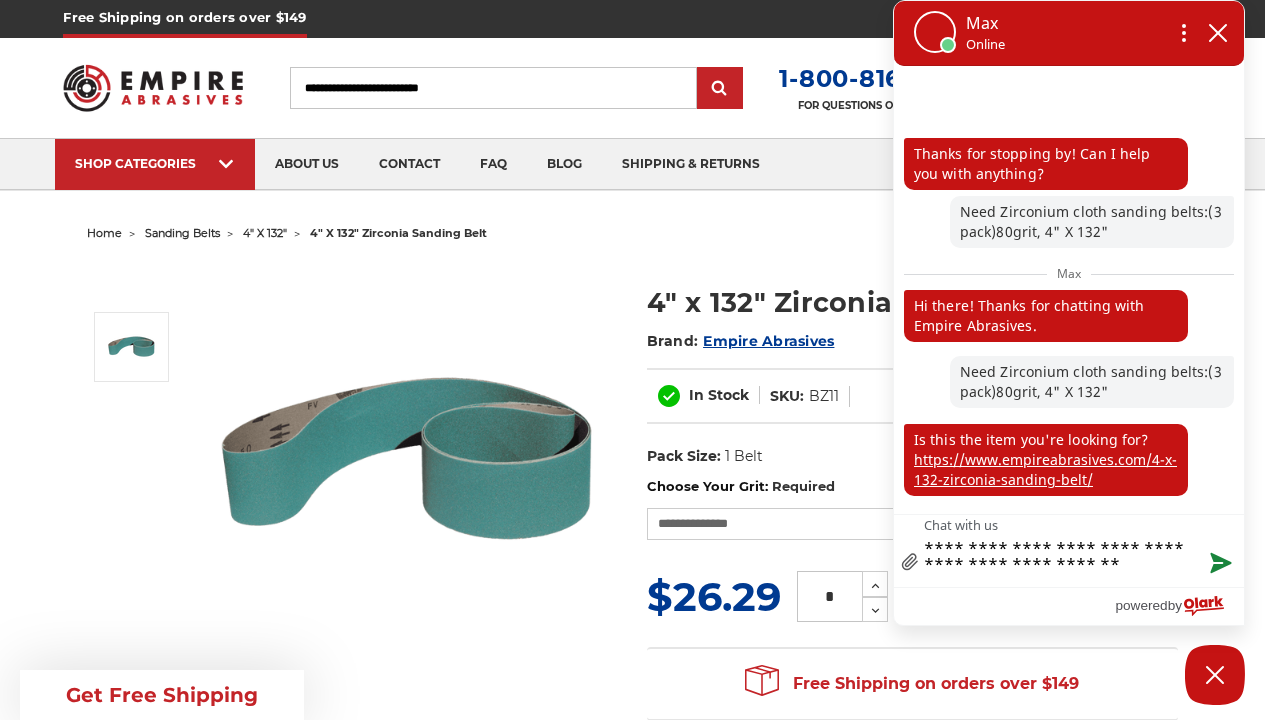type on "**********" 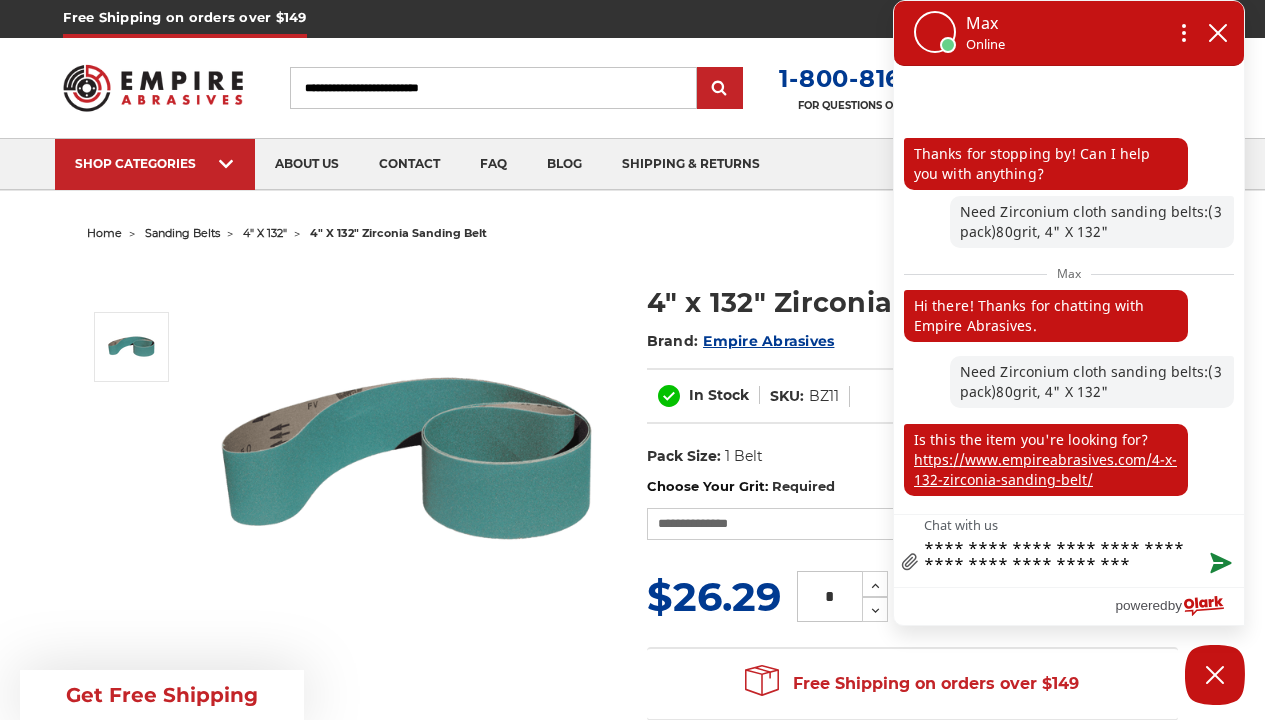 type on "**********" 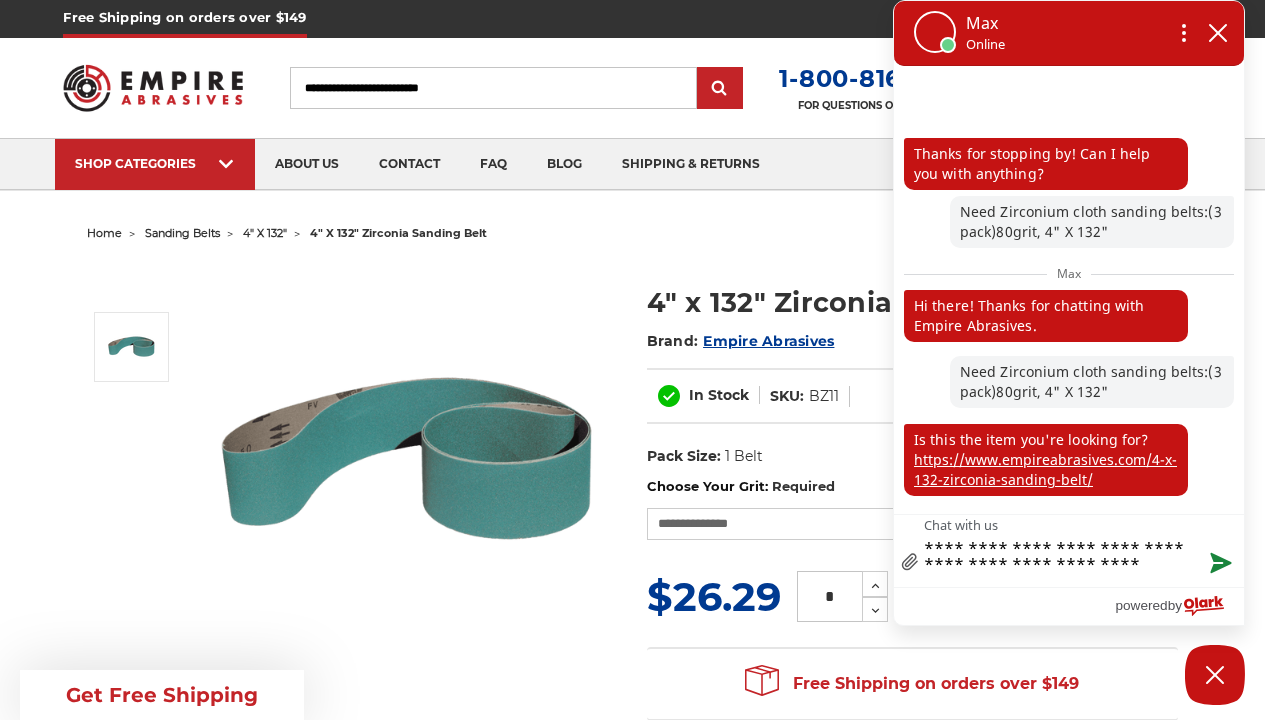 type on "**********" 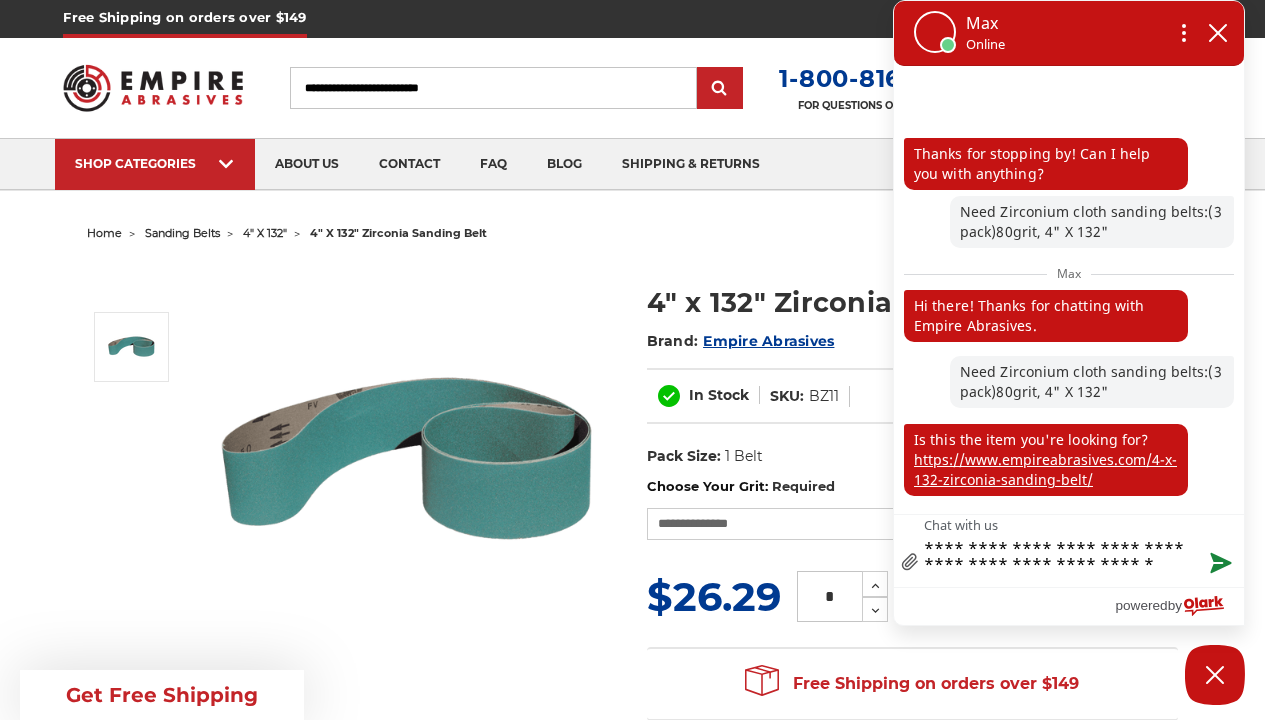 type on "**********" 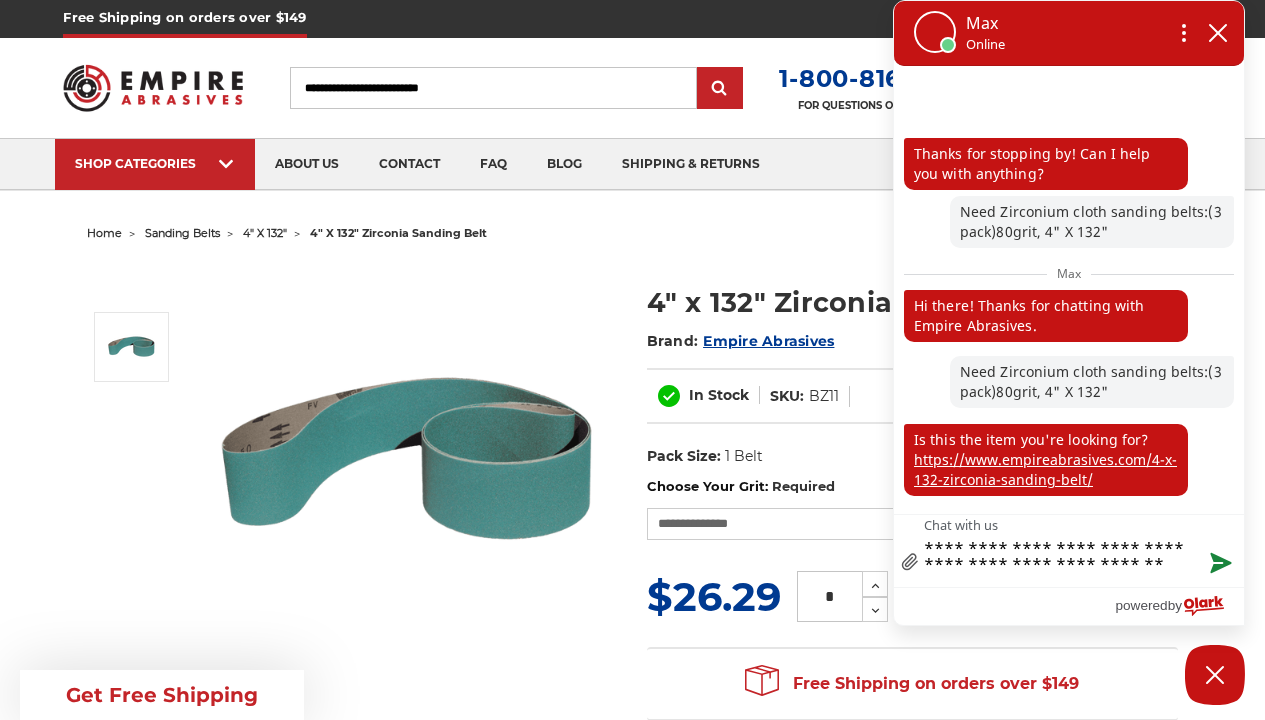 type on "**********" 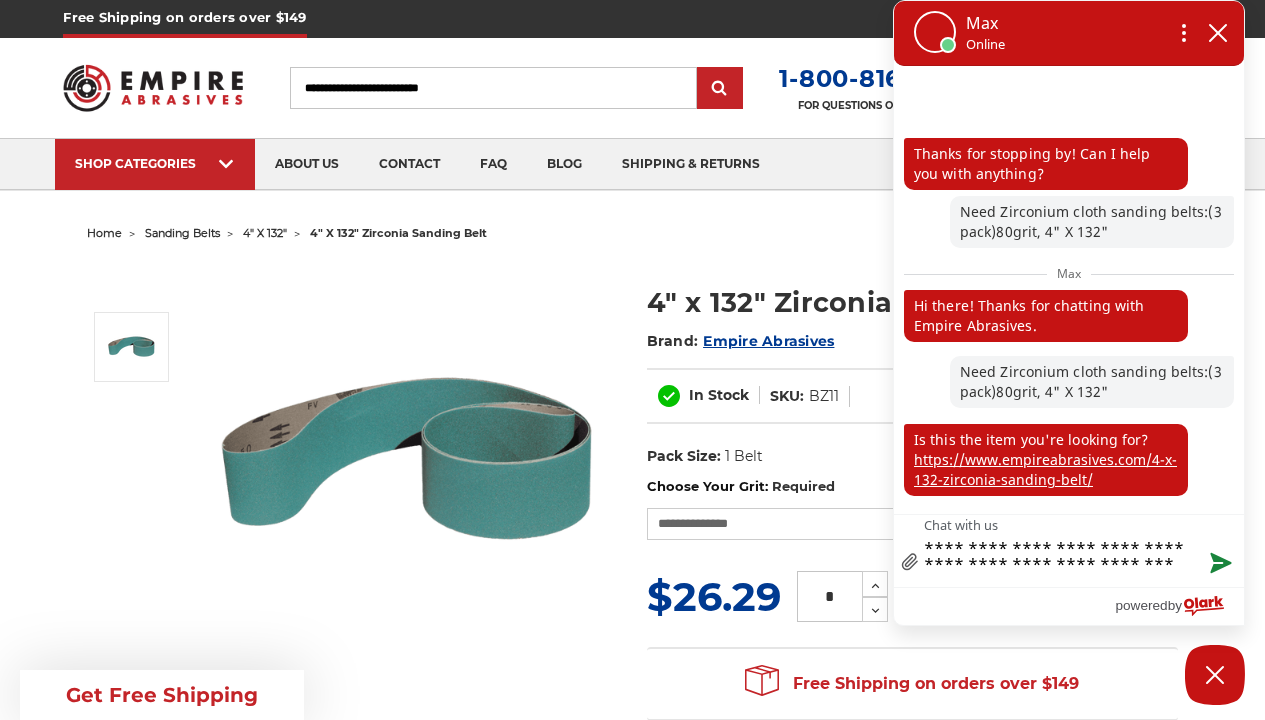 type on "**********" 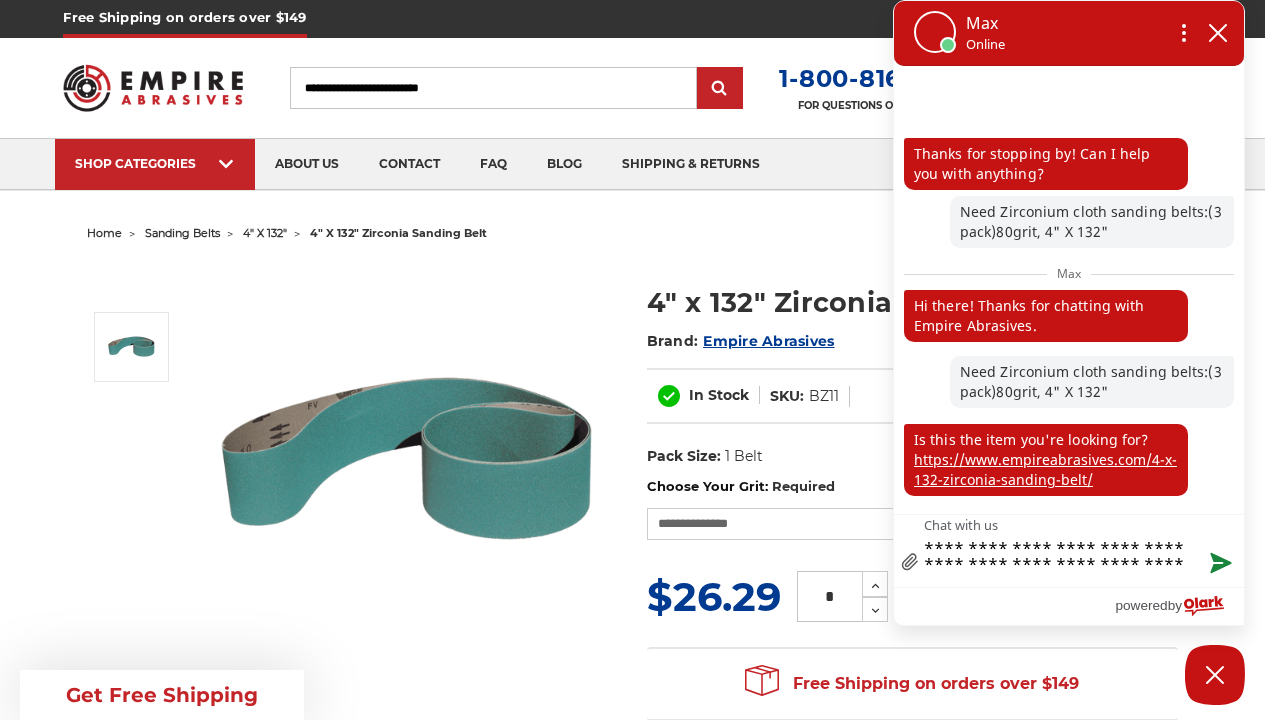 type on "**********" 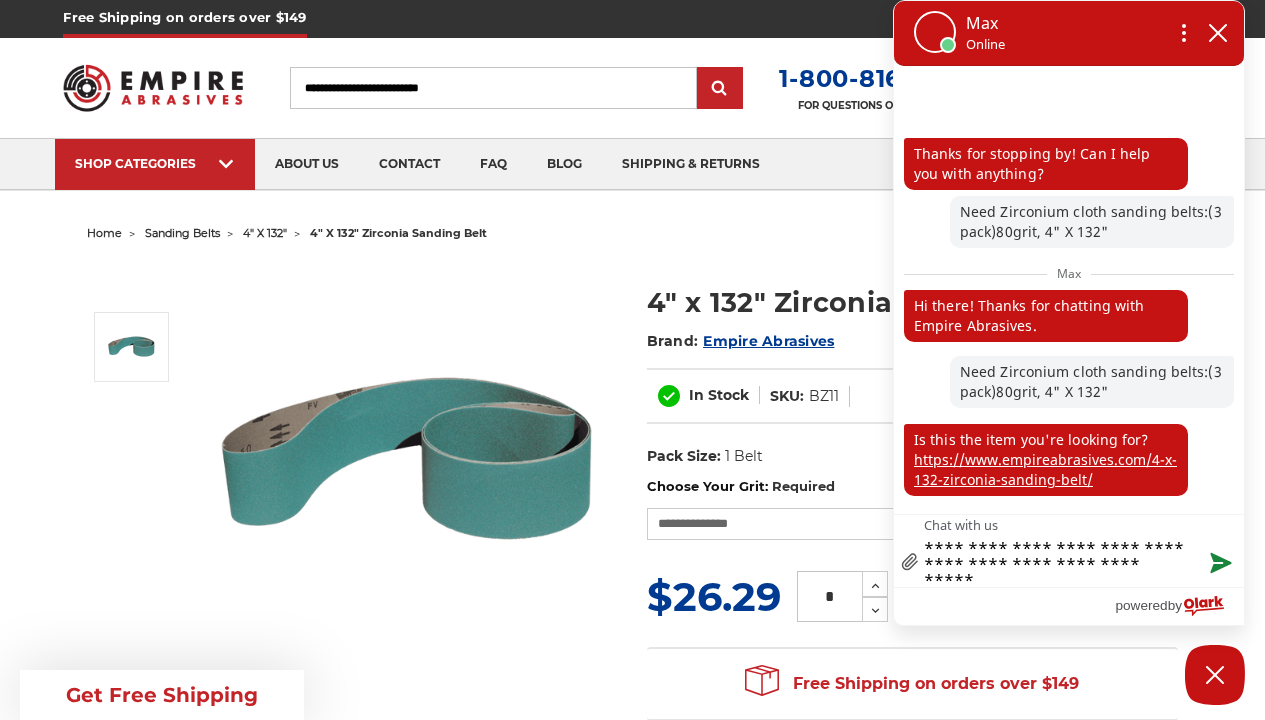 type on "**********" 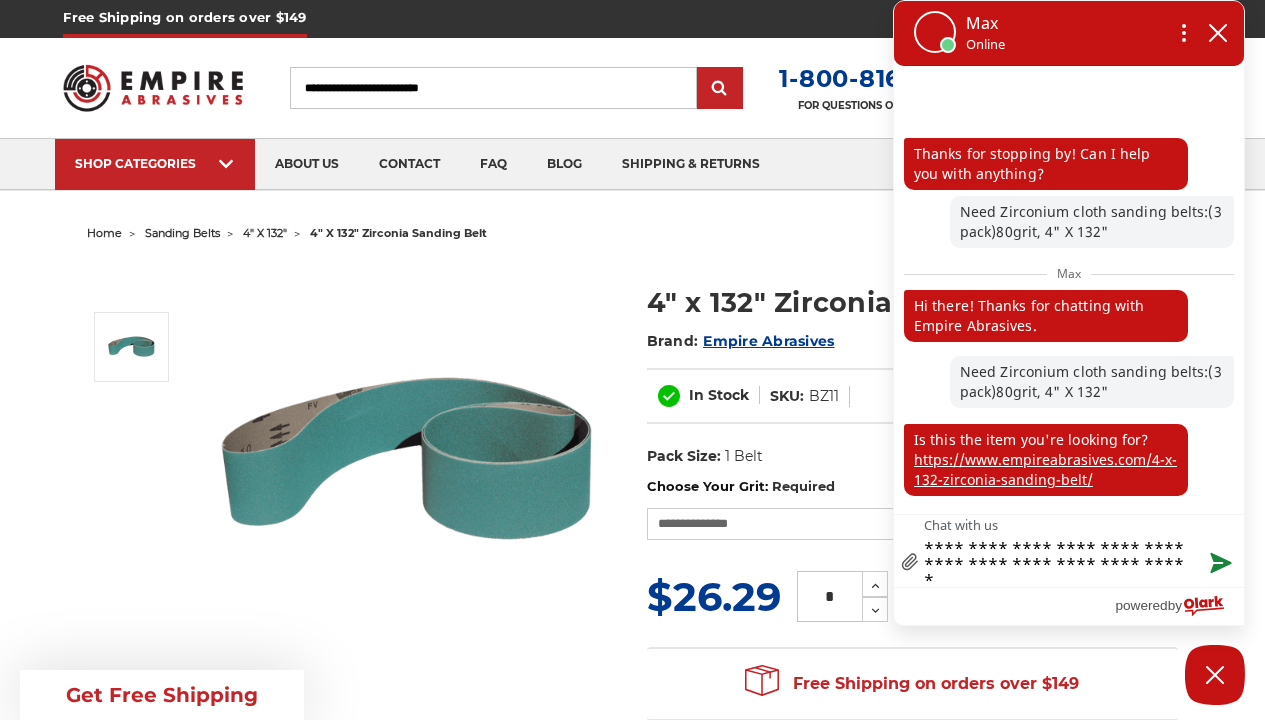 type on "**********" 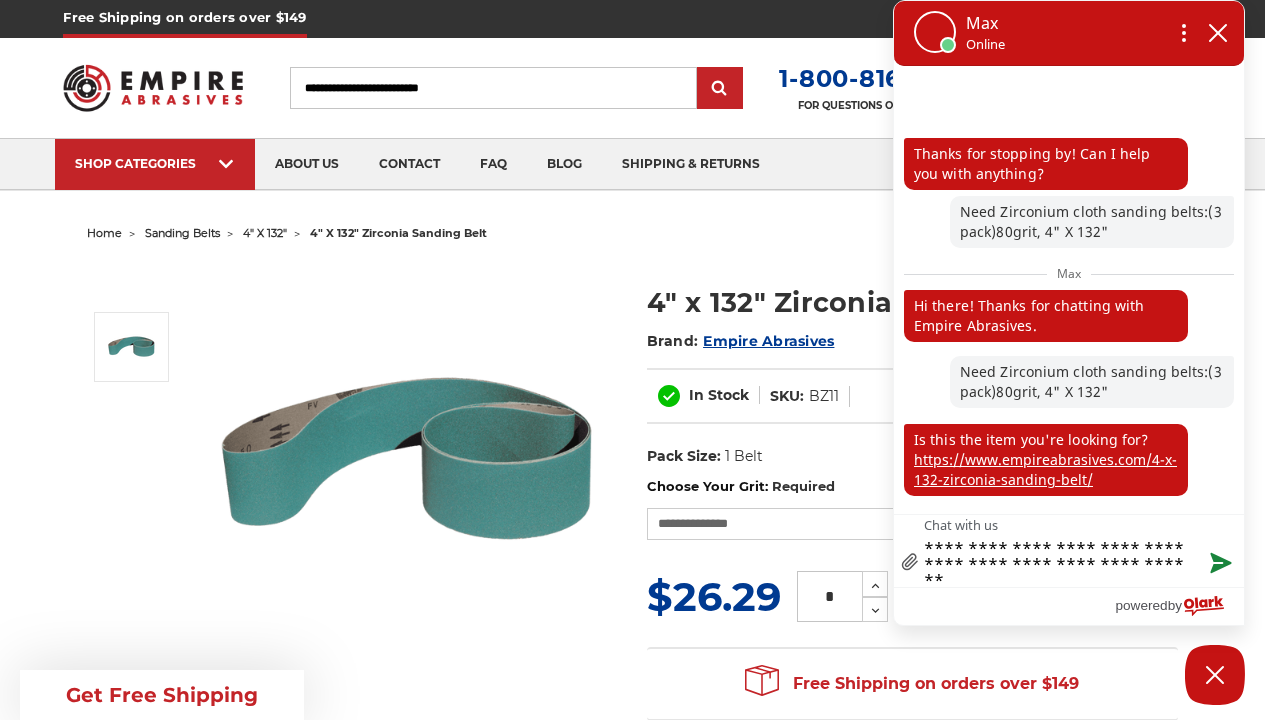 type on "**********" 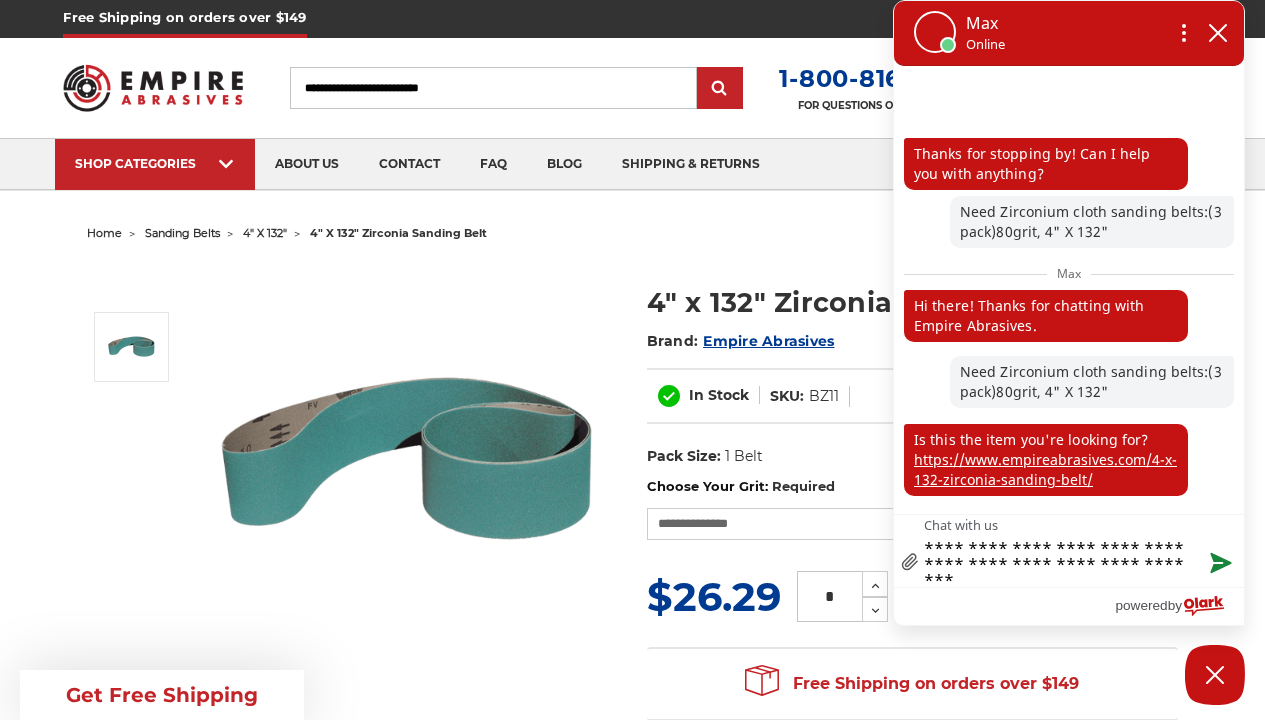 type on "**********" 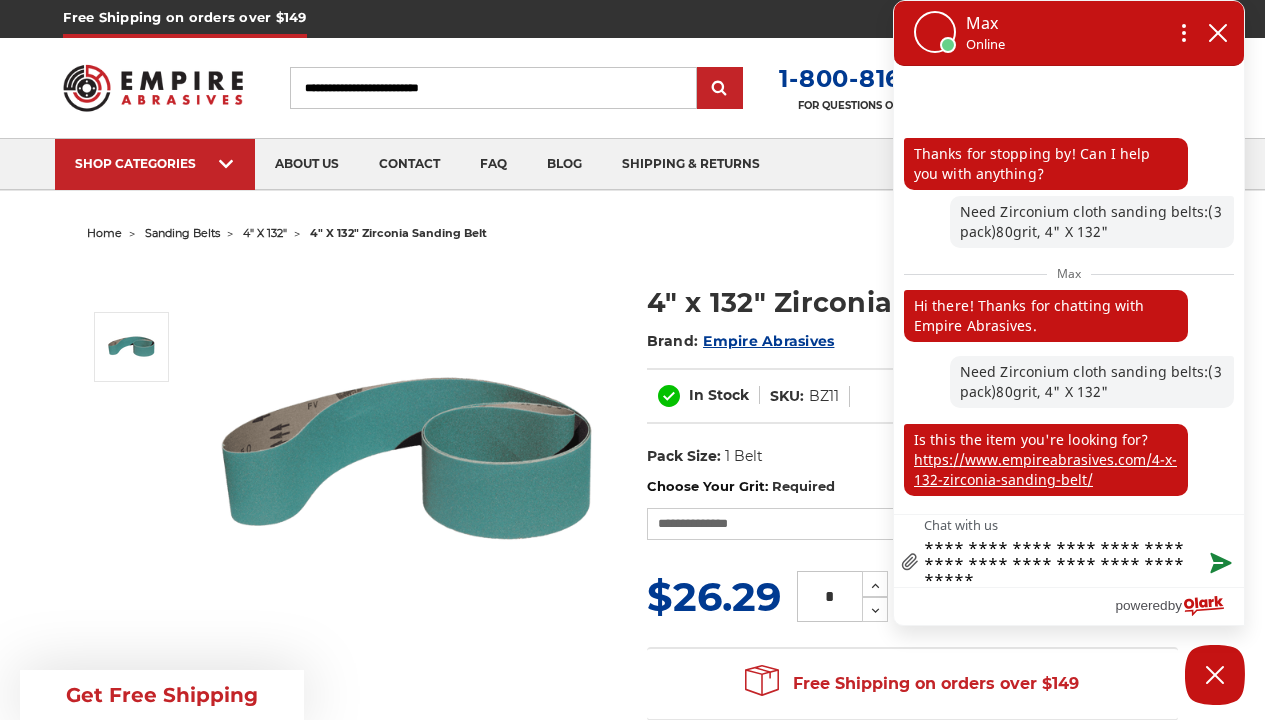type on "**********" 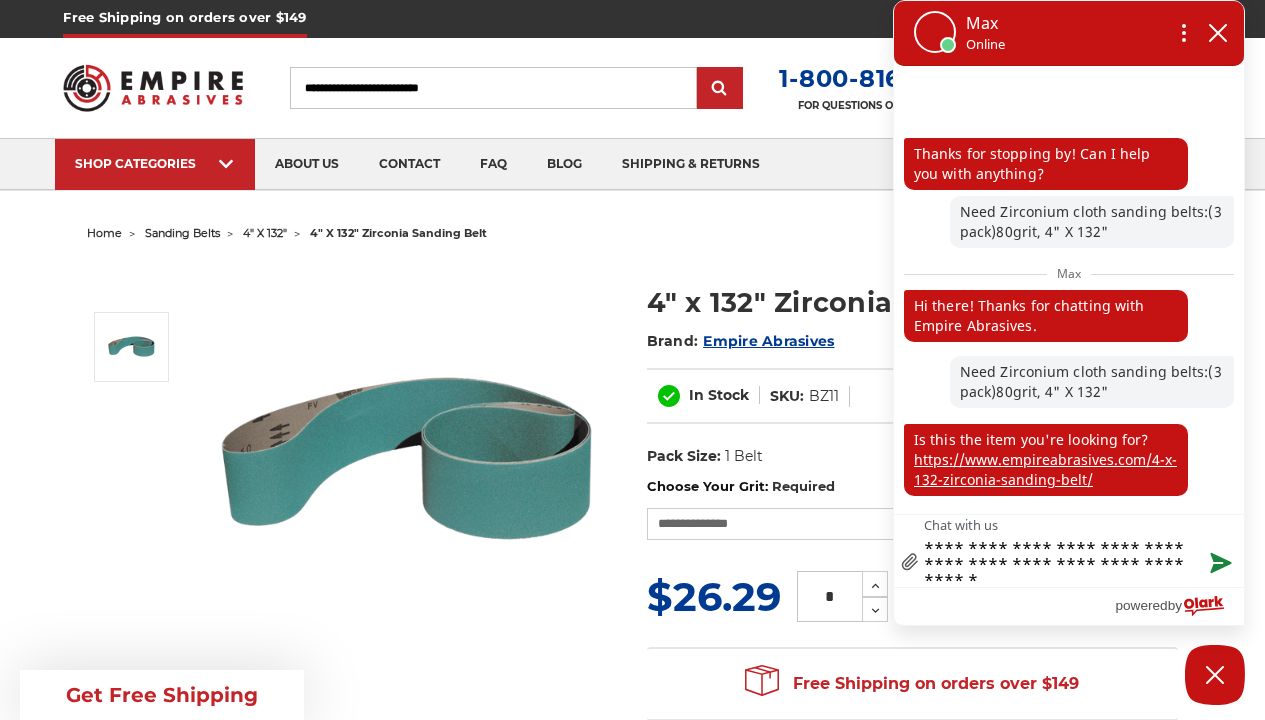 type on "**********" 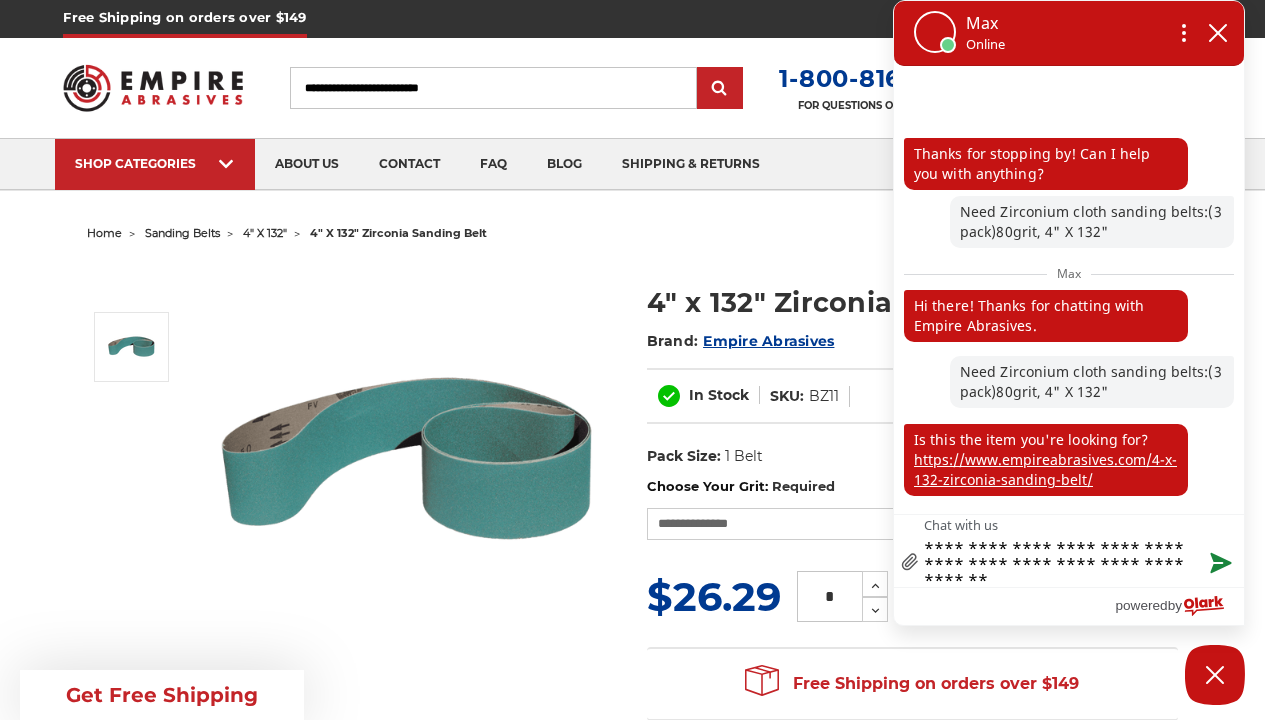 type on "**********" 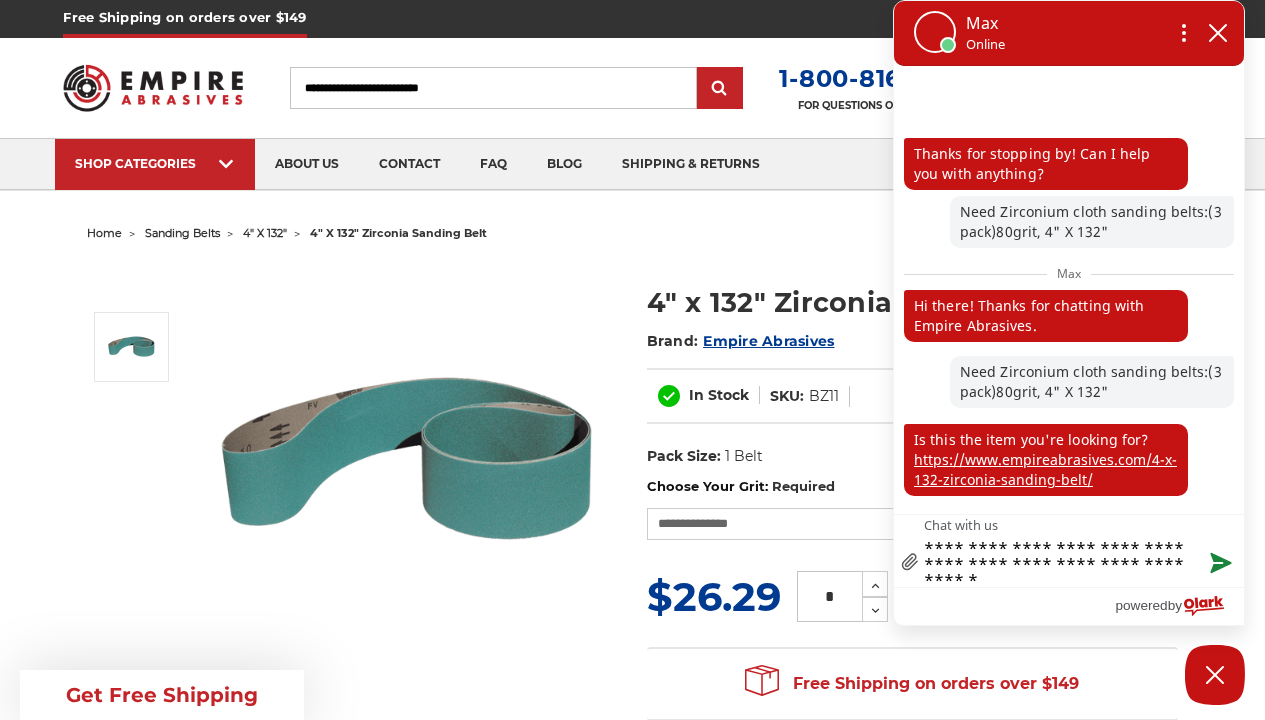 type on "**********" 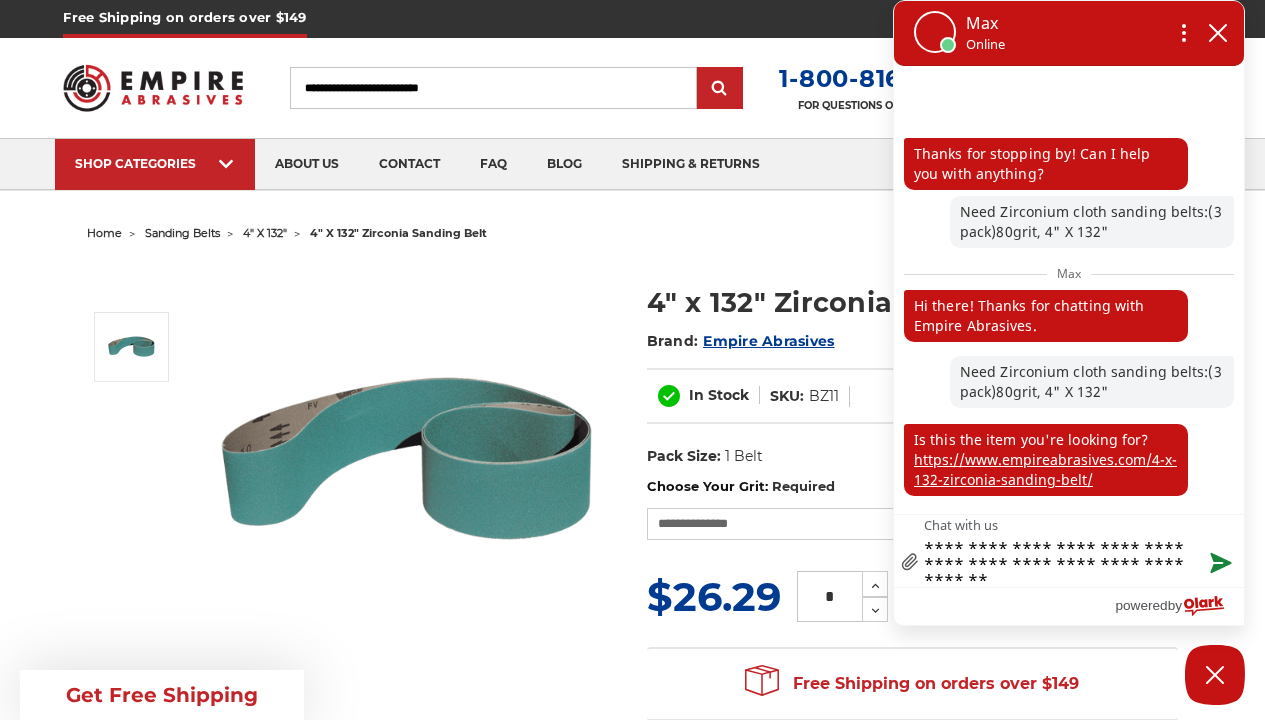 type on "**********" 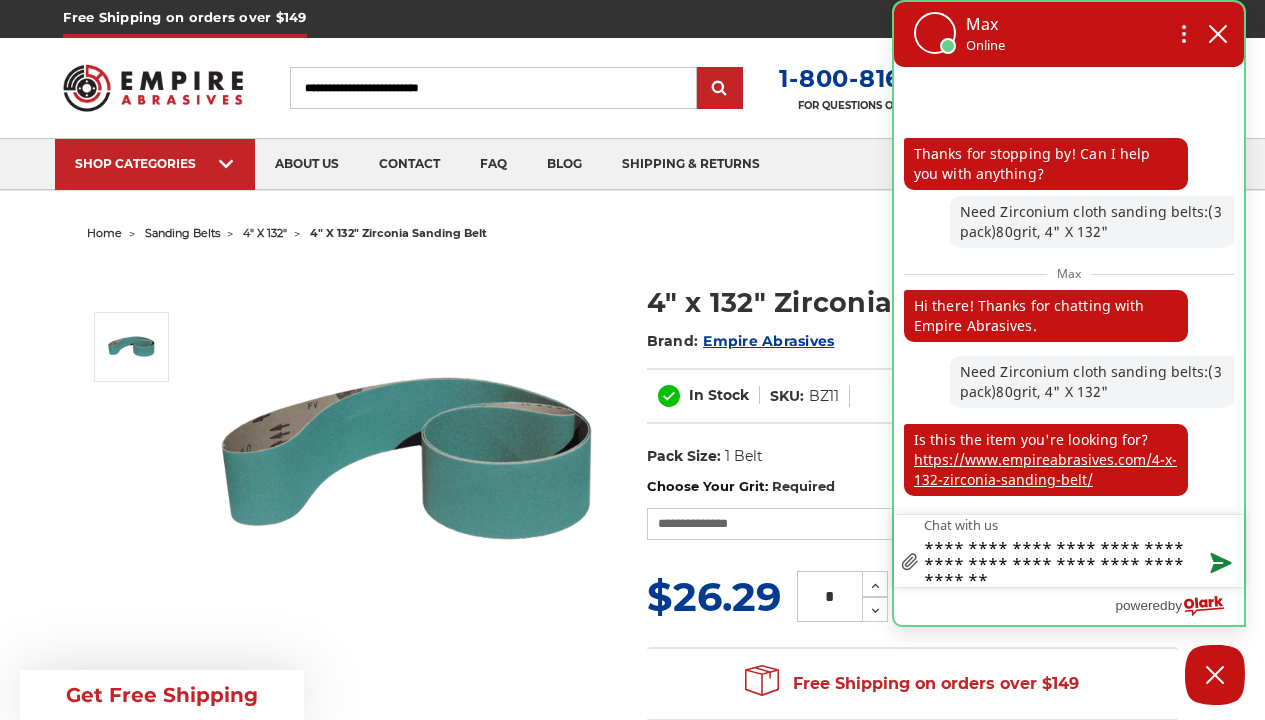 click at bounding box center (1219, 564) 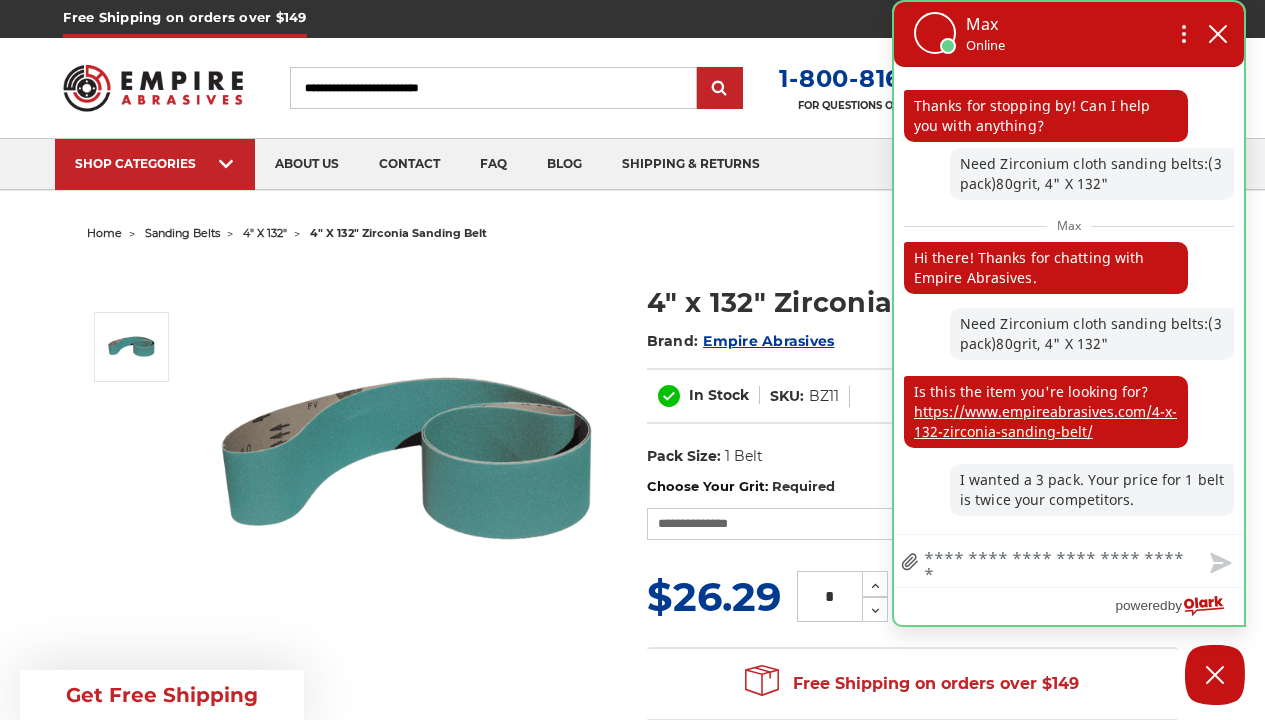scroll, scrollTop: 0, scrollLeft: 0, axis: both 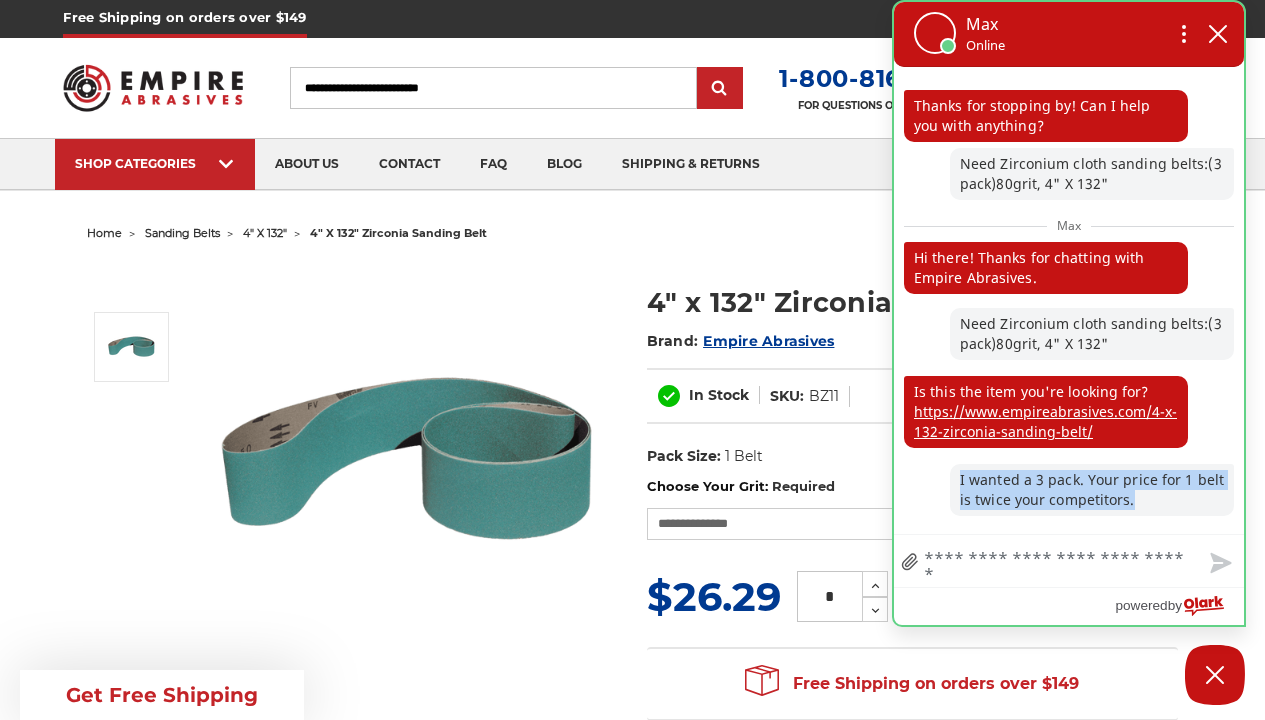 drag, startPoint x: 1135, startPoint y: 500, endPoint x: 955, endPoint y: 482, distance: 180.89777 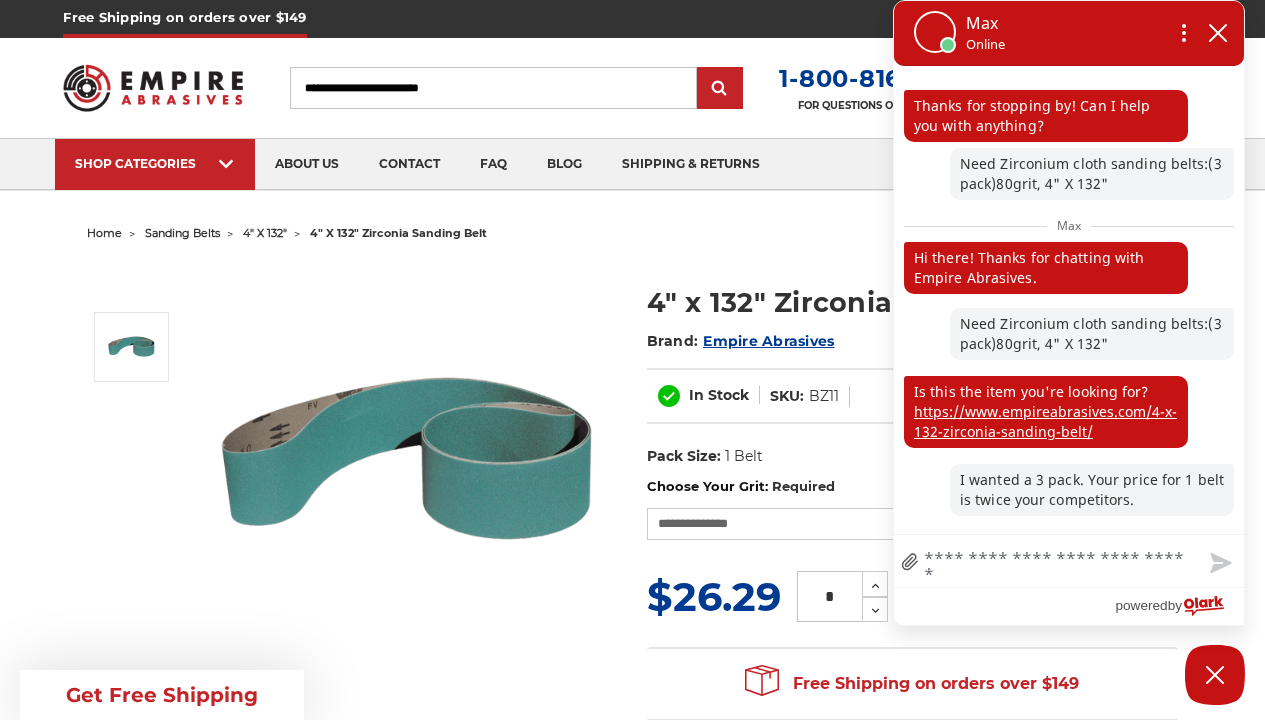click at bounding box center [910, 563] 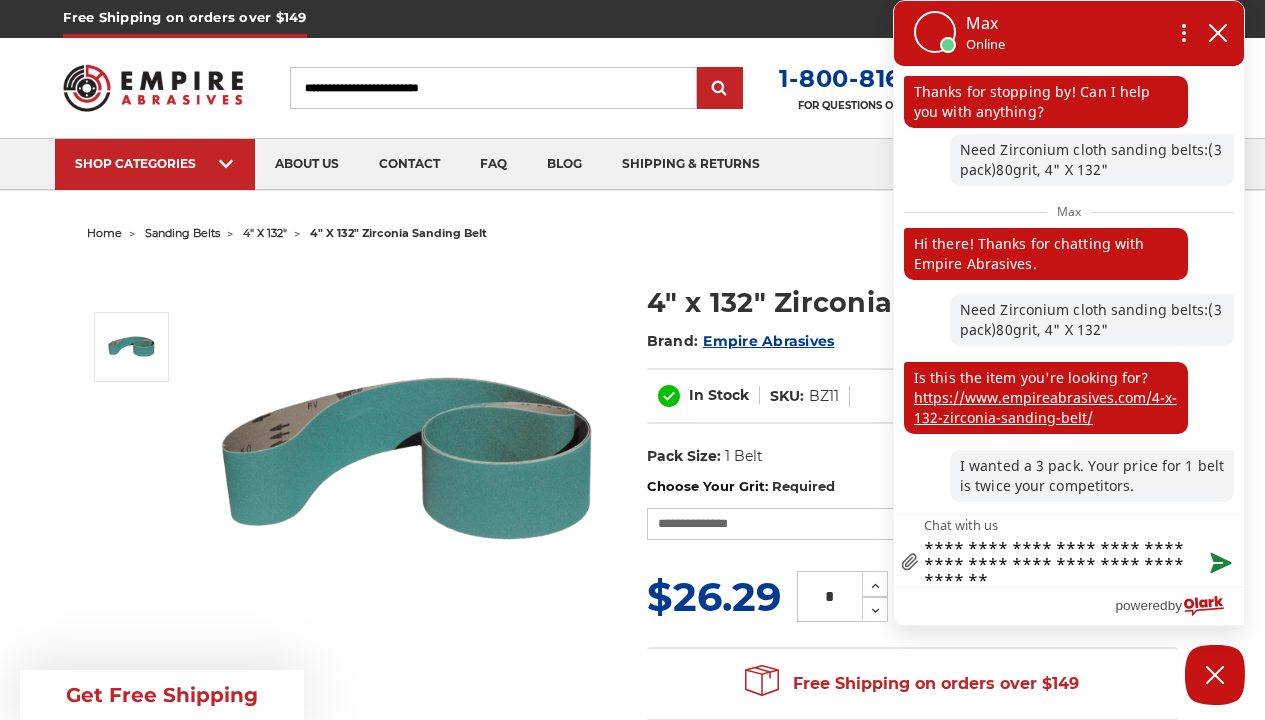 type on "**********" 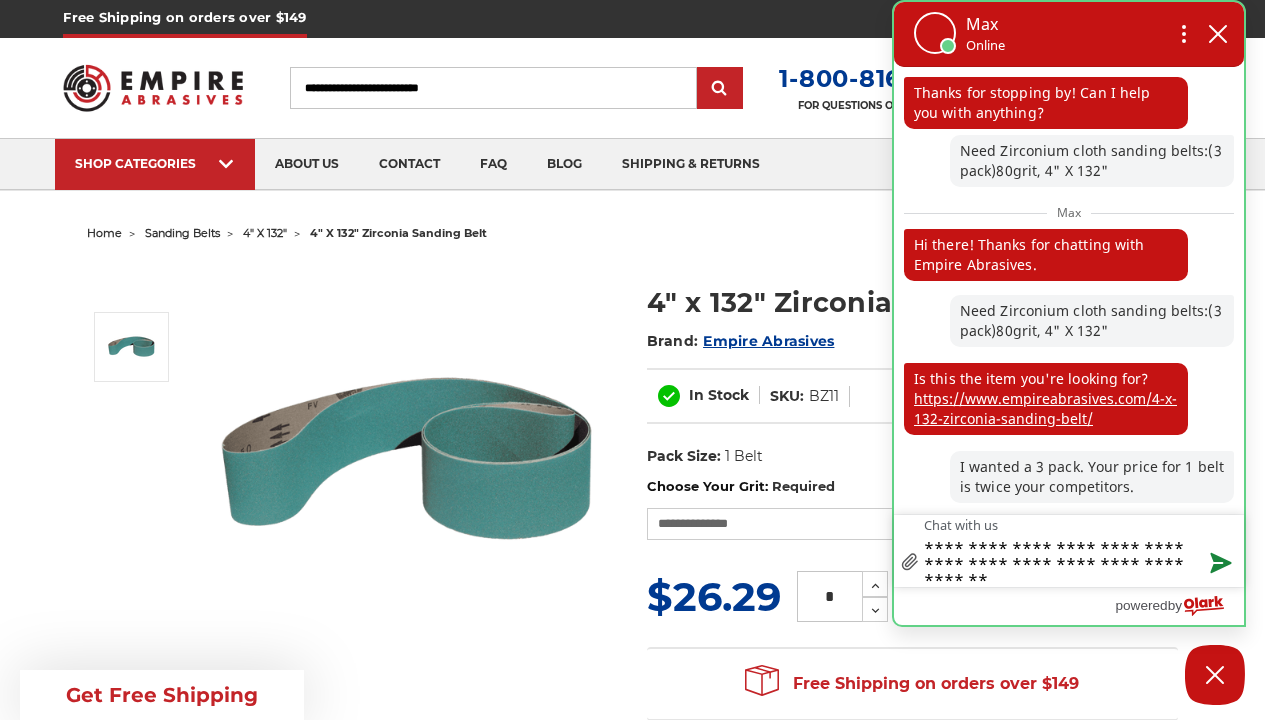 click at bounding box center (1219, 564) 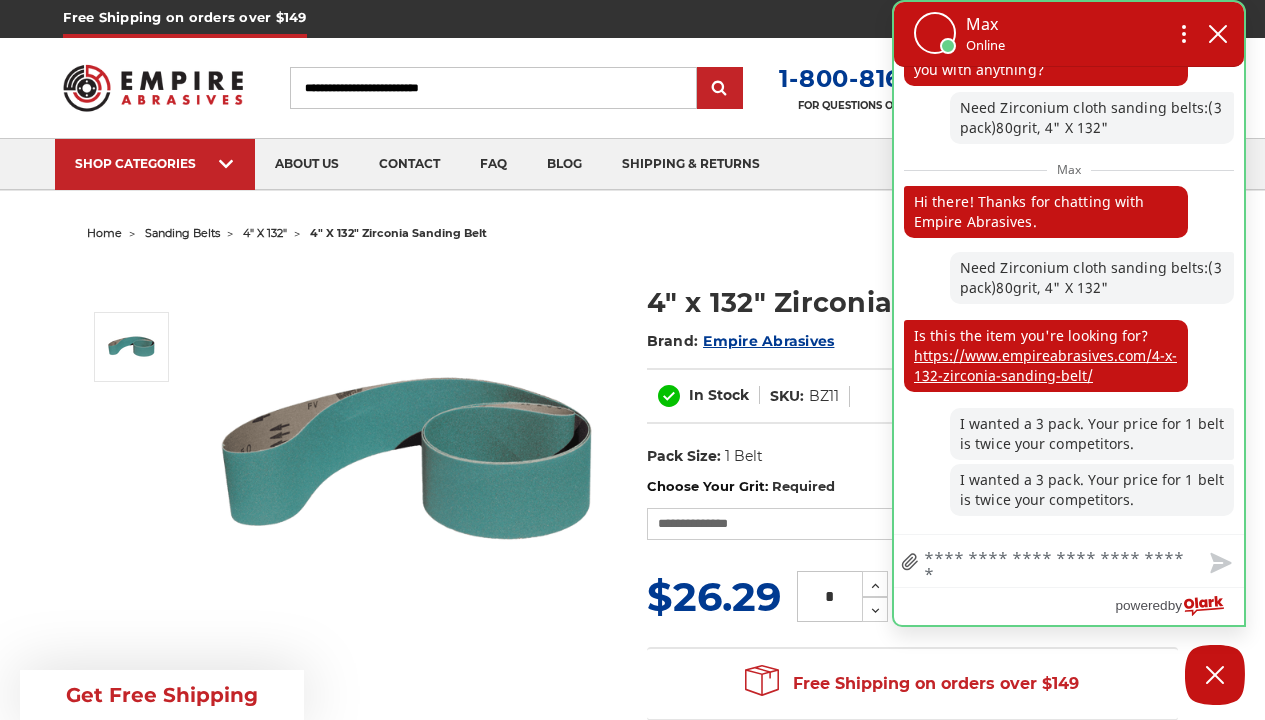 scroll, scrollTop: 42, scrollLeft: 0, axis: vertical 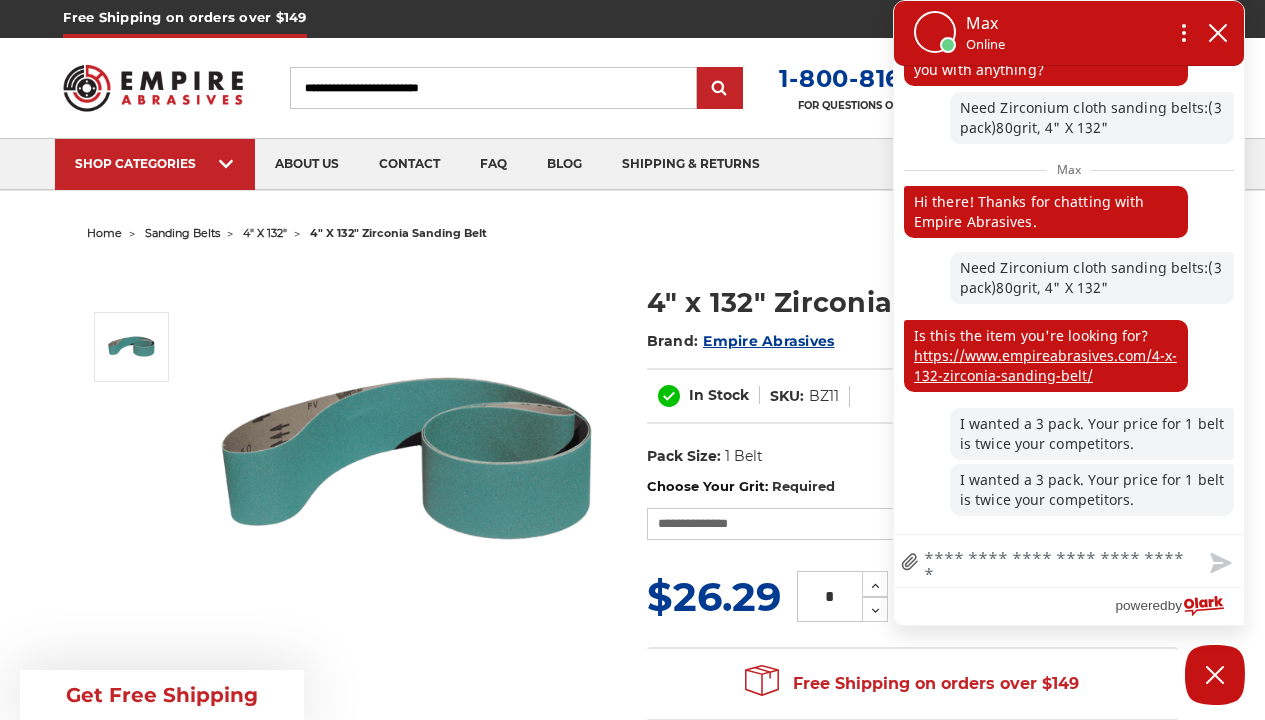click on "Chat with us" at bounding box center [1069, 561] 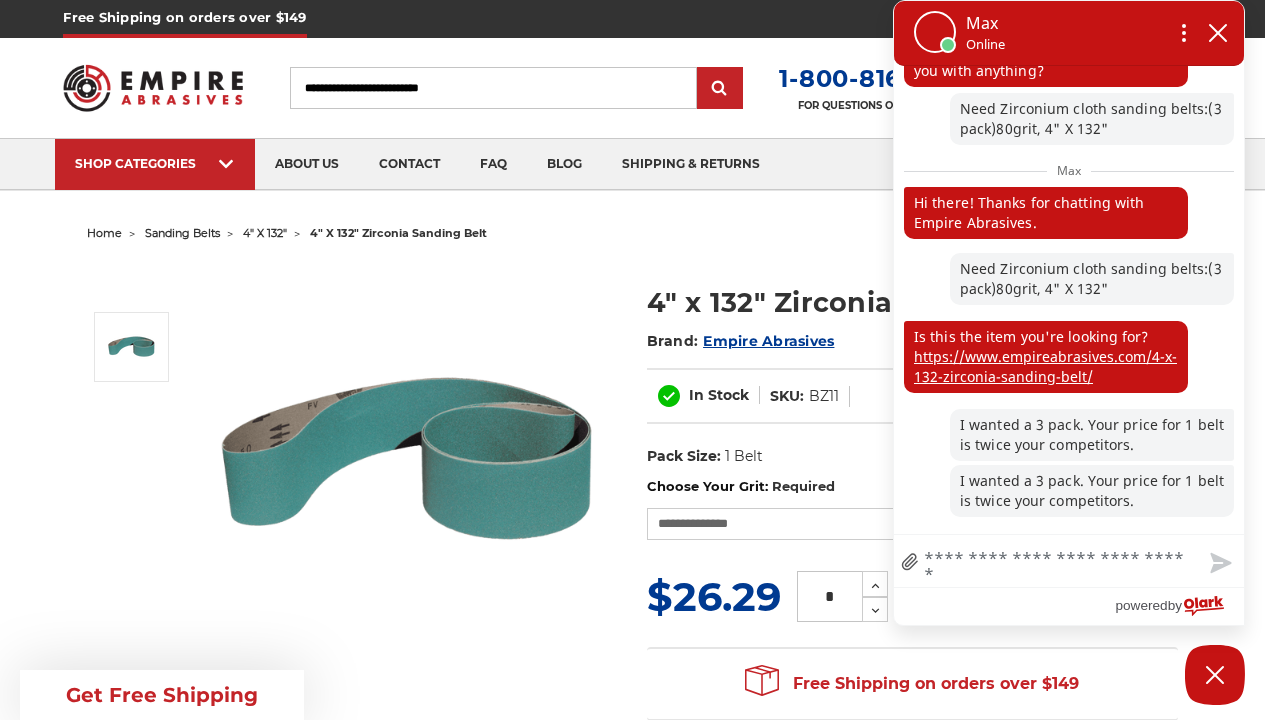 type on "*" 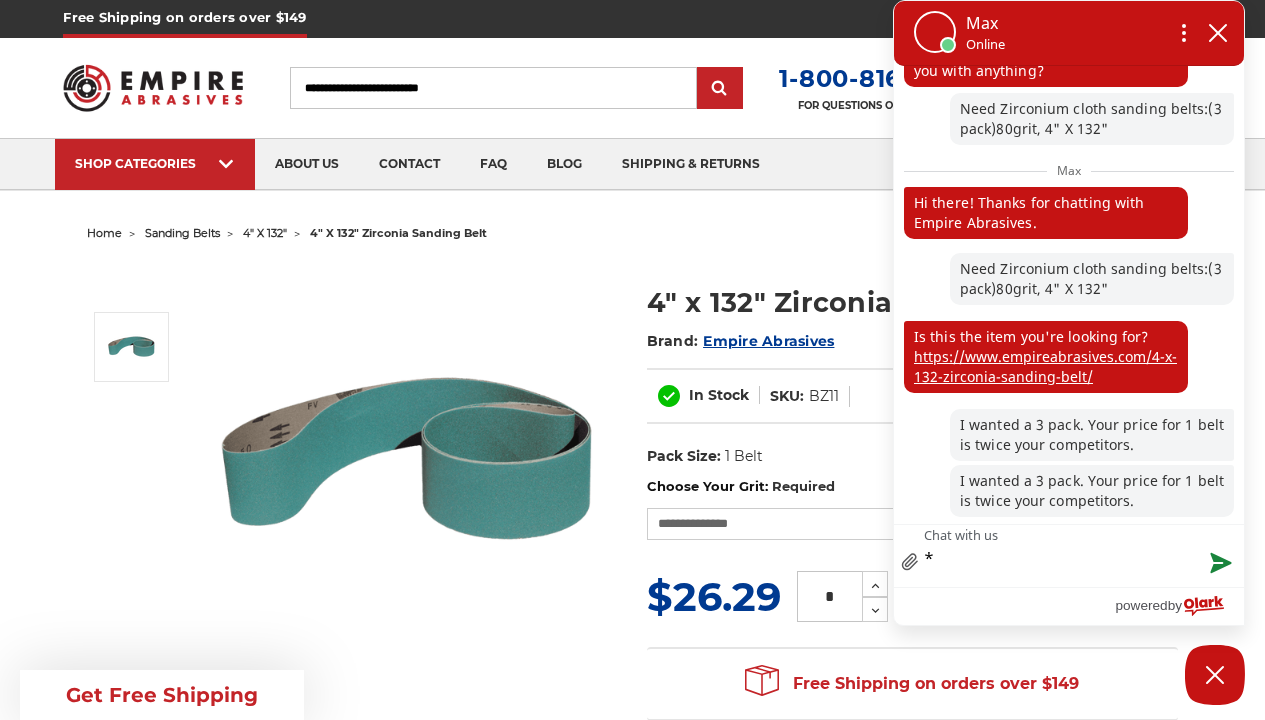 type on "**" 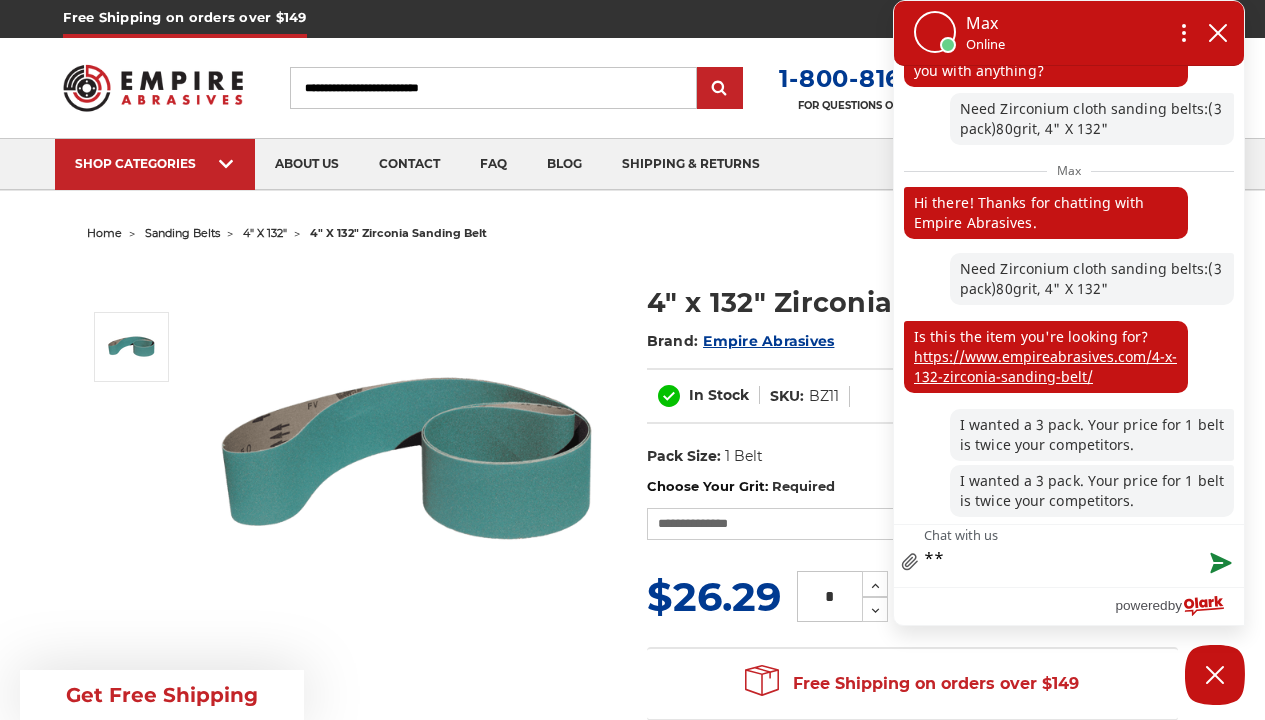scroll, scrollTop: 51, scrollLeft: 0, axis: vertical 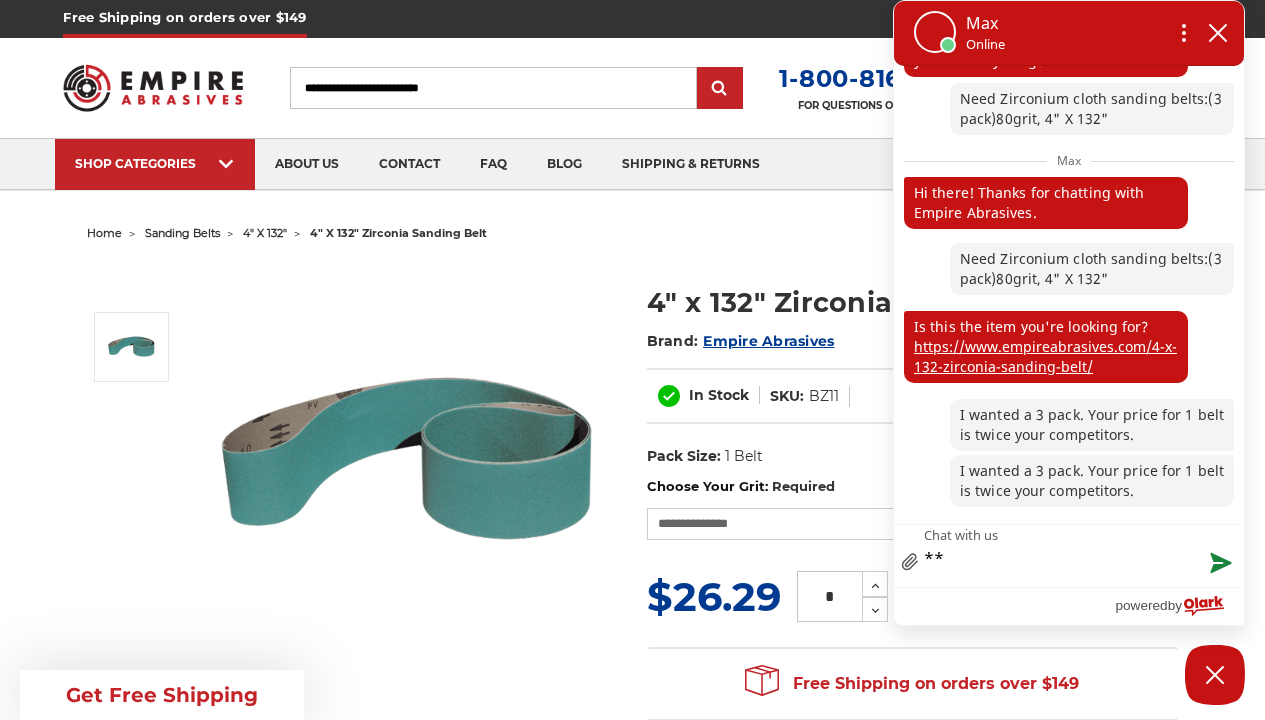 type on "***" 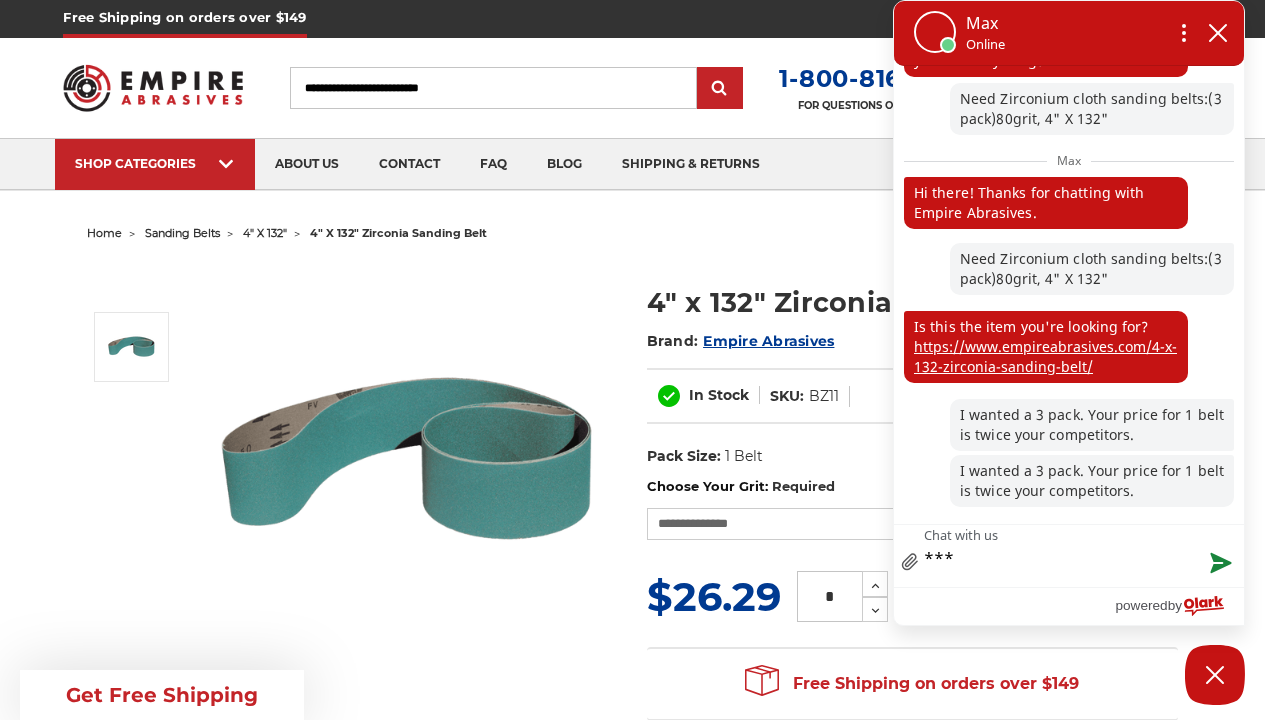 type on "***" 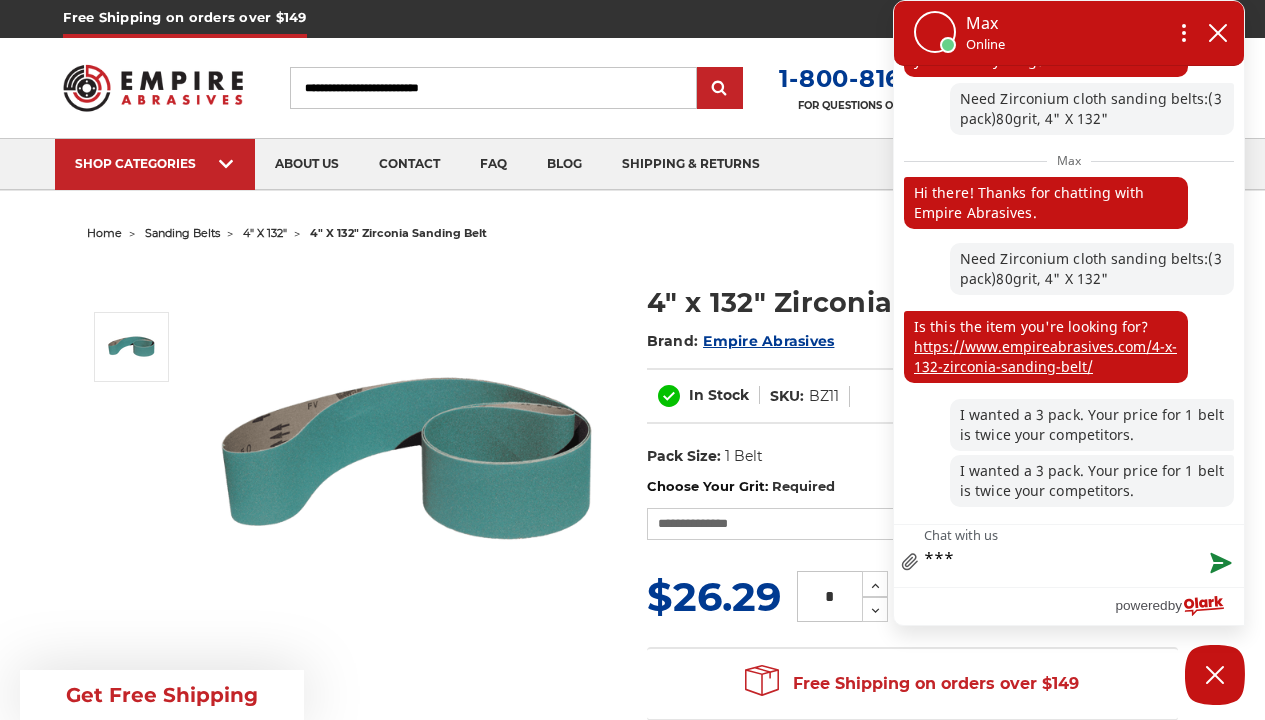 type on "*****" 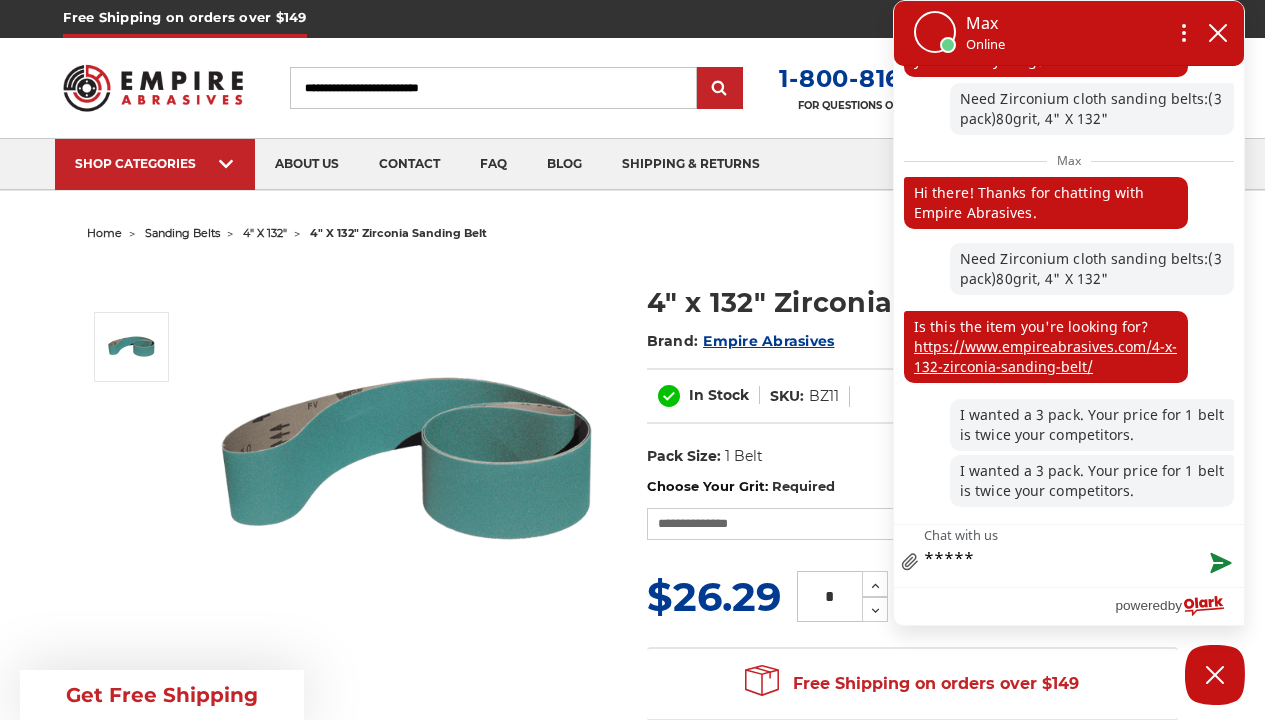 type on "******" 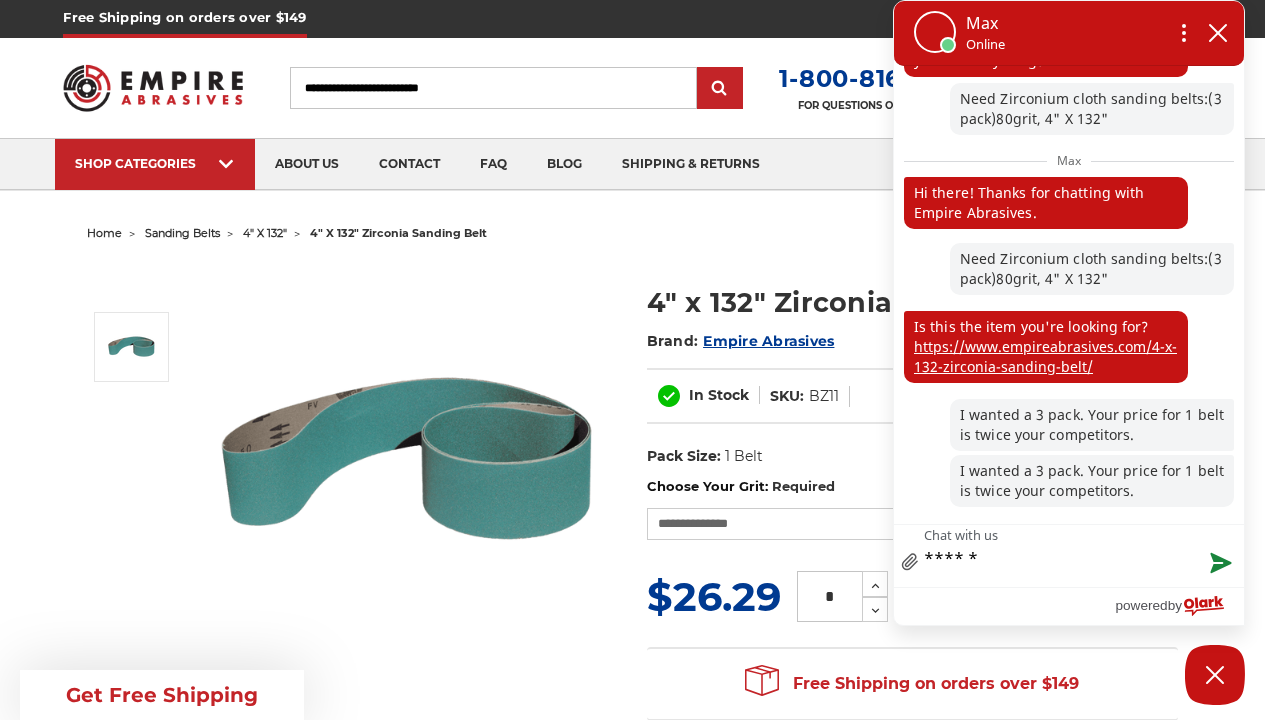 type on "*******" 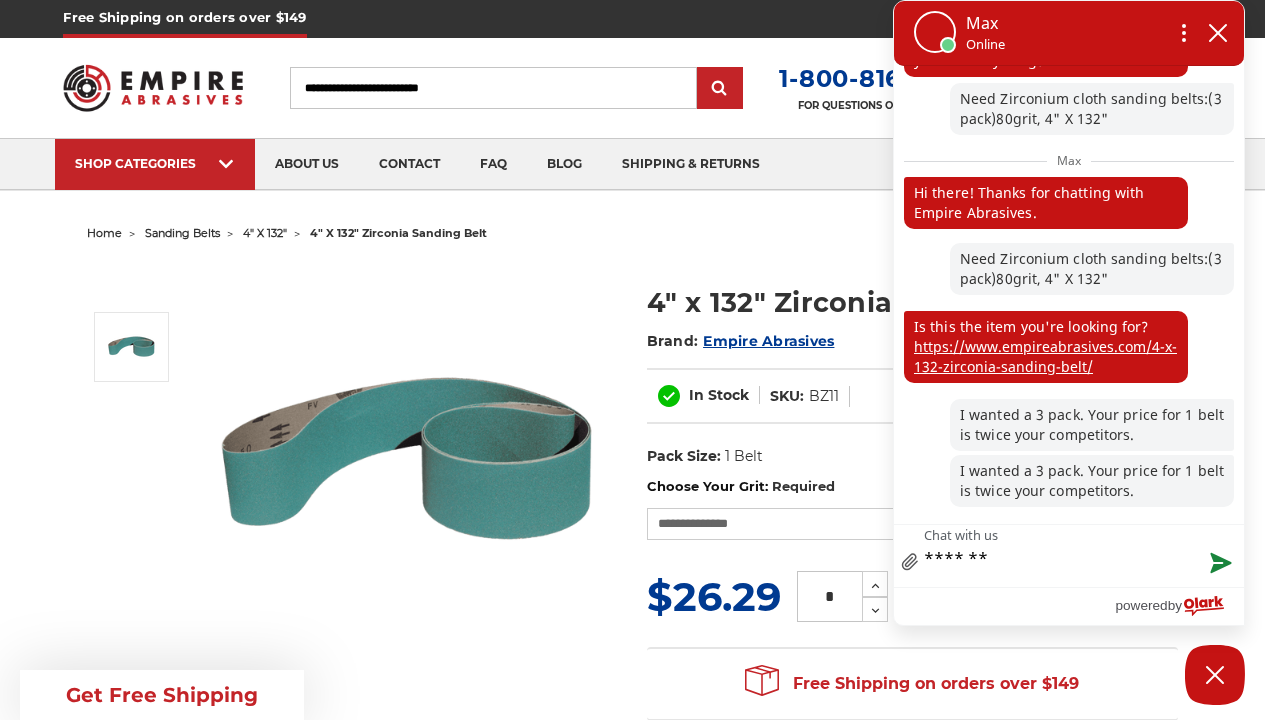 type on "*******" 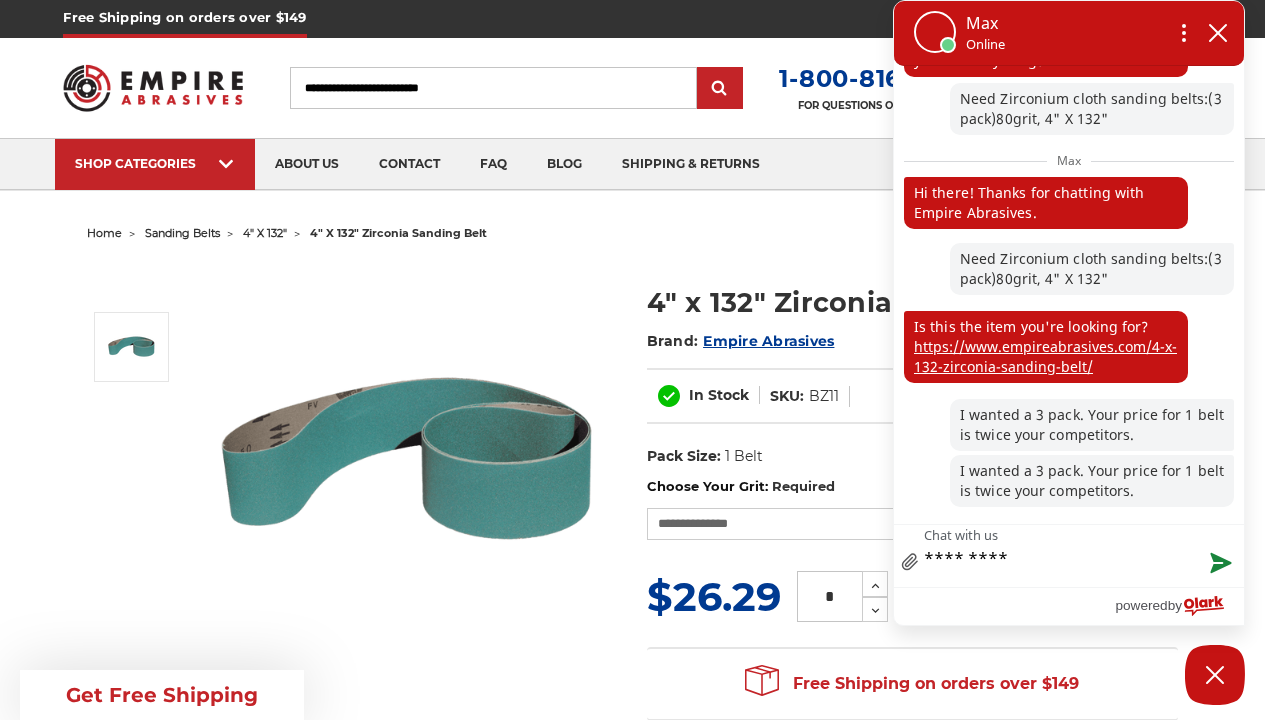 type on "**********" 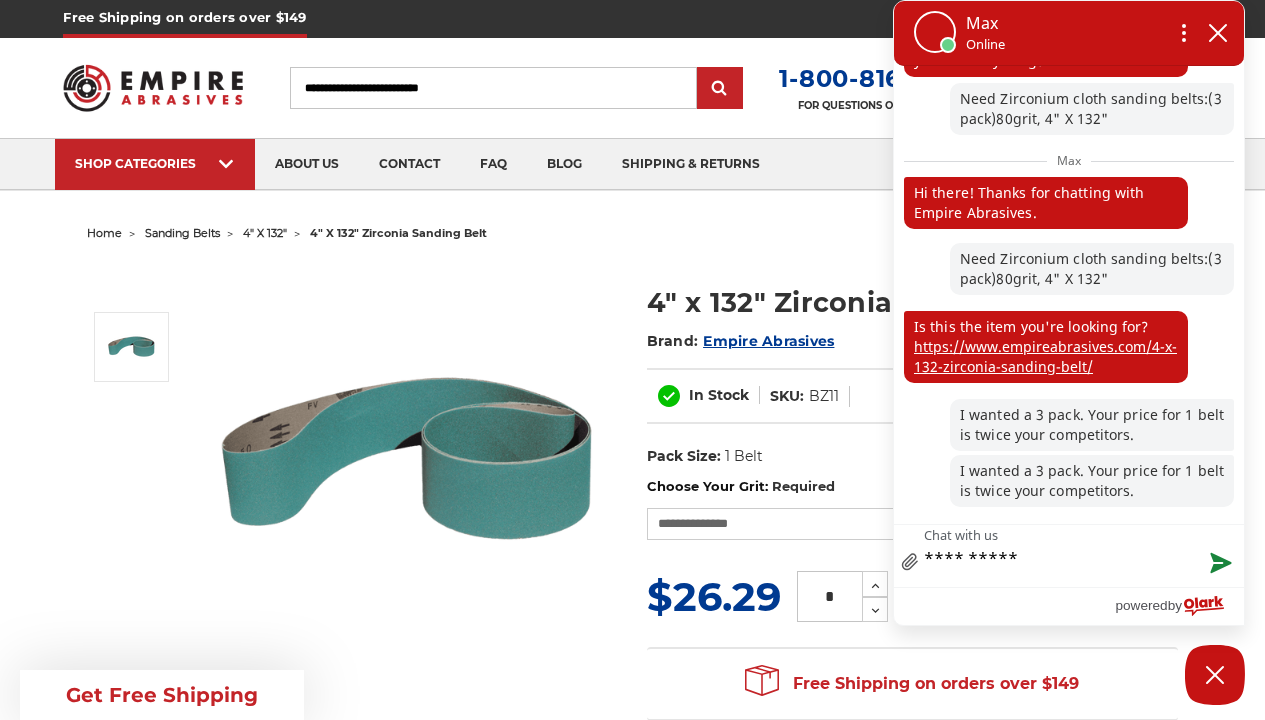 type on "**********" 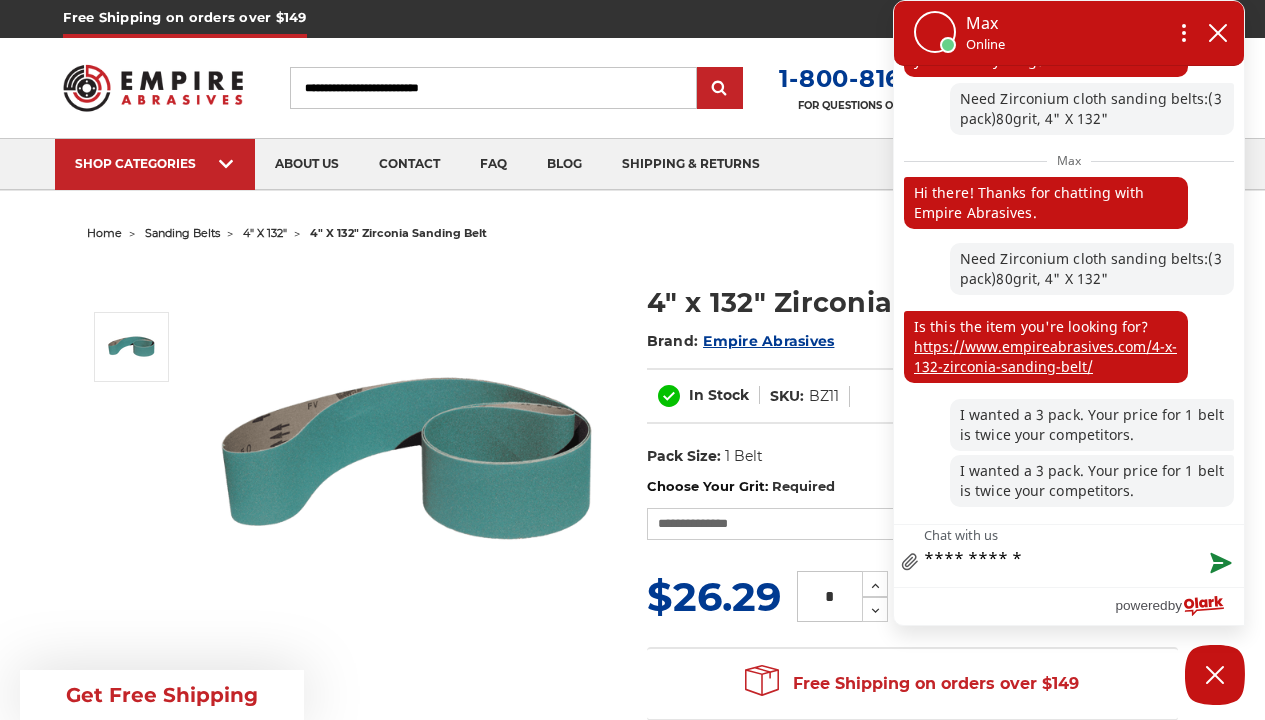 type on "**********" 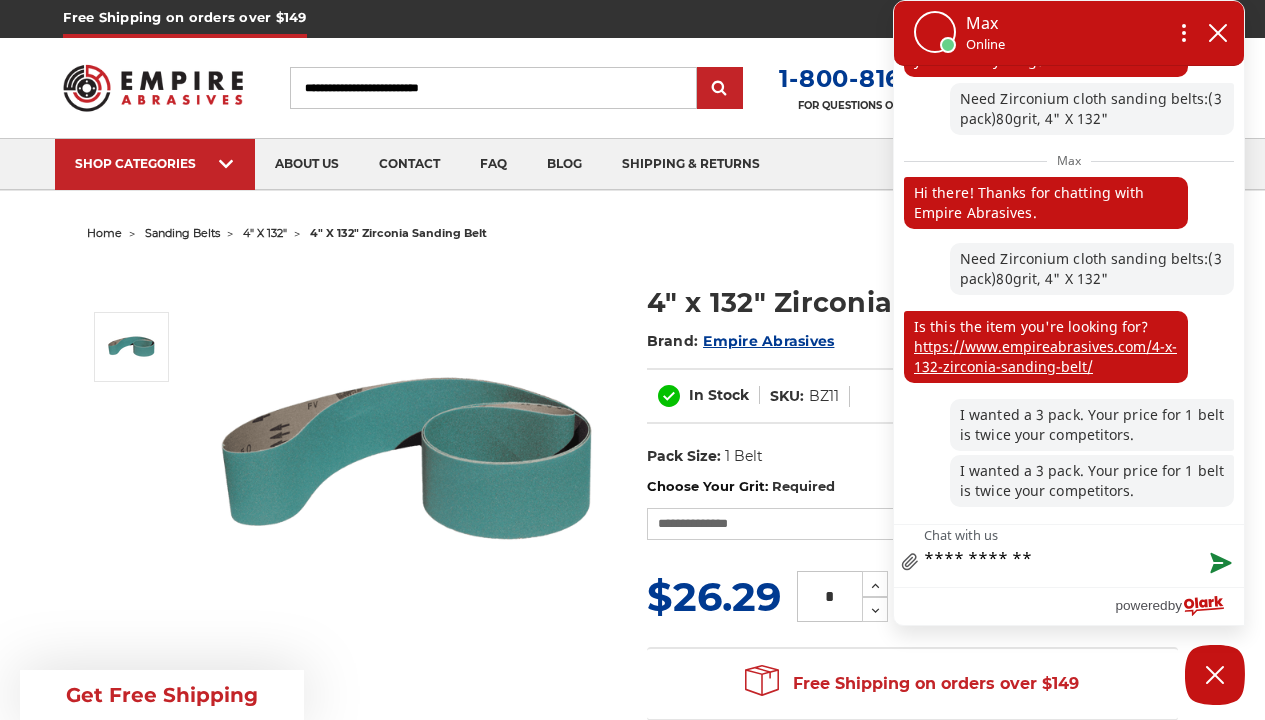 type on "**********" 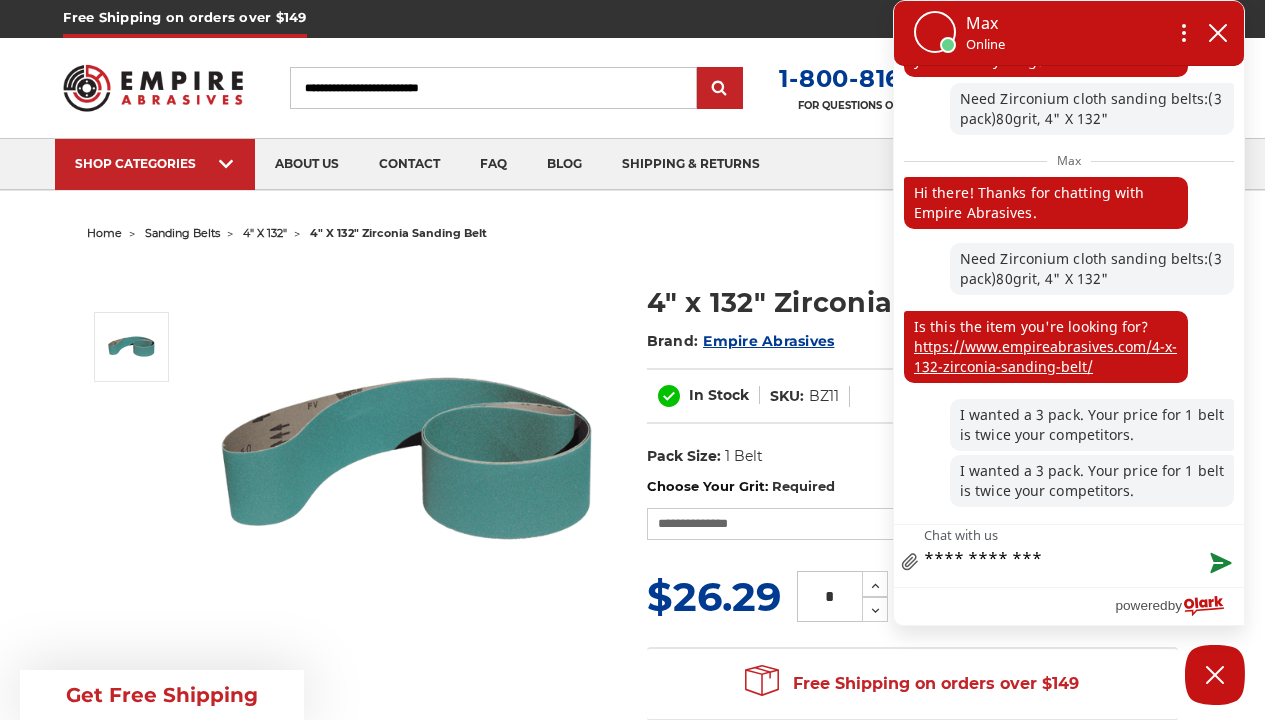 type on "**********" 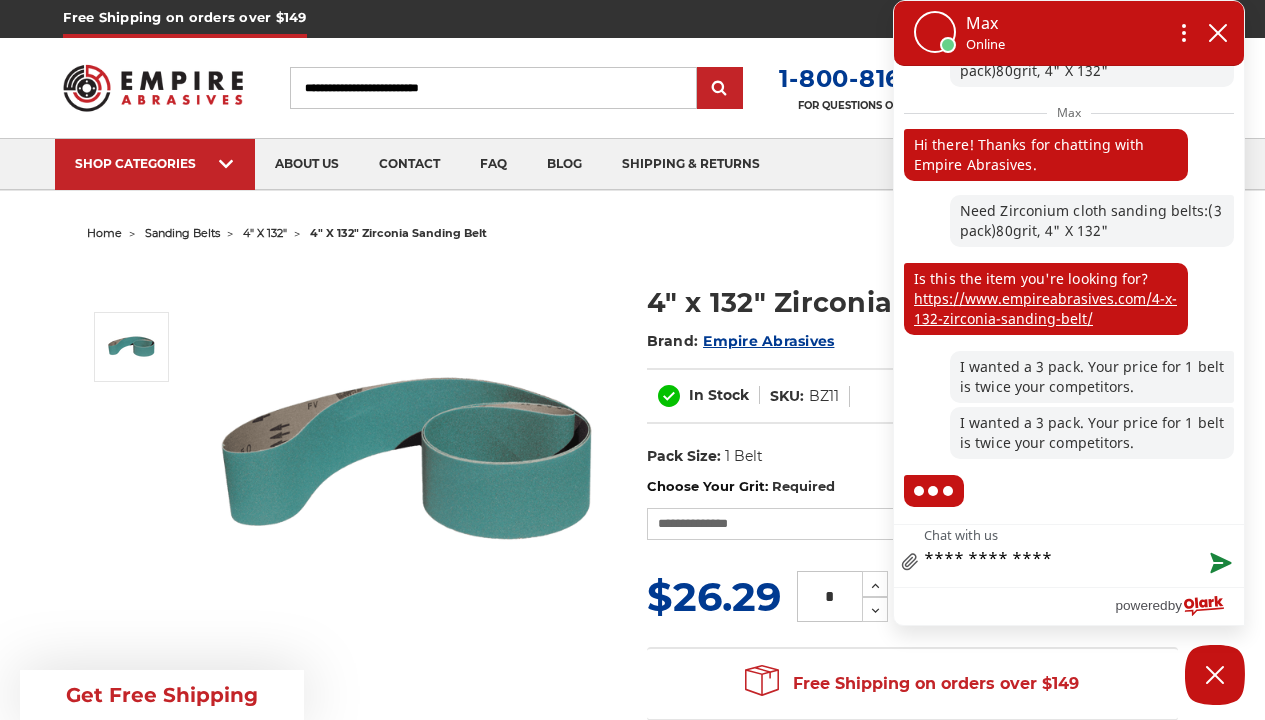 scroll, scrollTop: 299, scrollLeft: 0, axis: vertical 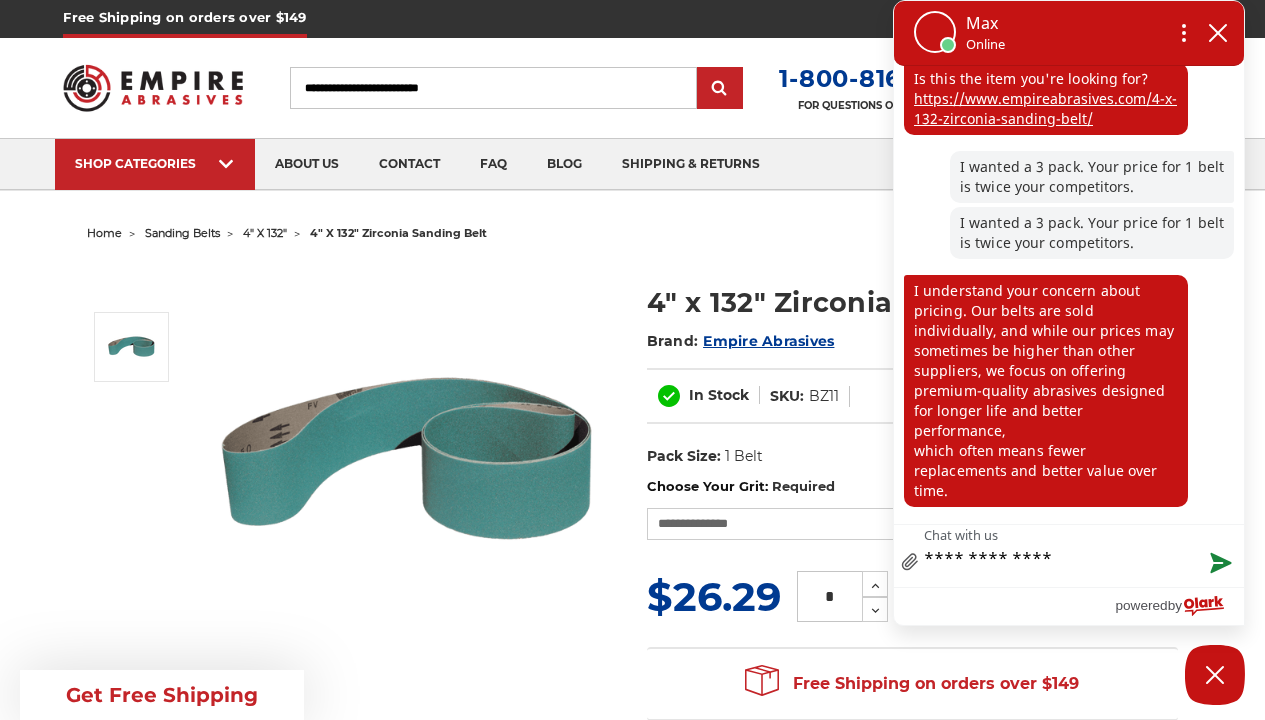 type on "**********" 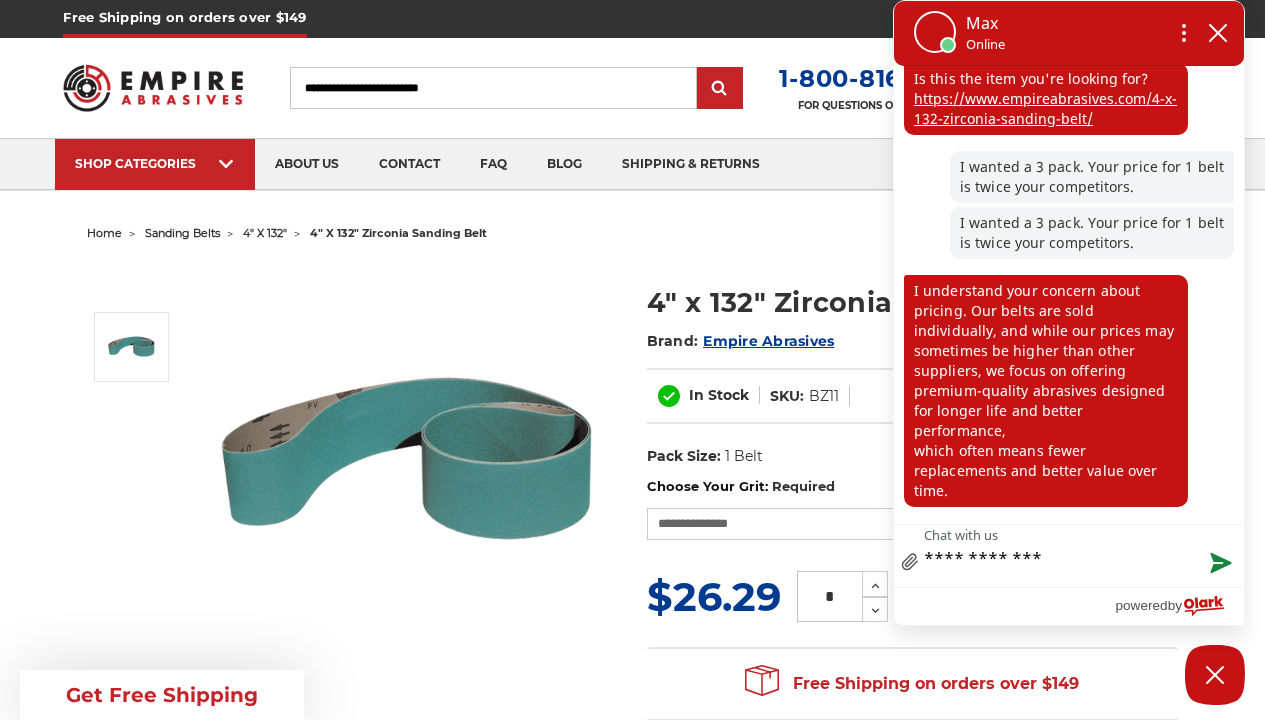 type on "**********" 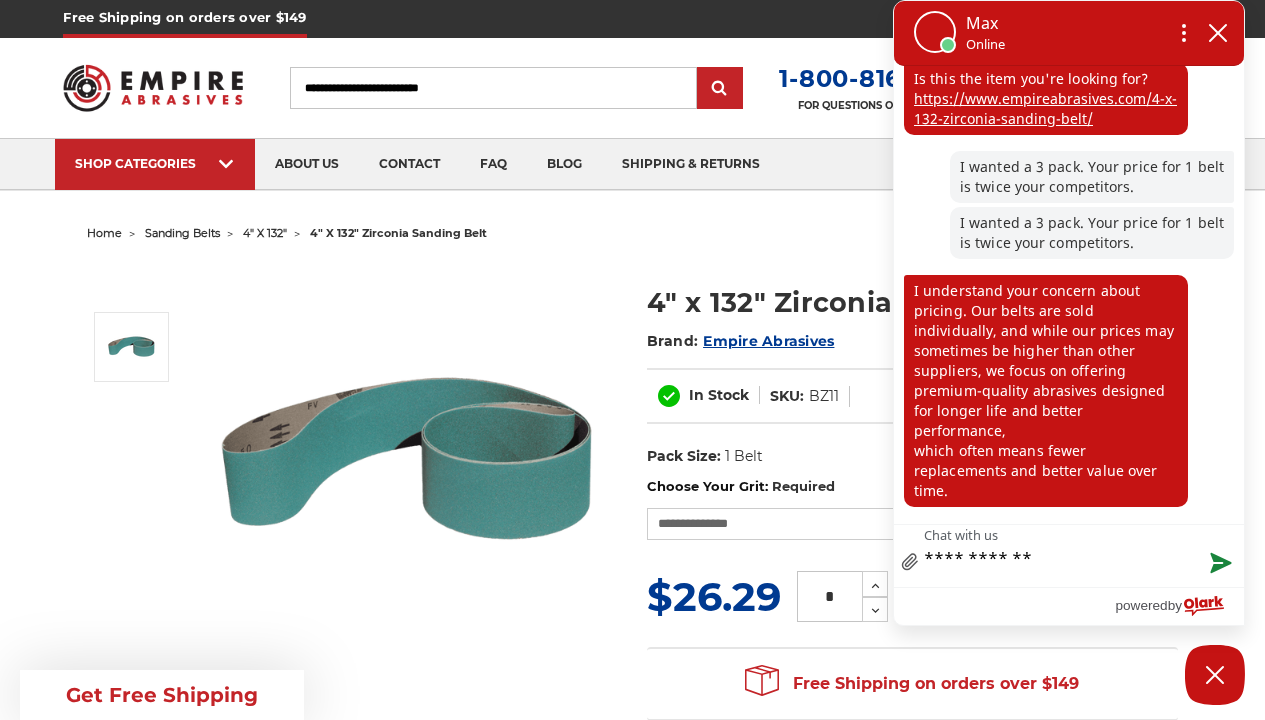 type on "**********" 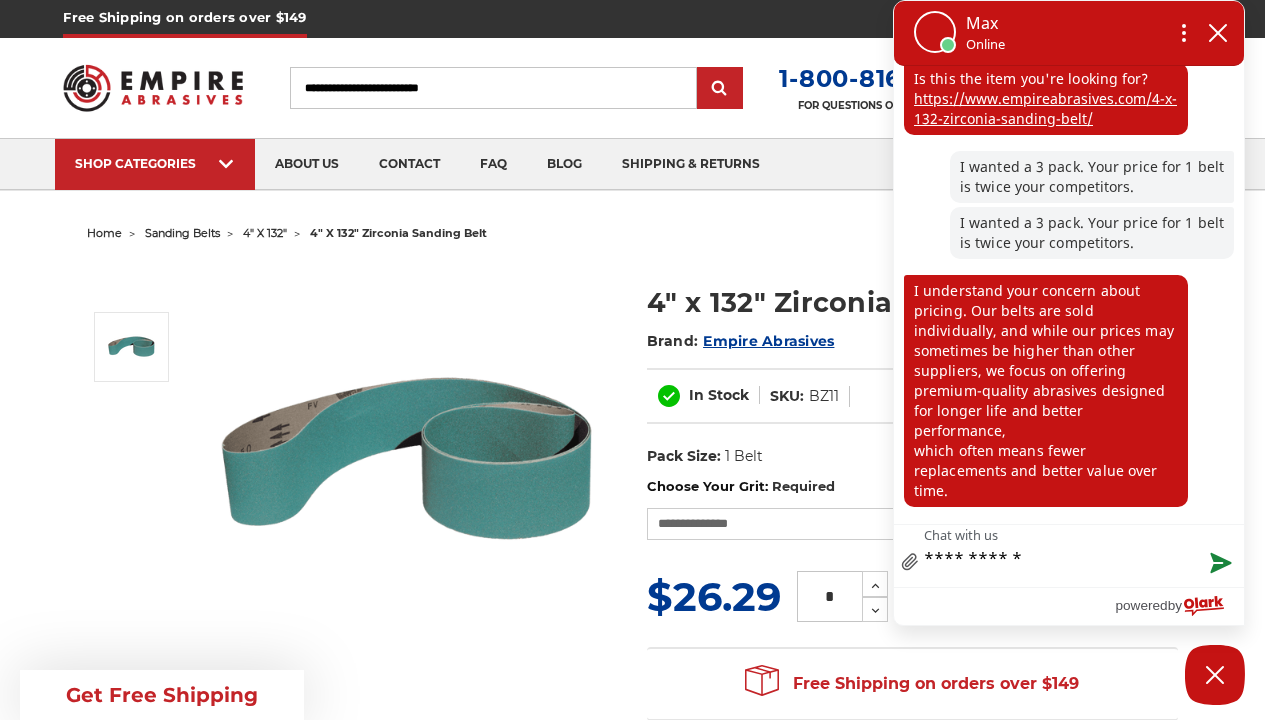 type on "**********" 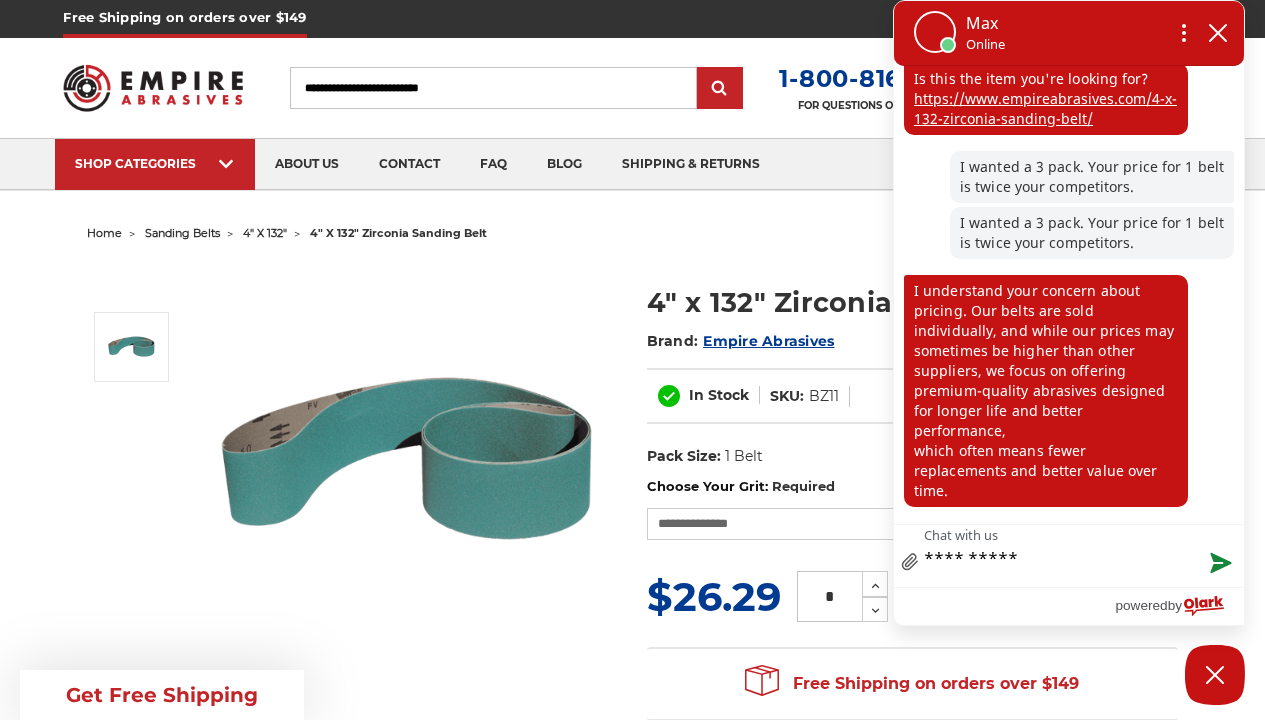 type on "*********" 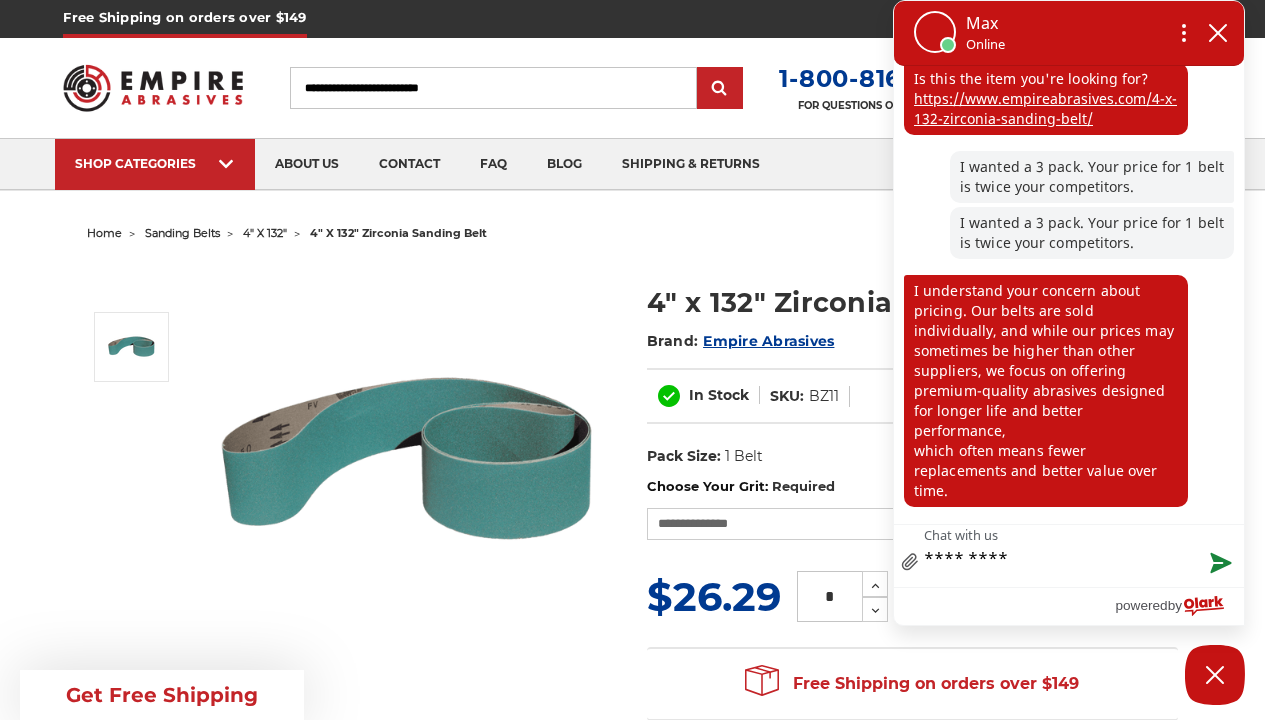 type on "*******" 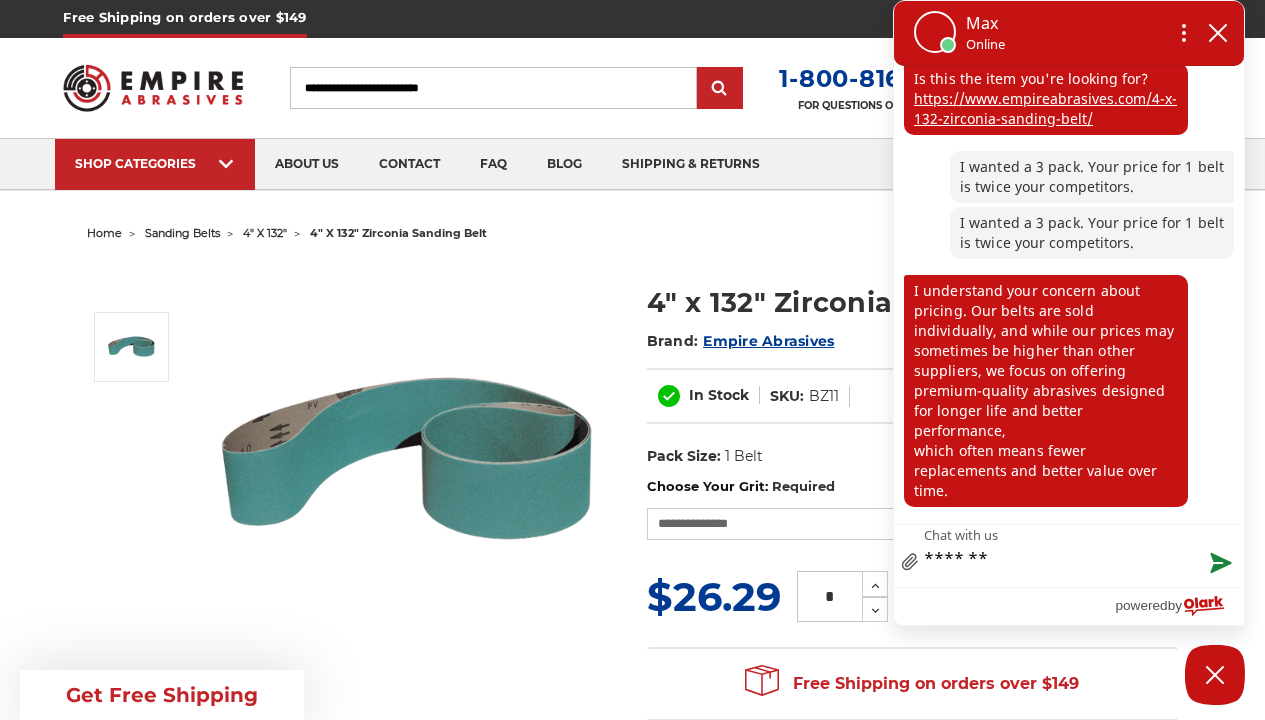 type on "*******" 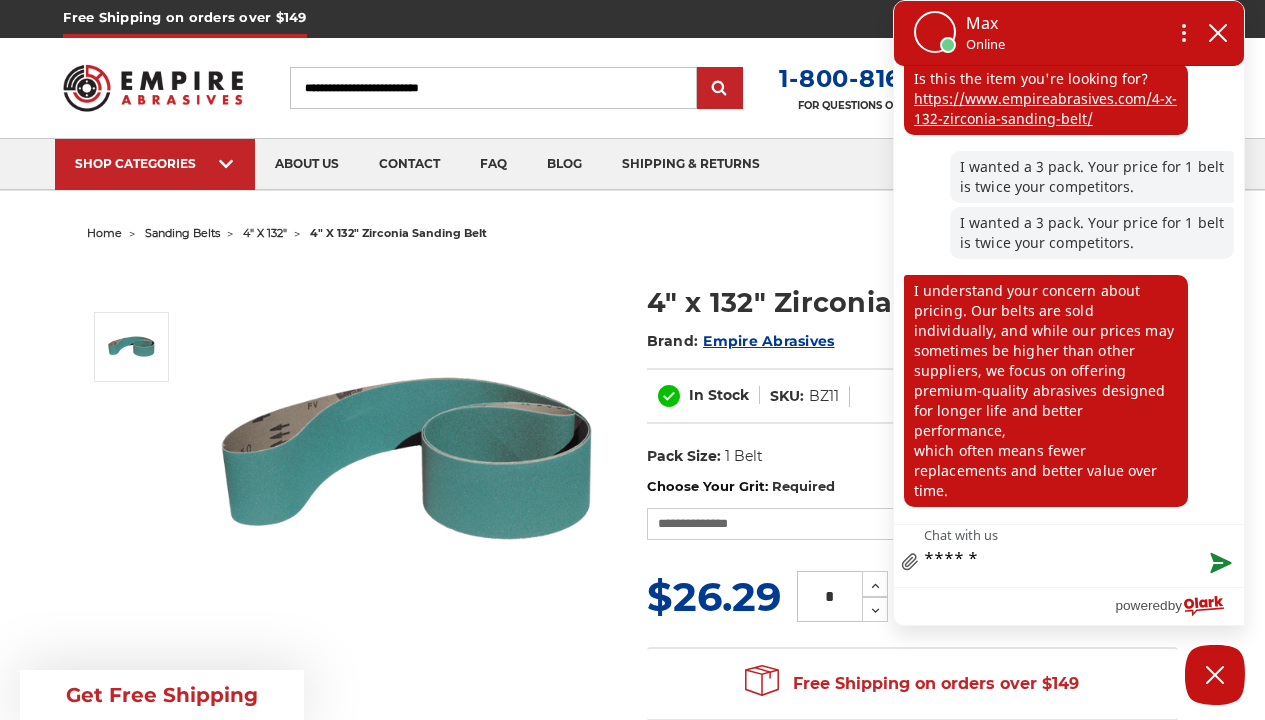 type on "*****" 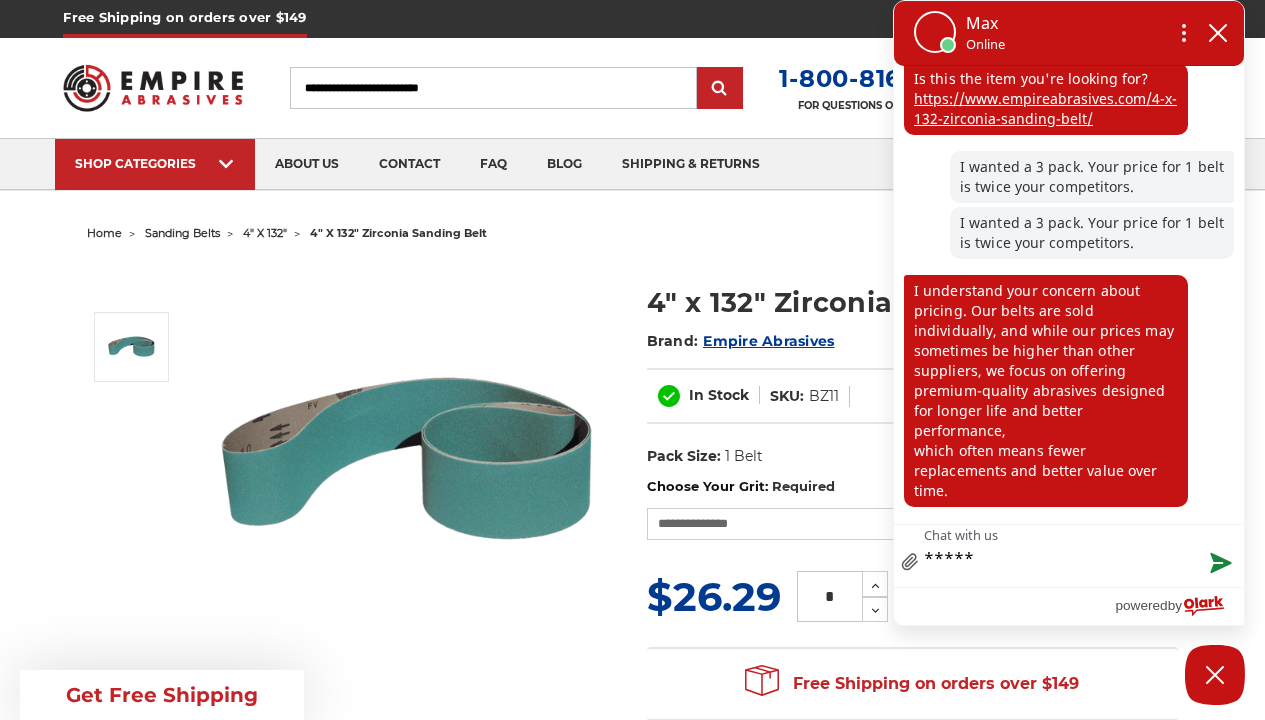type on "***" 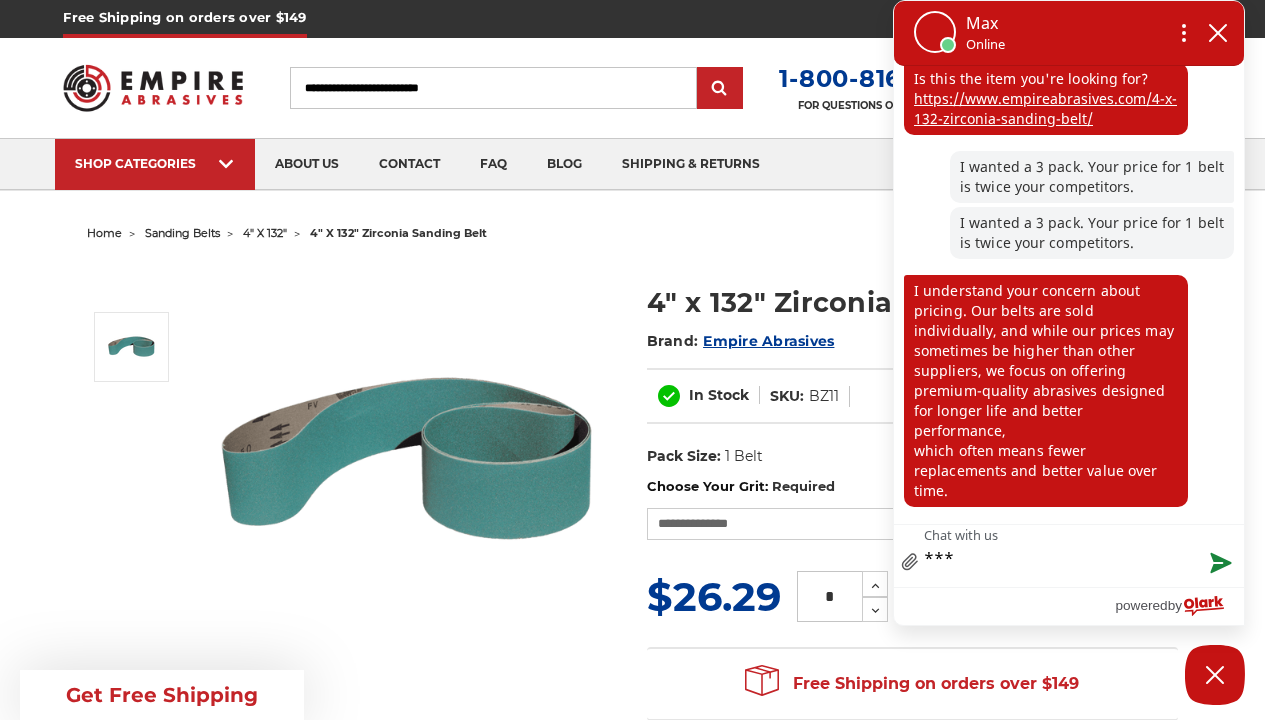type on "***" 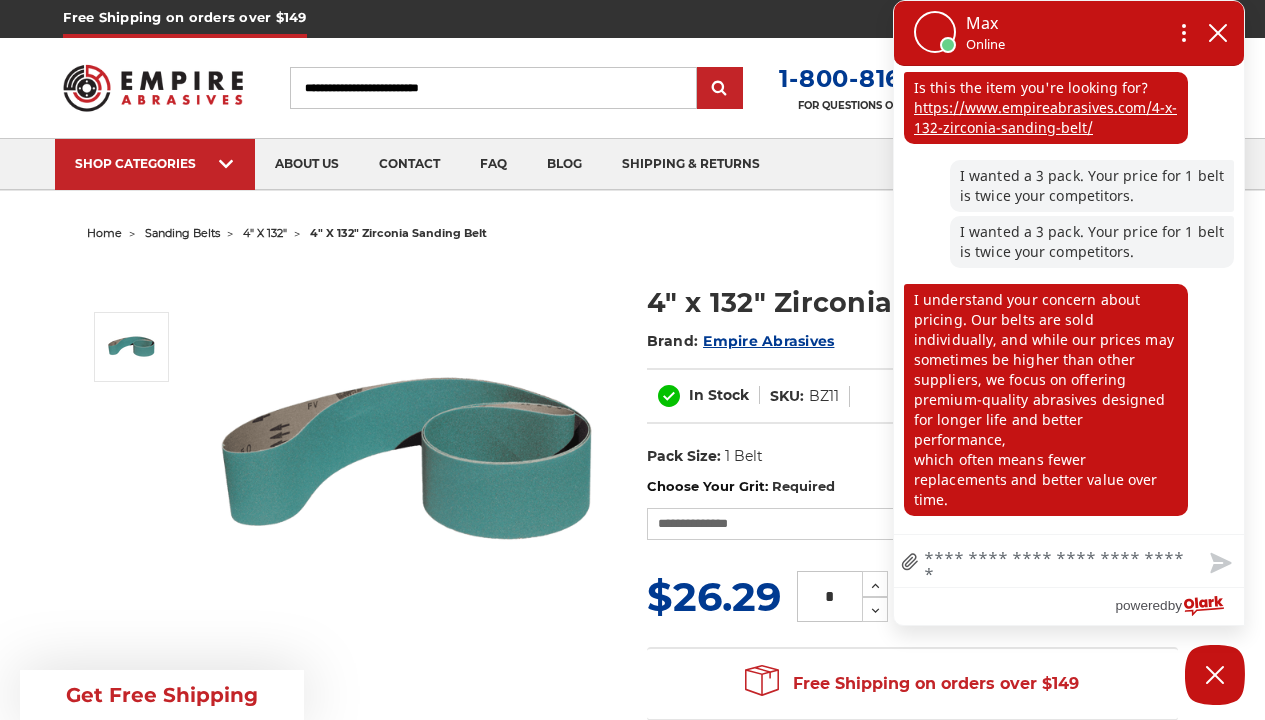 scroll, scrollTop: 289, scrollLeft: 0, axis: vertical 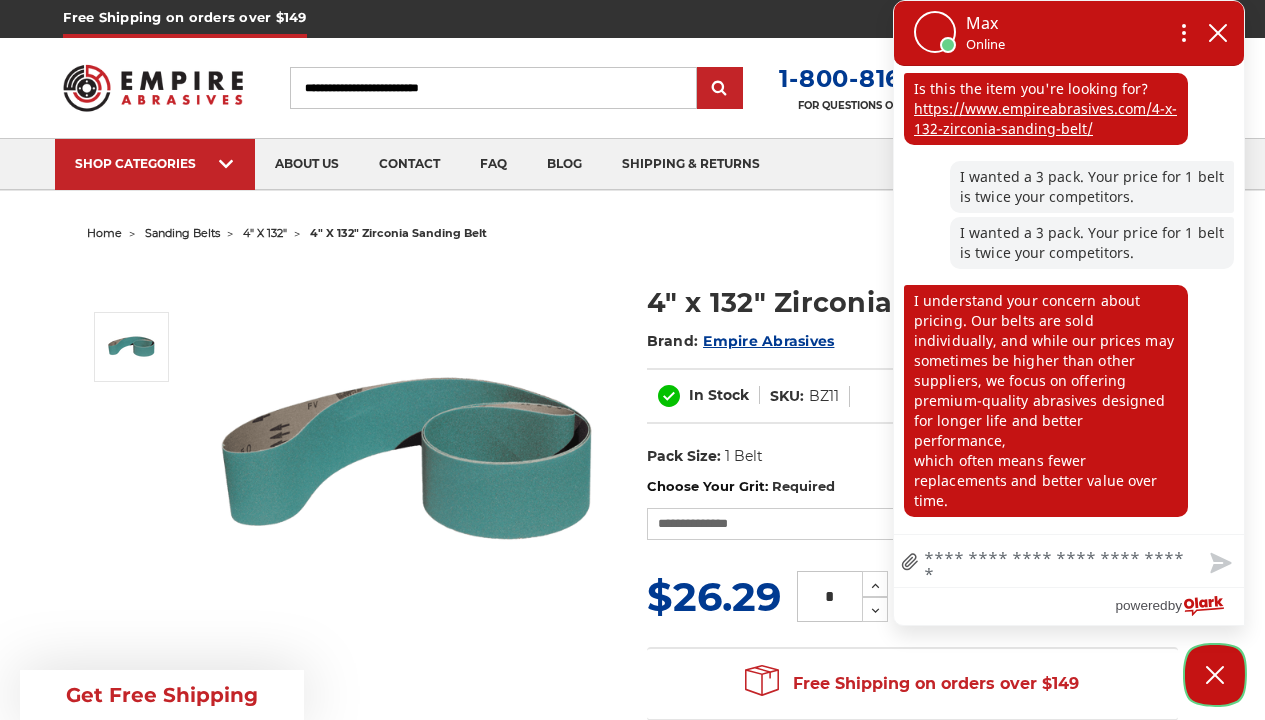 click 